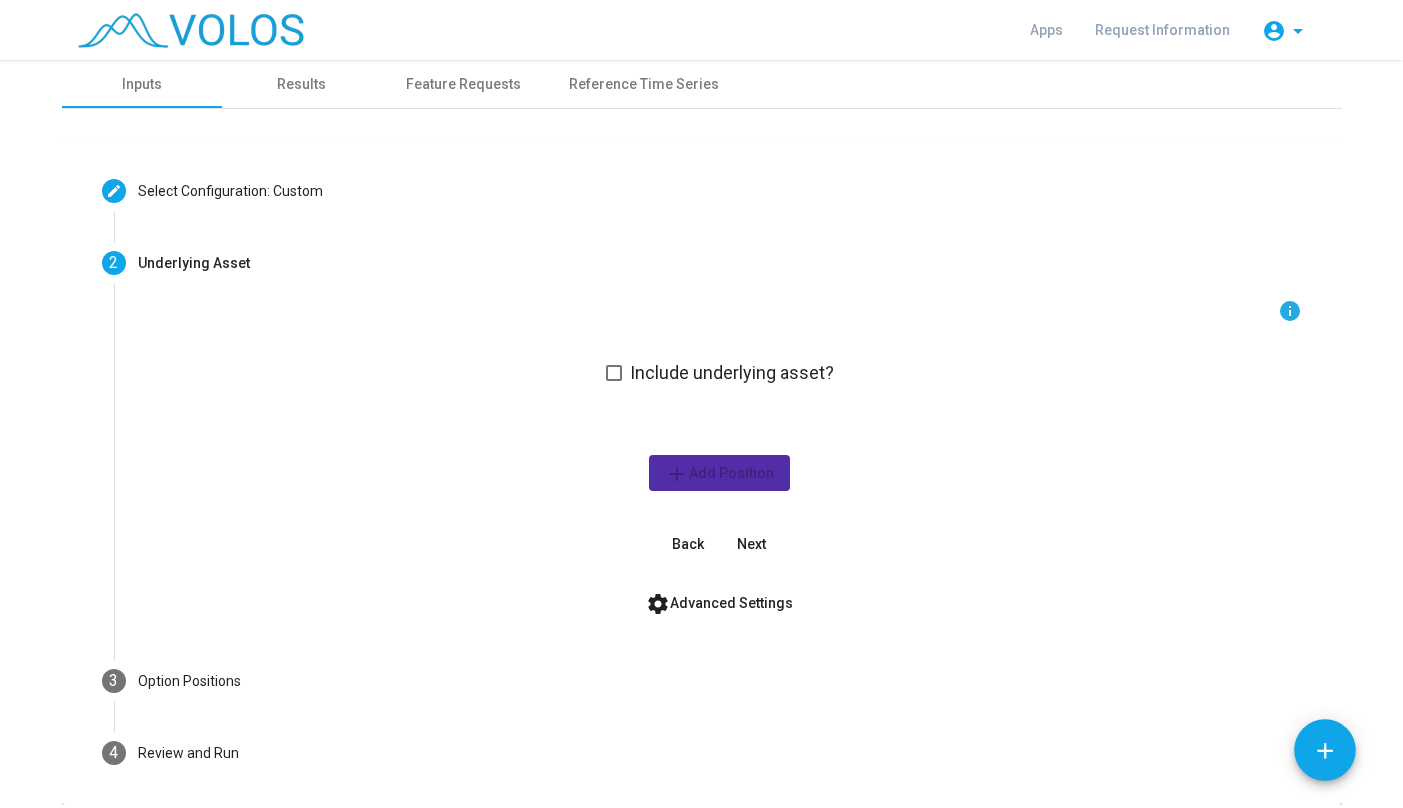 scroll, scrollTop: 0, scrollLeft: 0, axis: both 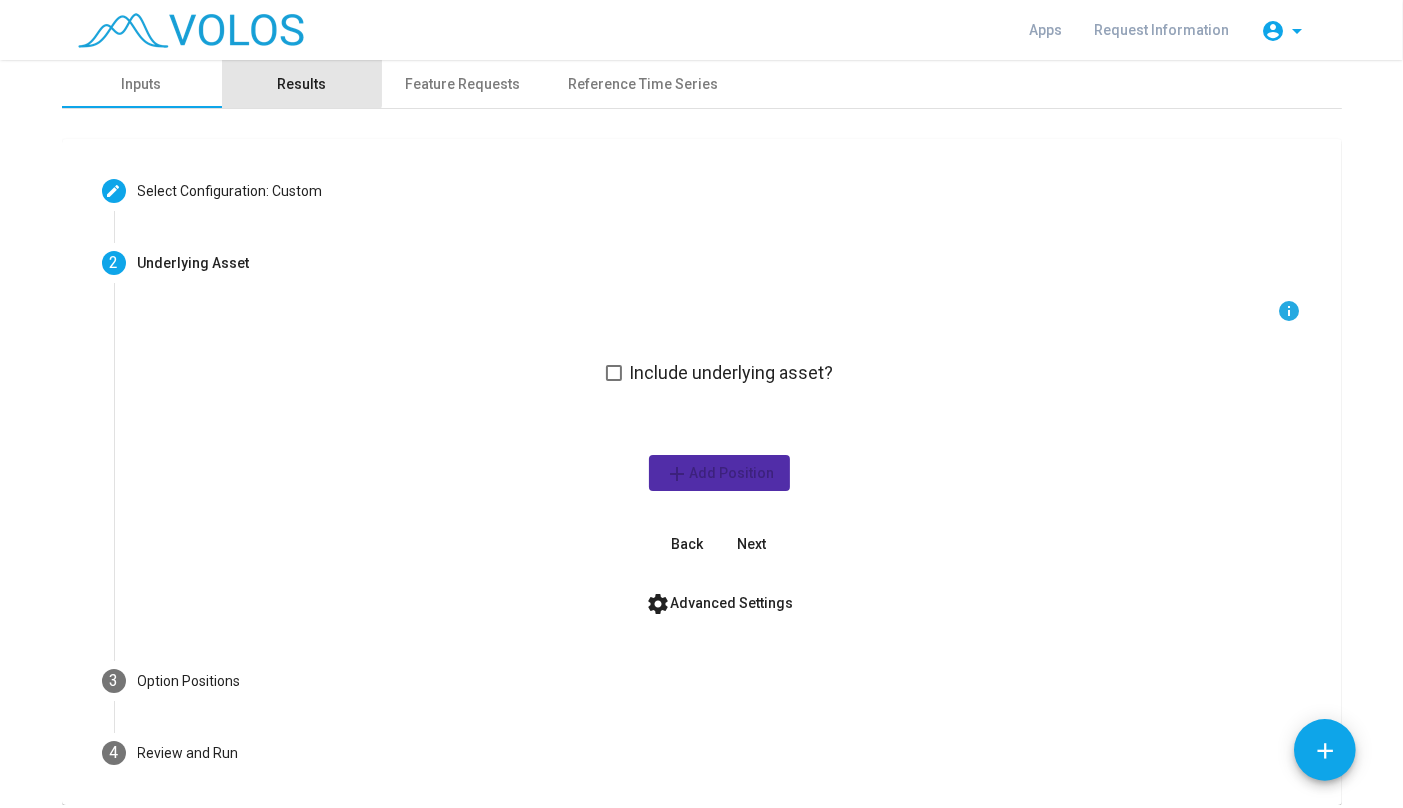 click on "Results" at bounding box center [301, 84] 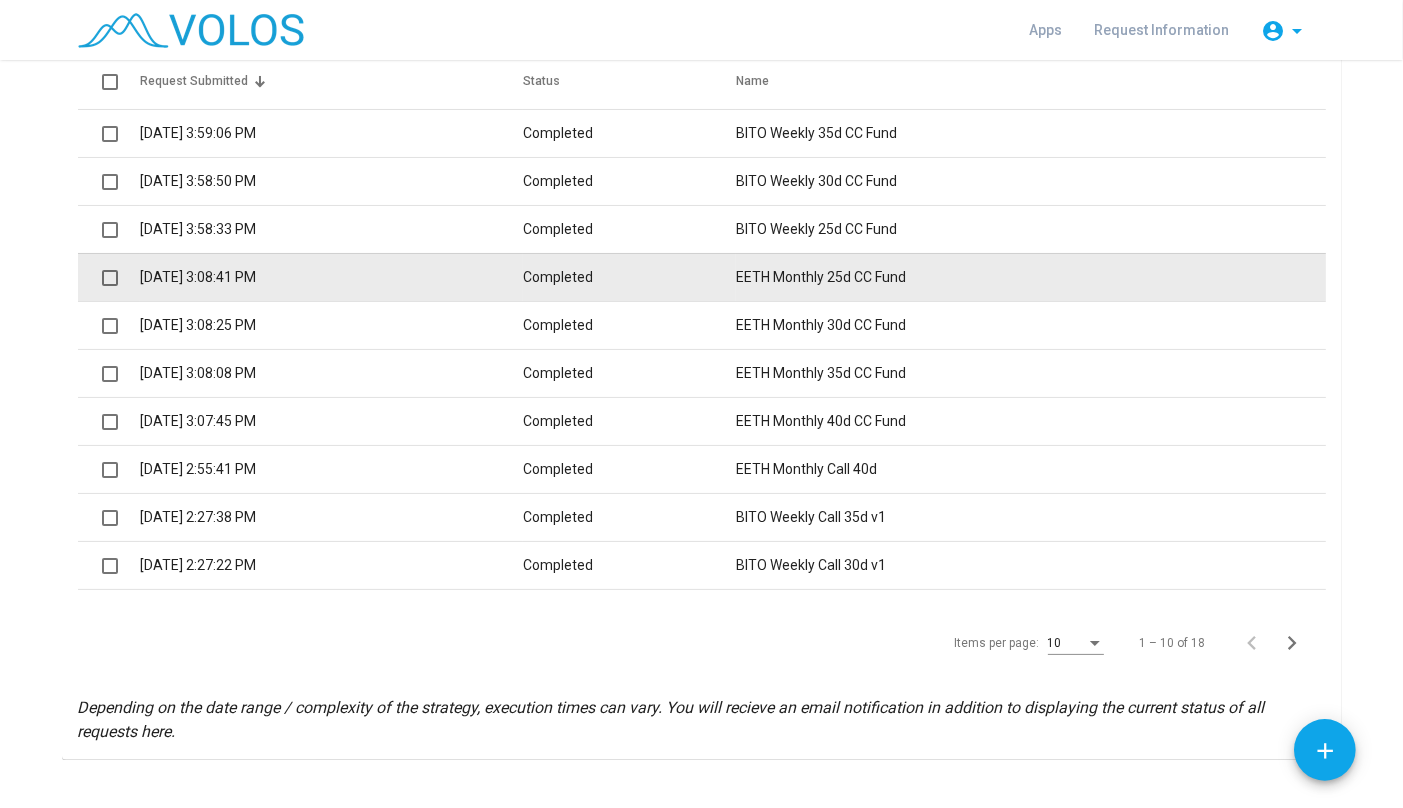 scroll, scrollTop: 0, scrollLeft: 0, axis: both 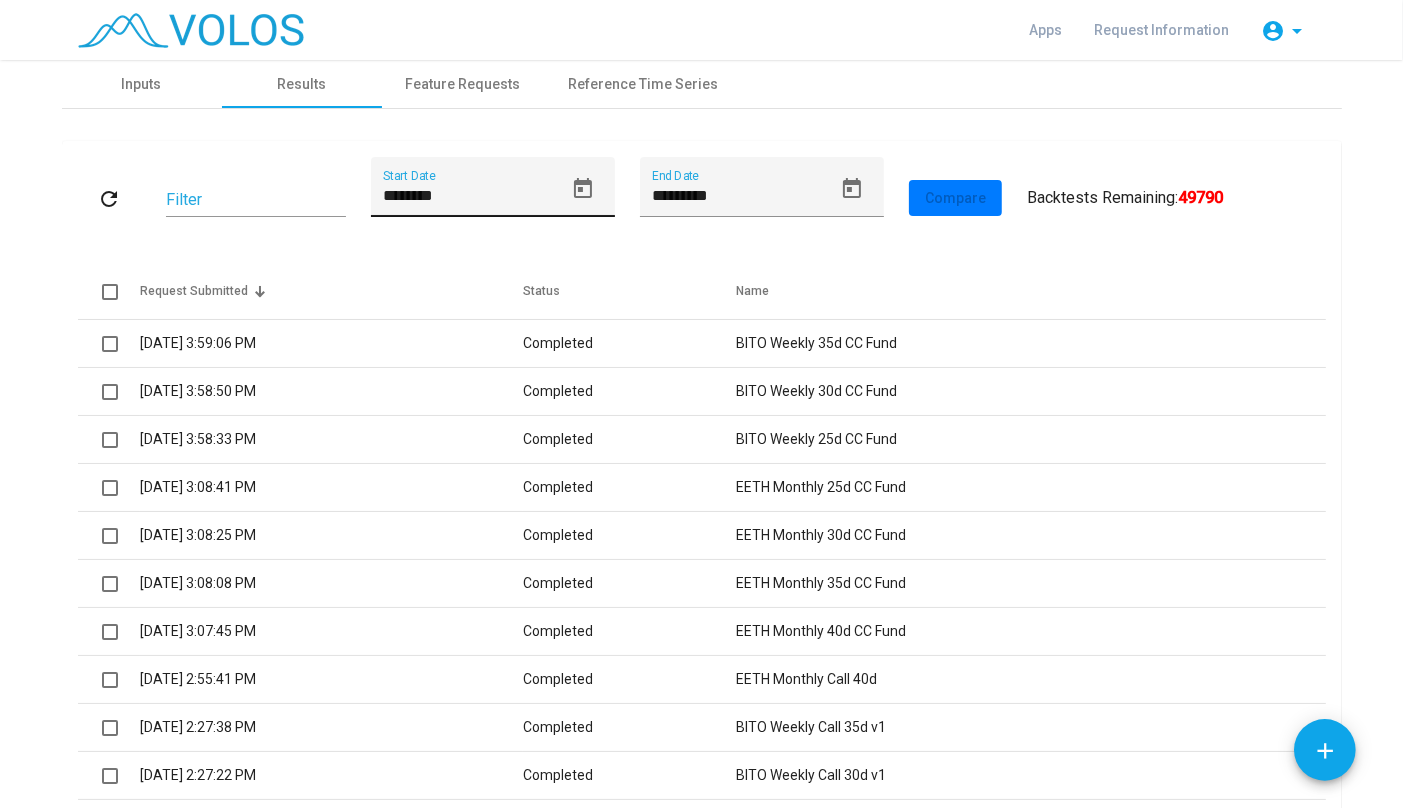 click 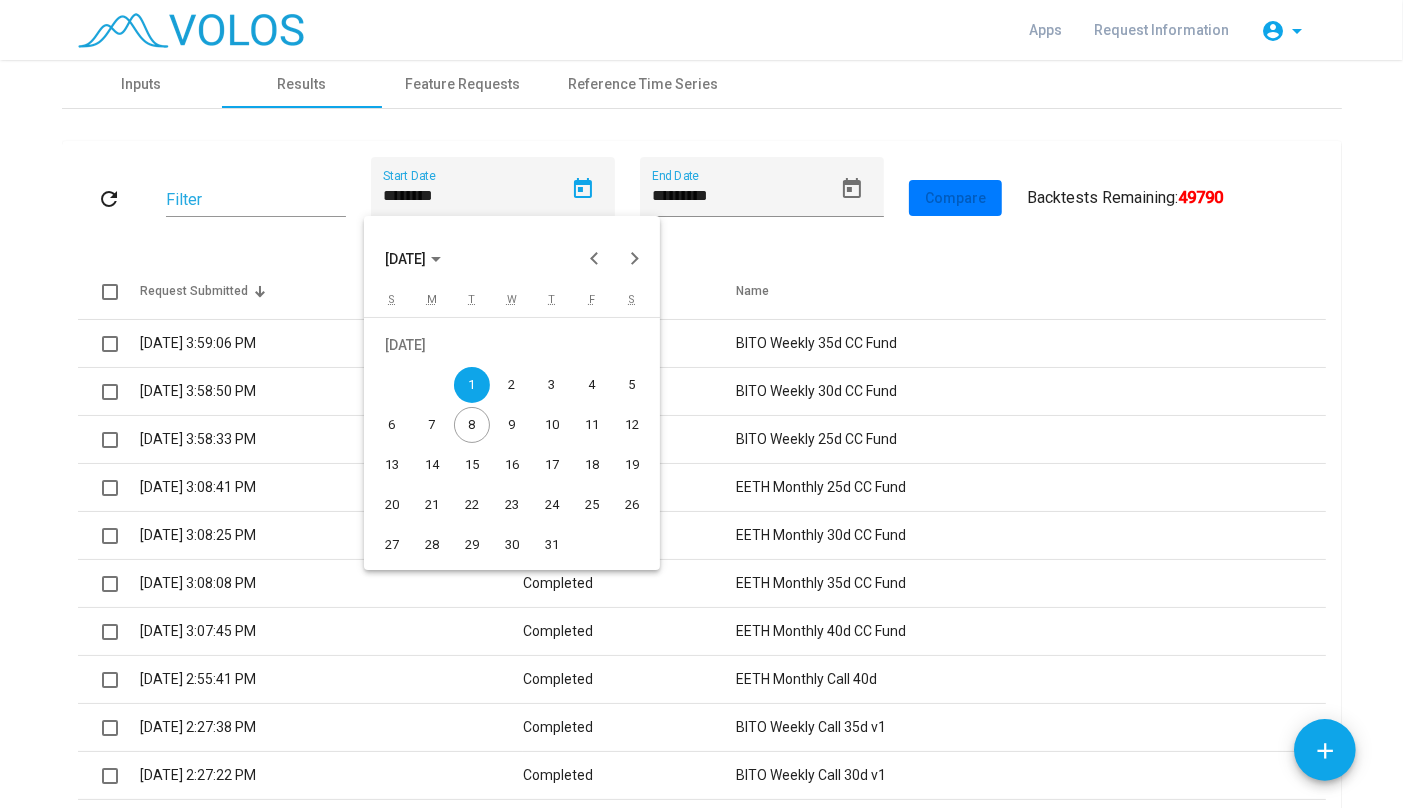 click on "JUL 2025" at bounding box center (405, 259) 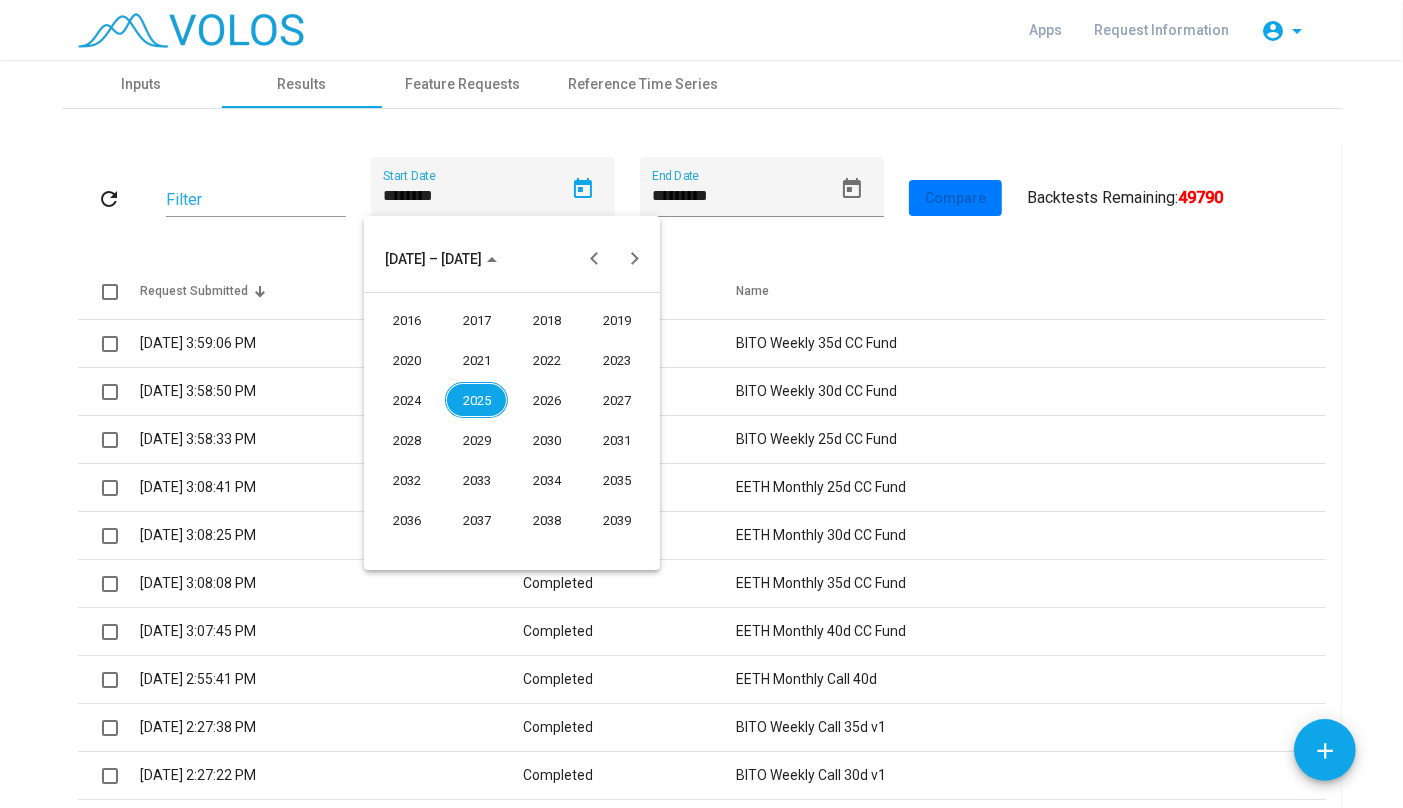 click on "2025" at bounding box center (476, 400) 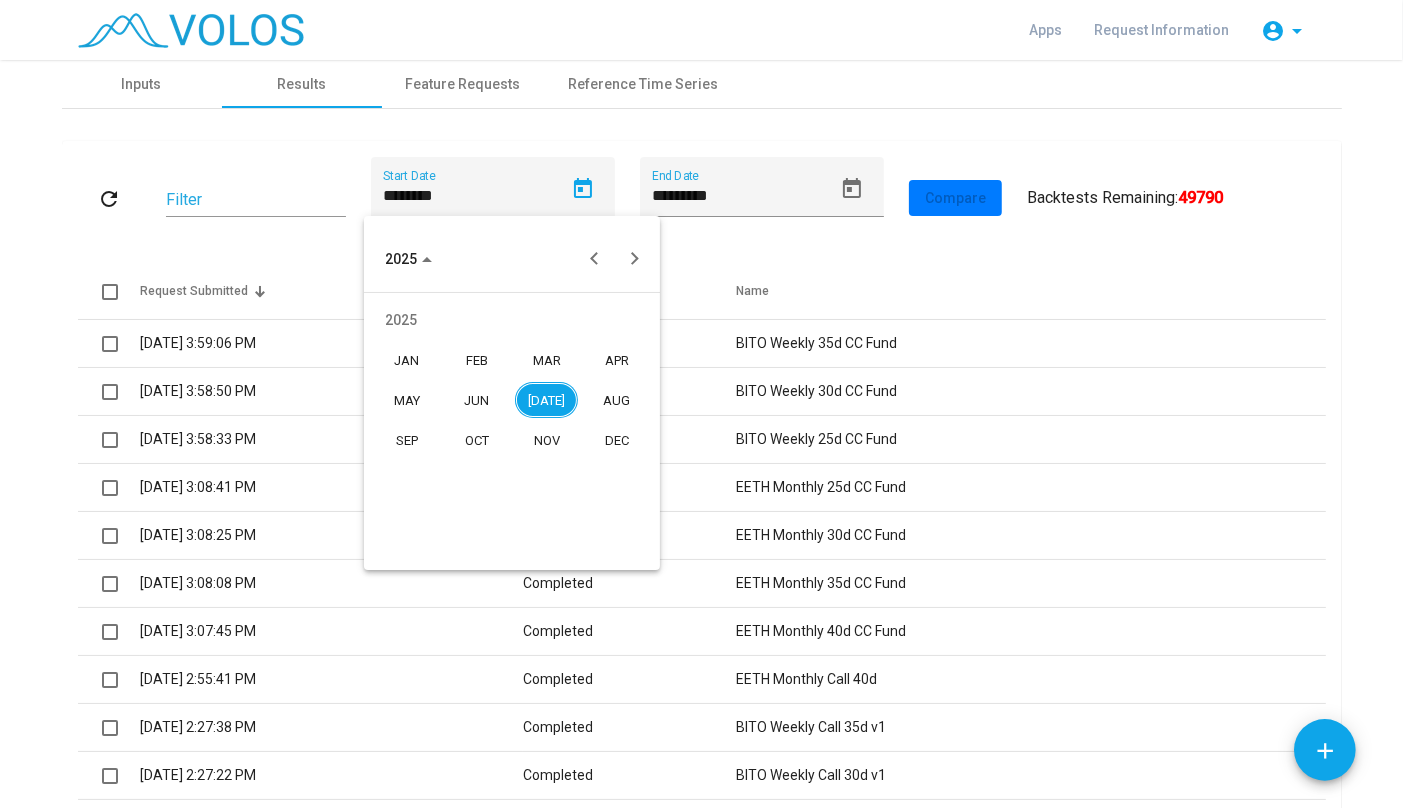 click on "JUN" at bounding box center (476, 400) 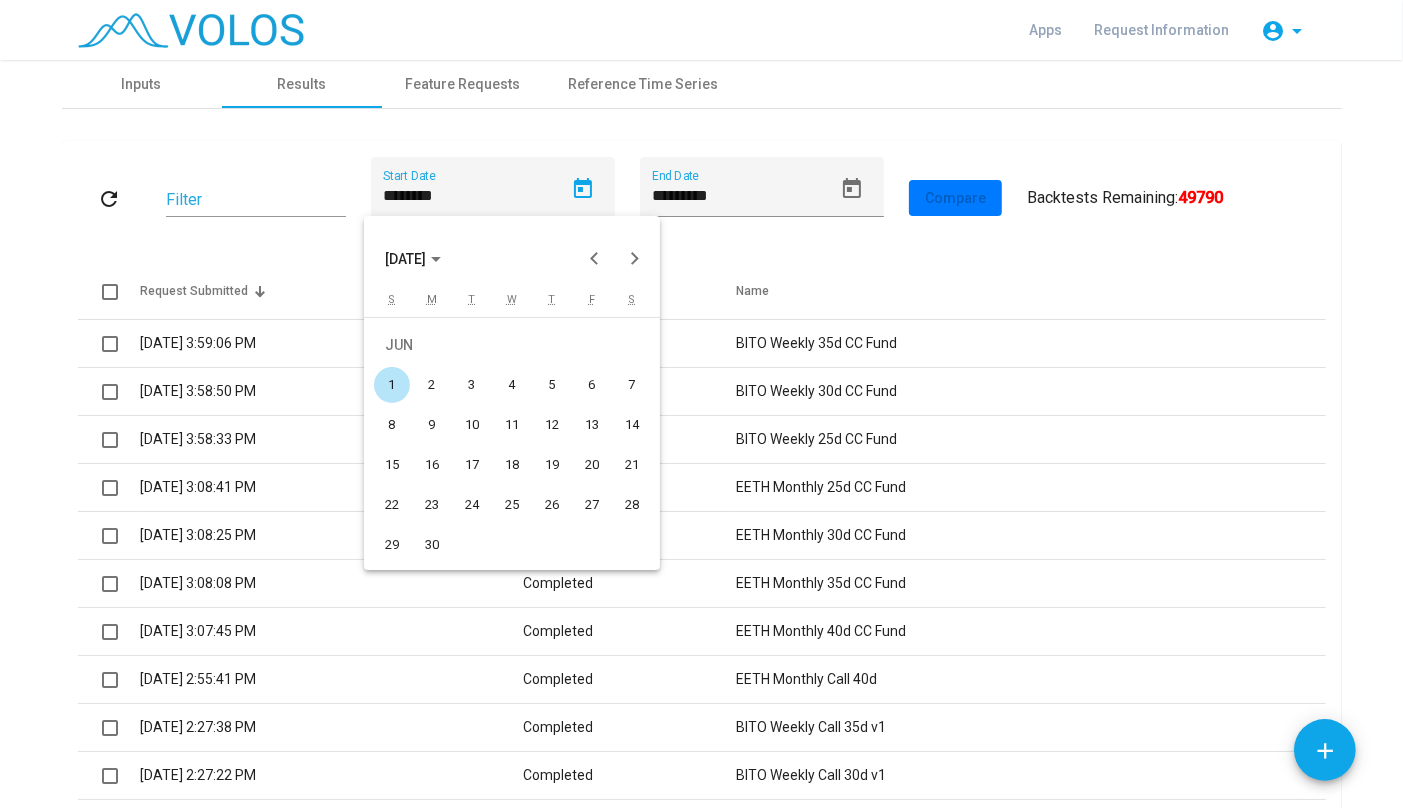 click on "1" at bounding box center (392, 385) 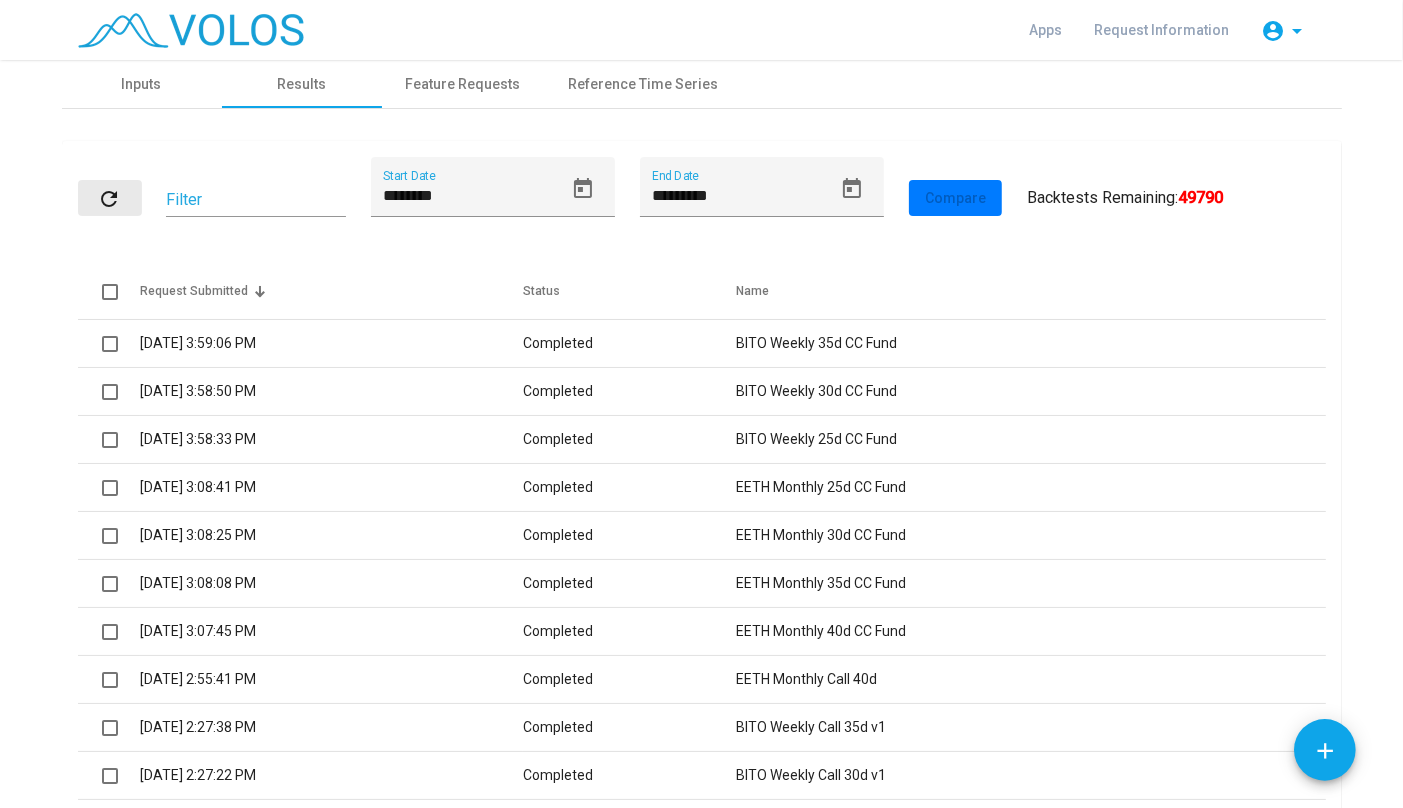 click on "refresh" at bounding box center (110, 199) 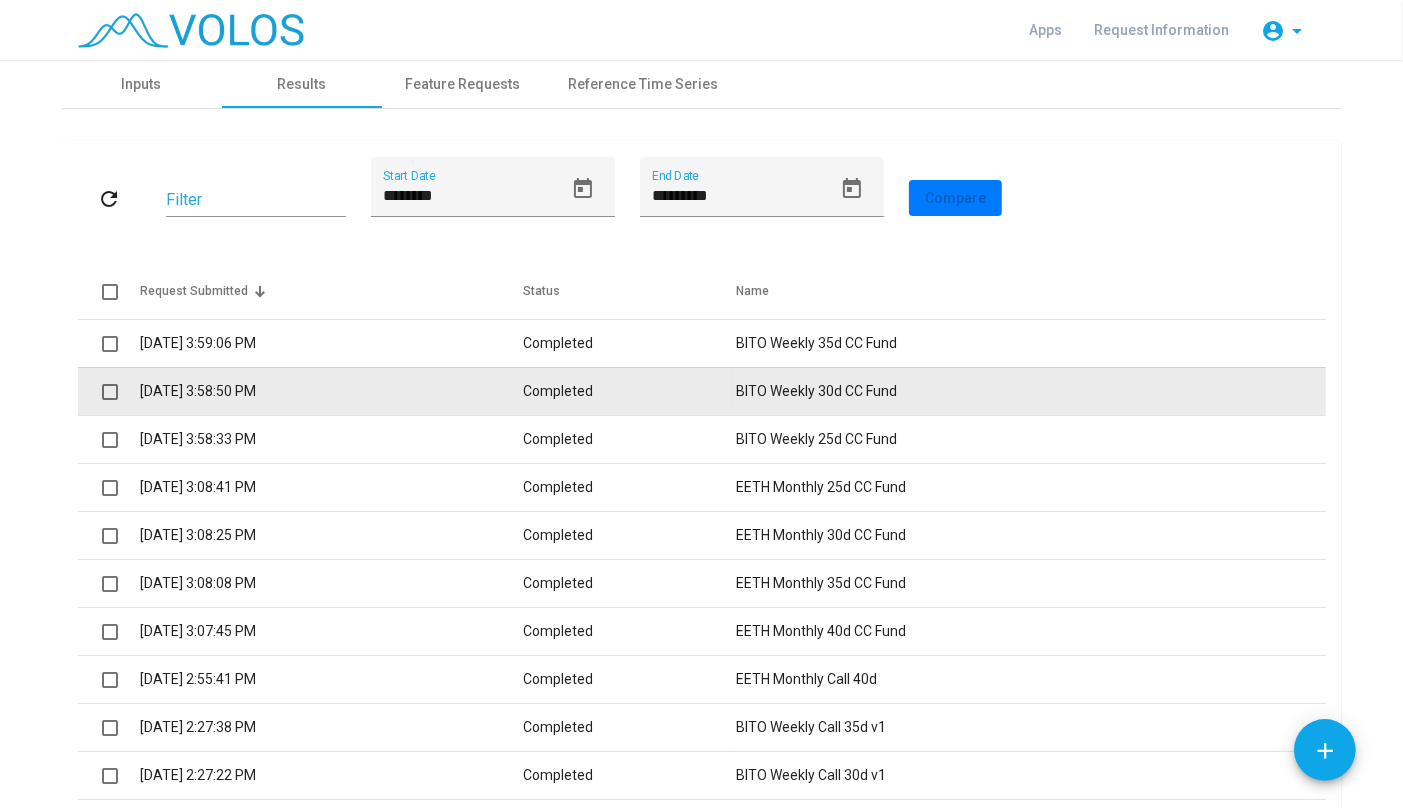 scroll, scrollTop: 240, scrollLeft: 0, axis: vertical 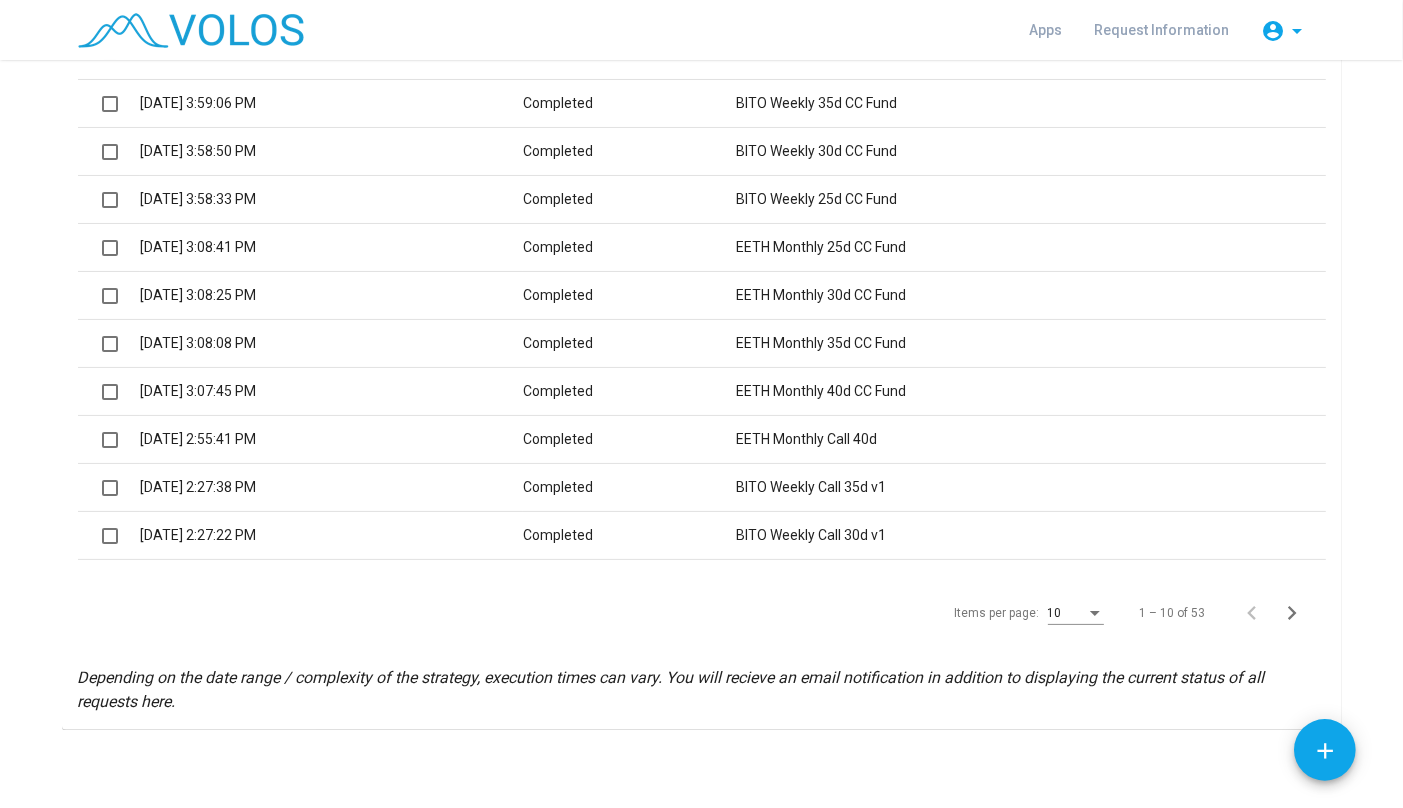click on "10" at bounding box center [1067, 614] 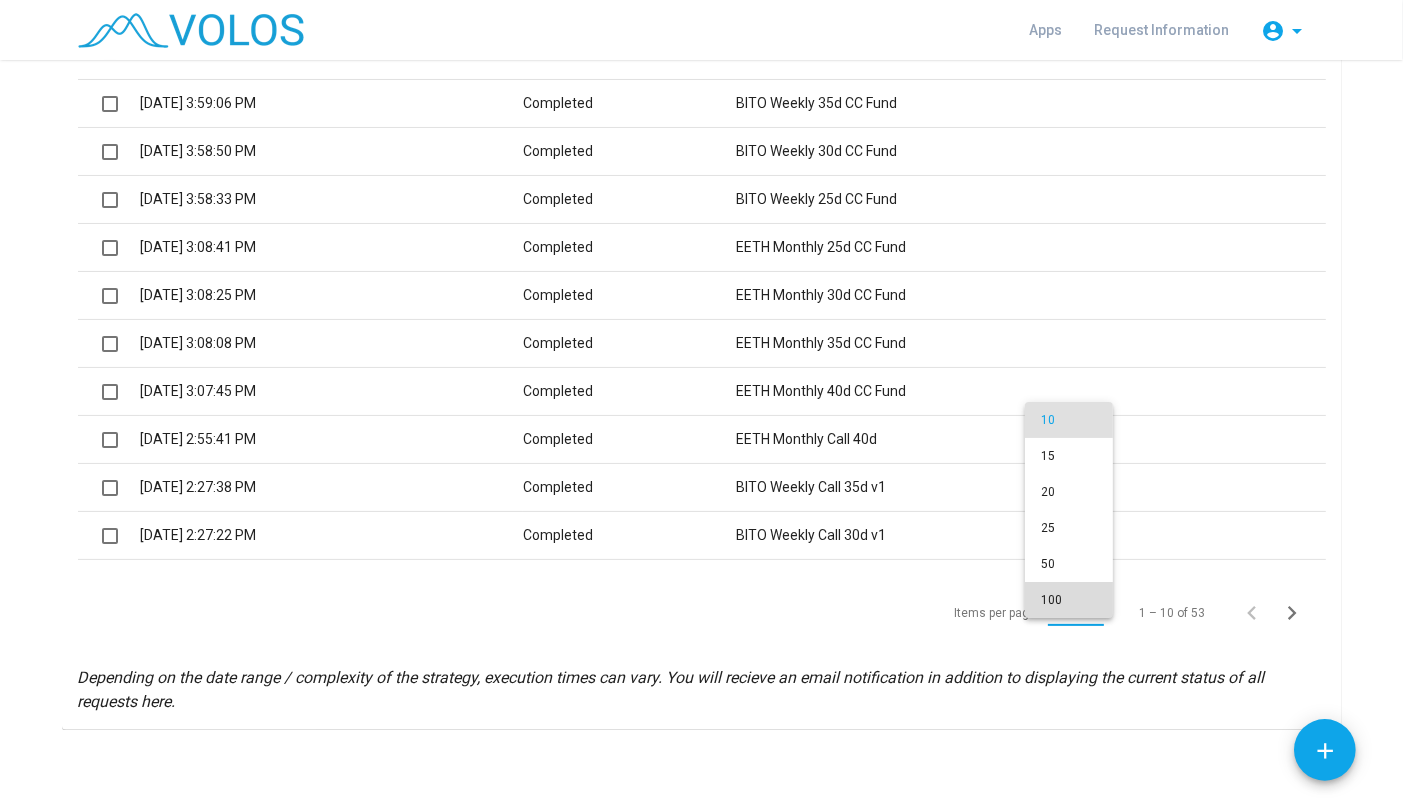 click on "100" at bounding box center [1069, 600] 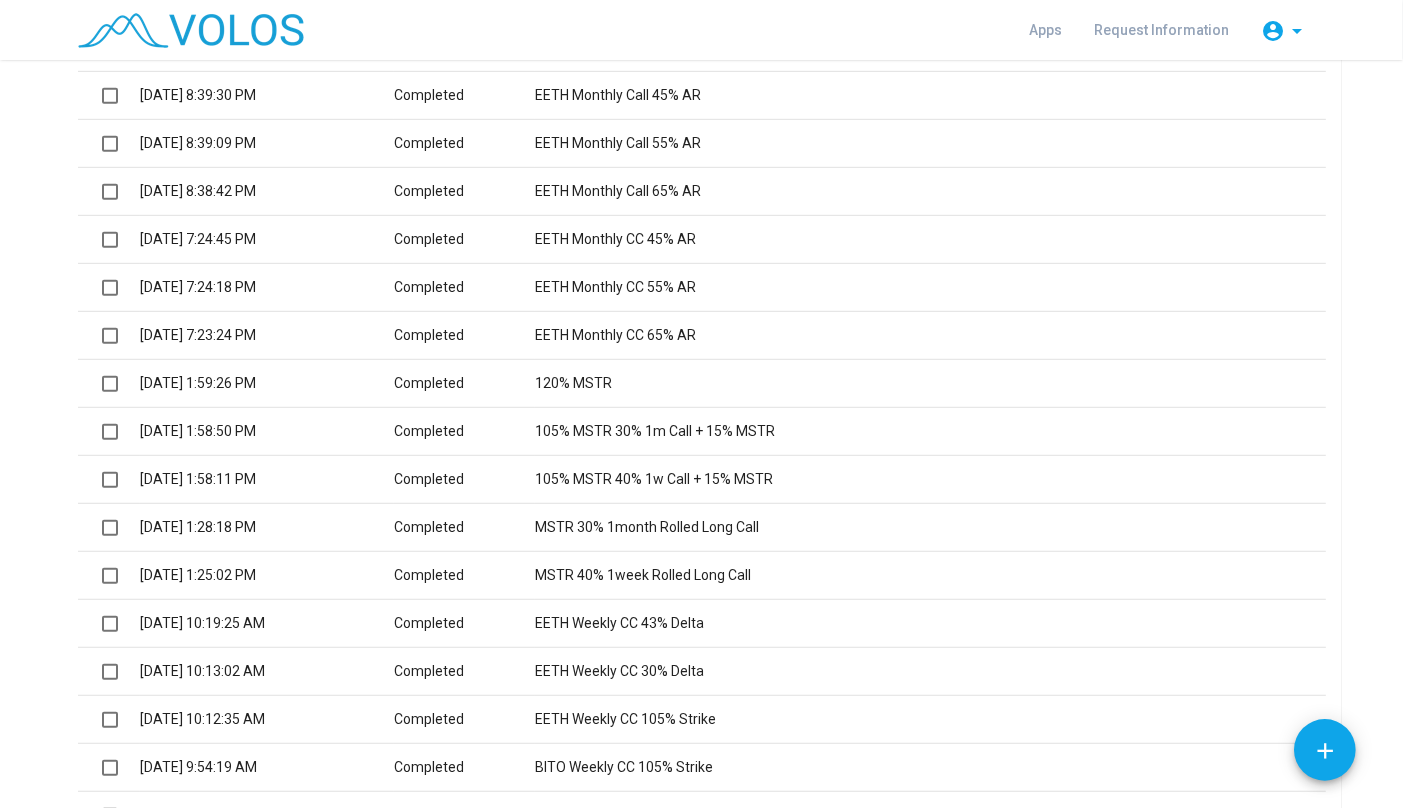 scroll, scrollTop: 1114, scrollLeft: 0, axis: vertical 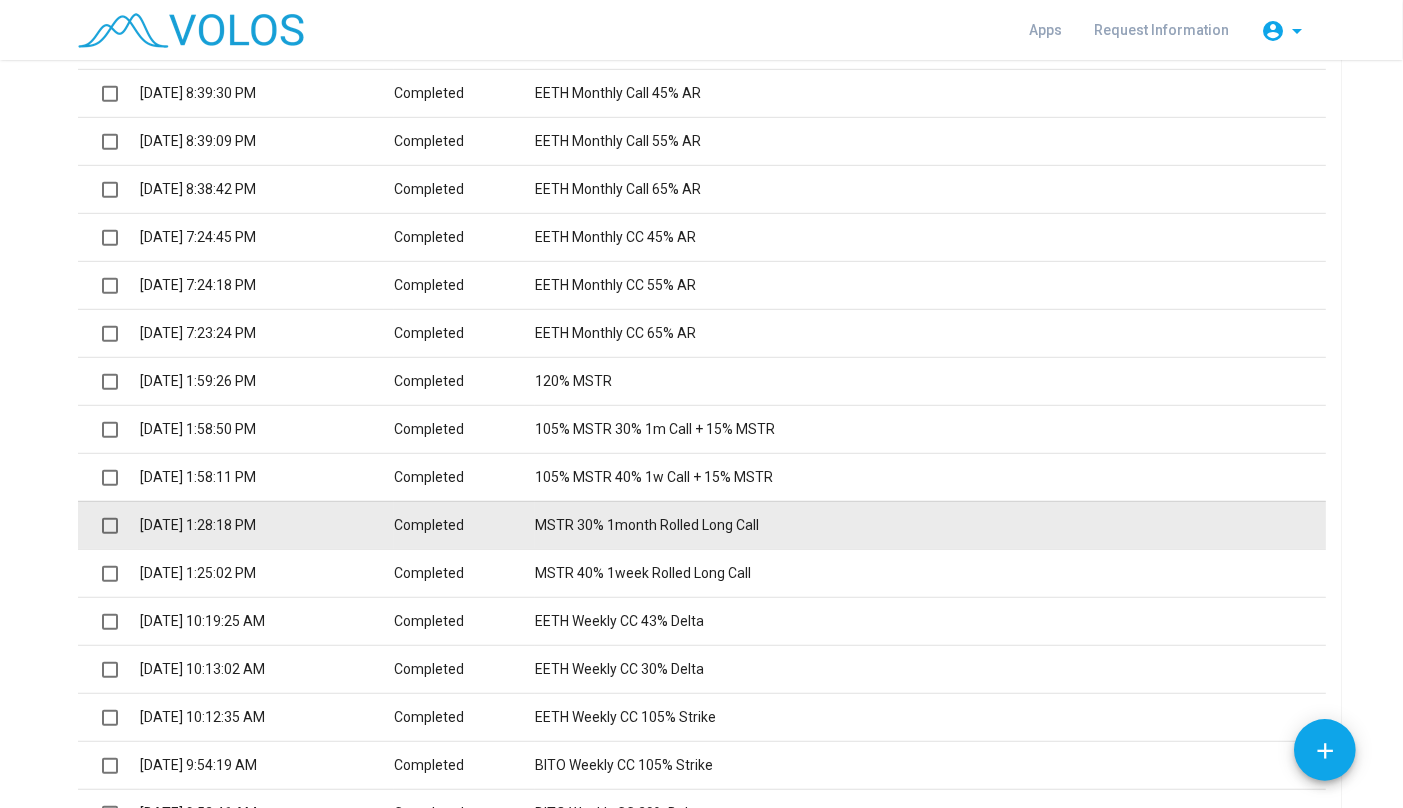 click on "MSTR 30% 1month Rolled Long Call" at bounding box center [930, 525] 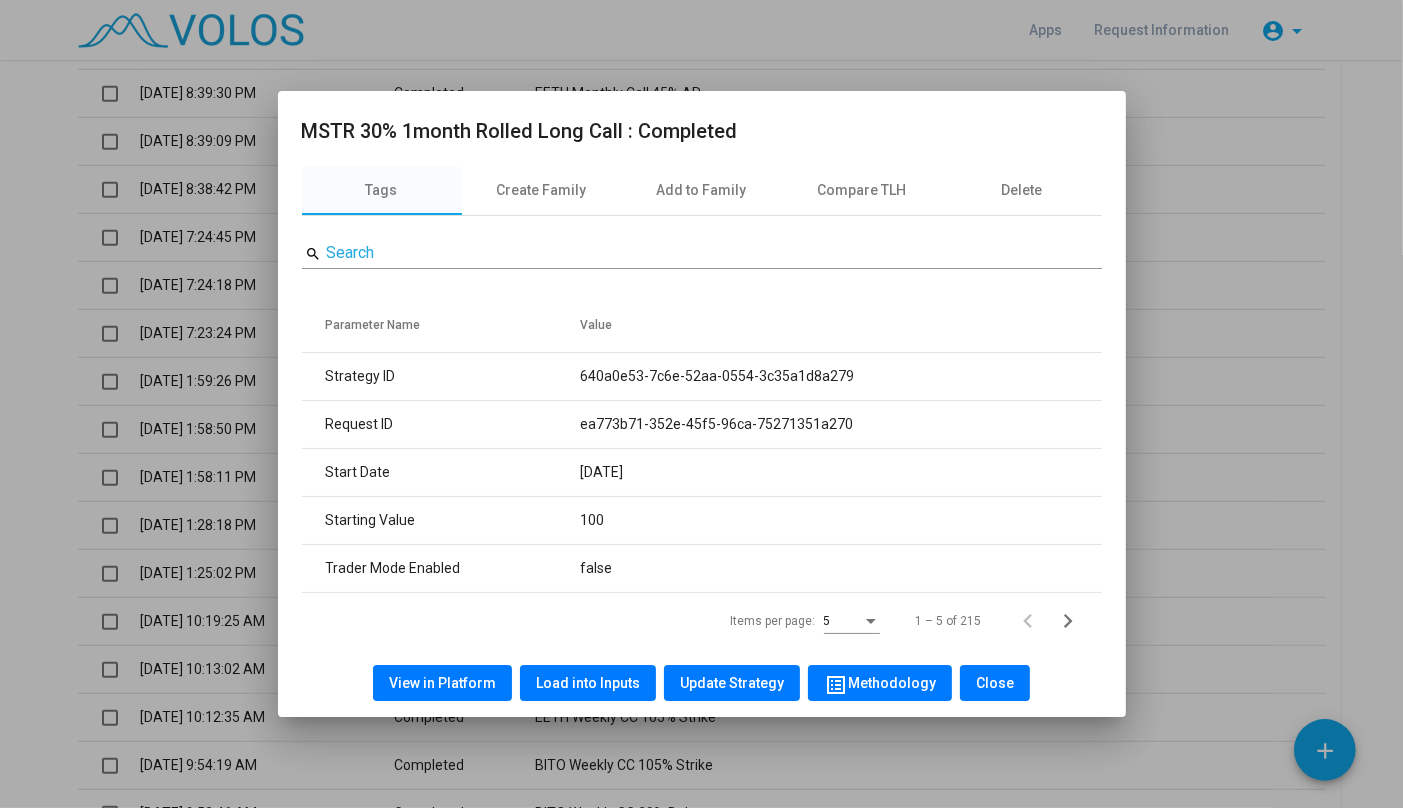 click on "Load into Inputs" at bounding box center [588, 683] 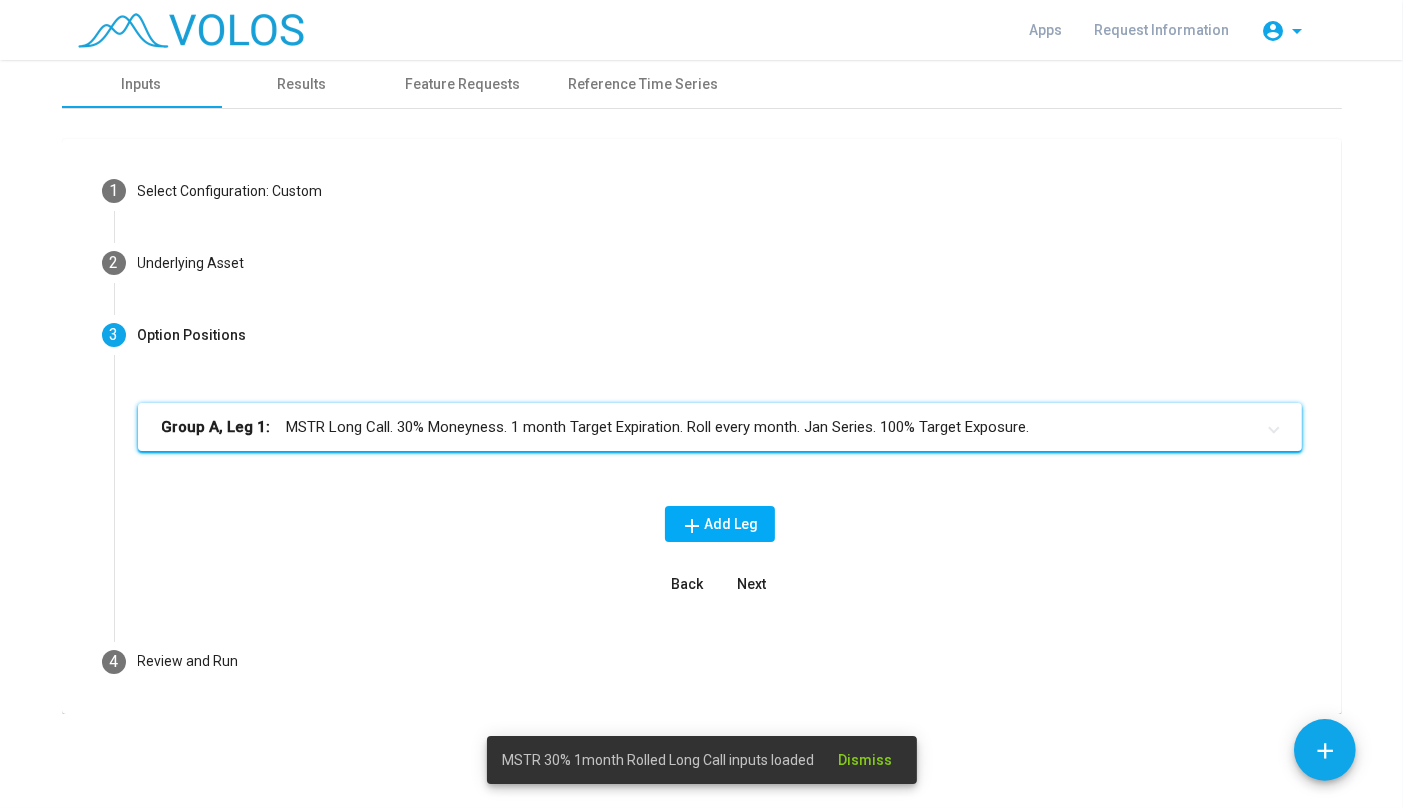 scroll, scrollTop: 0, scrollLeft: 0, axis: both 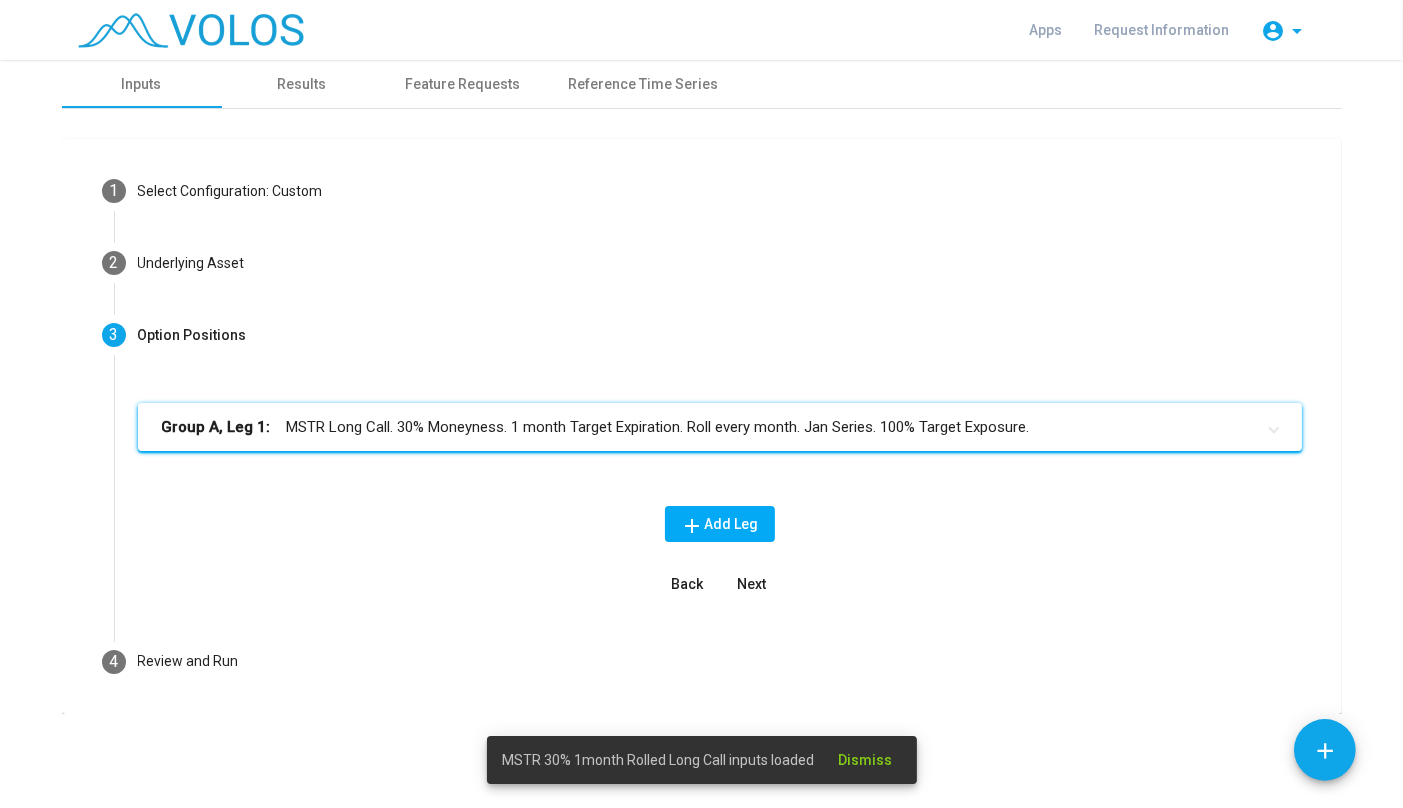 click on "Group A, Leg 1:   MSTR Long Call. 30% Moneyness. 1 month Target Expiration. Roll every month. Jan Series. 100% Target Exposure." at bounding box center [708, 427] 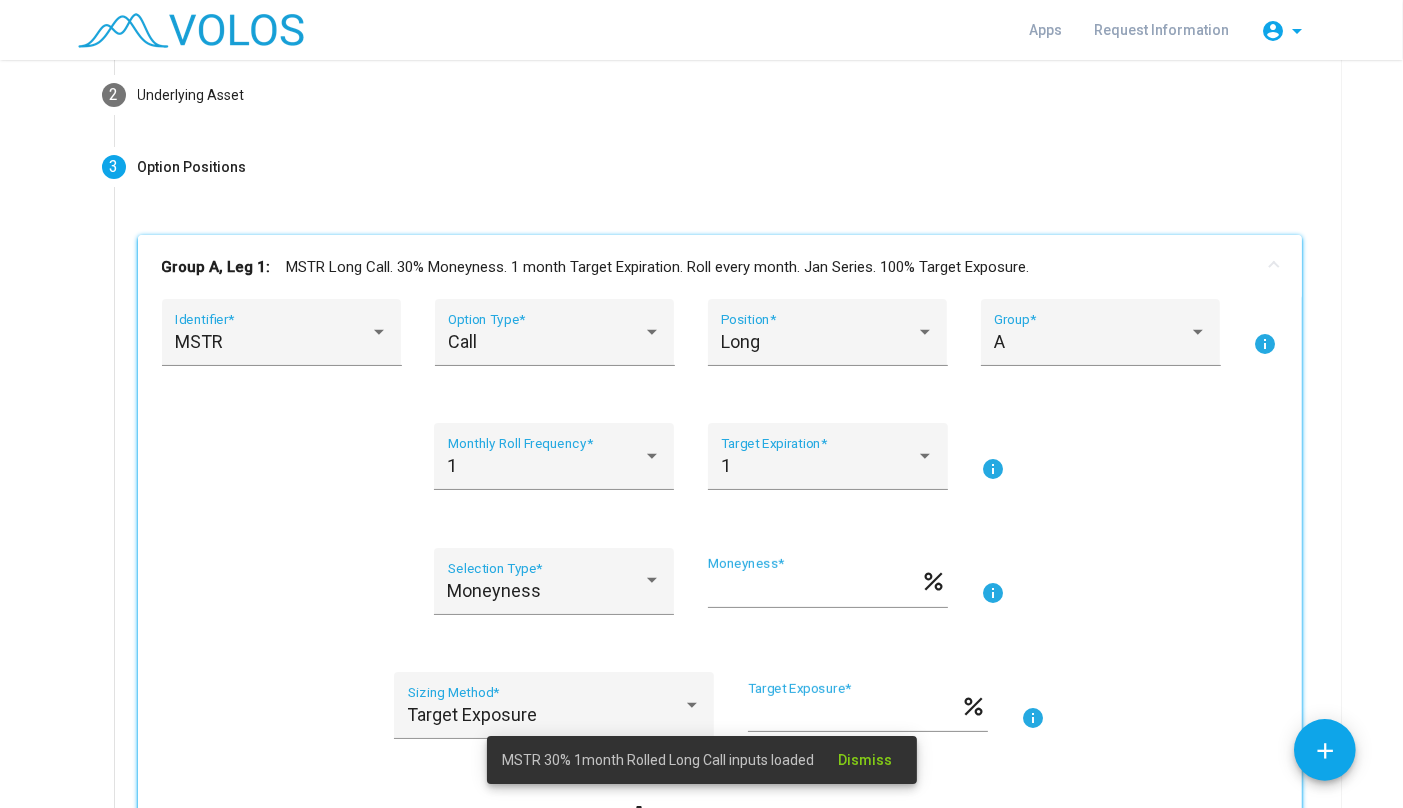 scroll, scrollTop: 188, scrollLeft: 0, axis: vertical 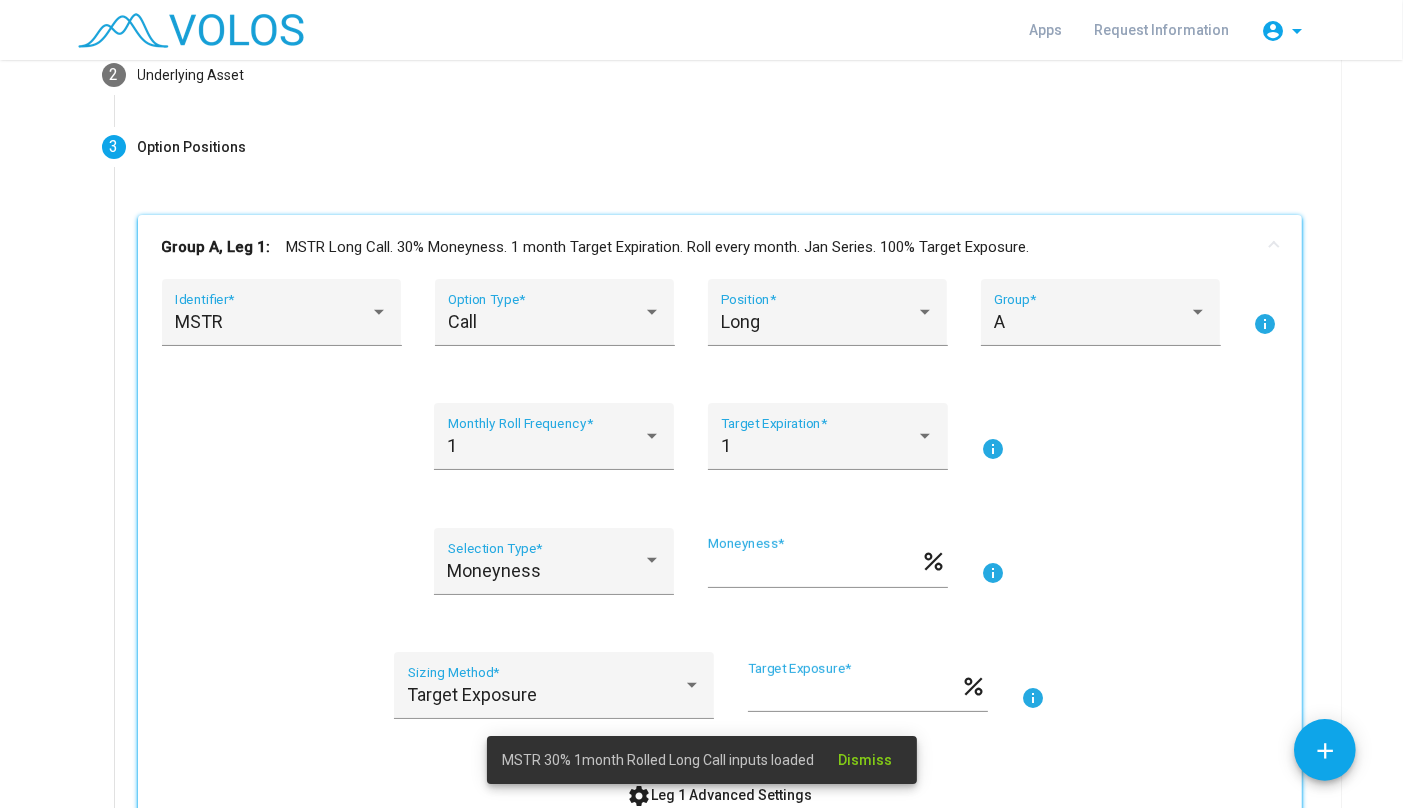 click on "**" at bounding box center [814, 569] 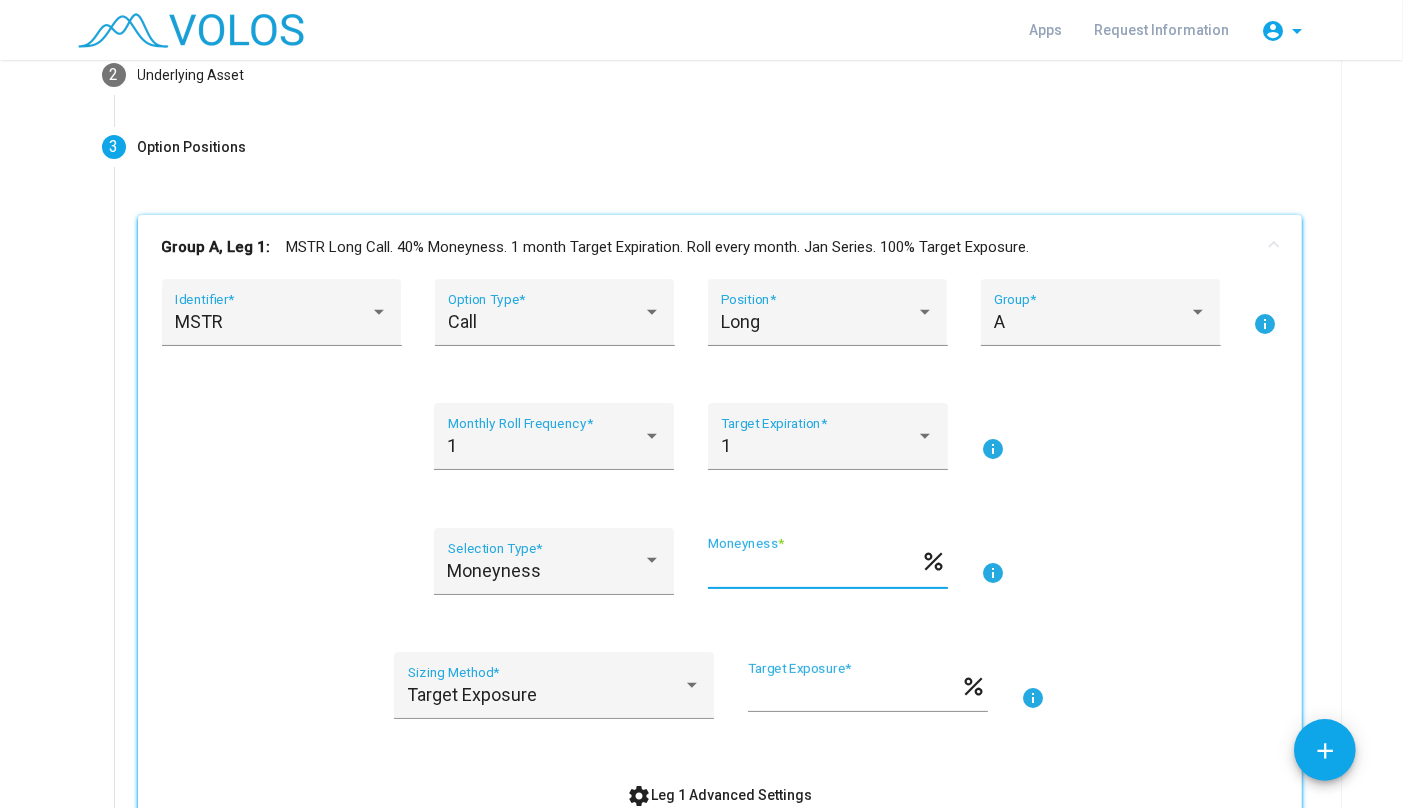 scroll, scrollTop: 0, scrollLeft: 0, axis: both 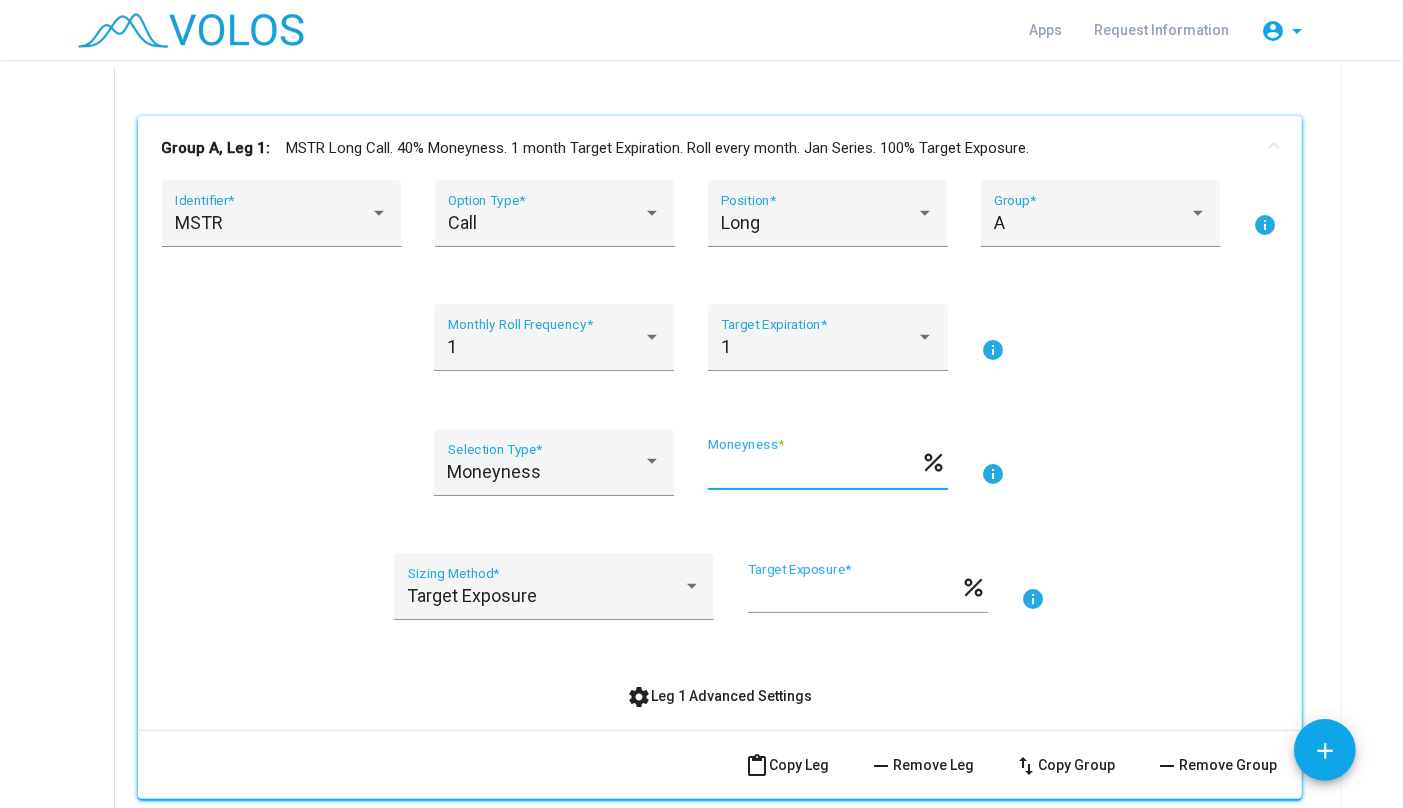 type on "**" 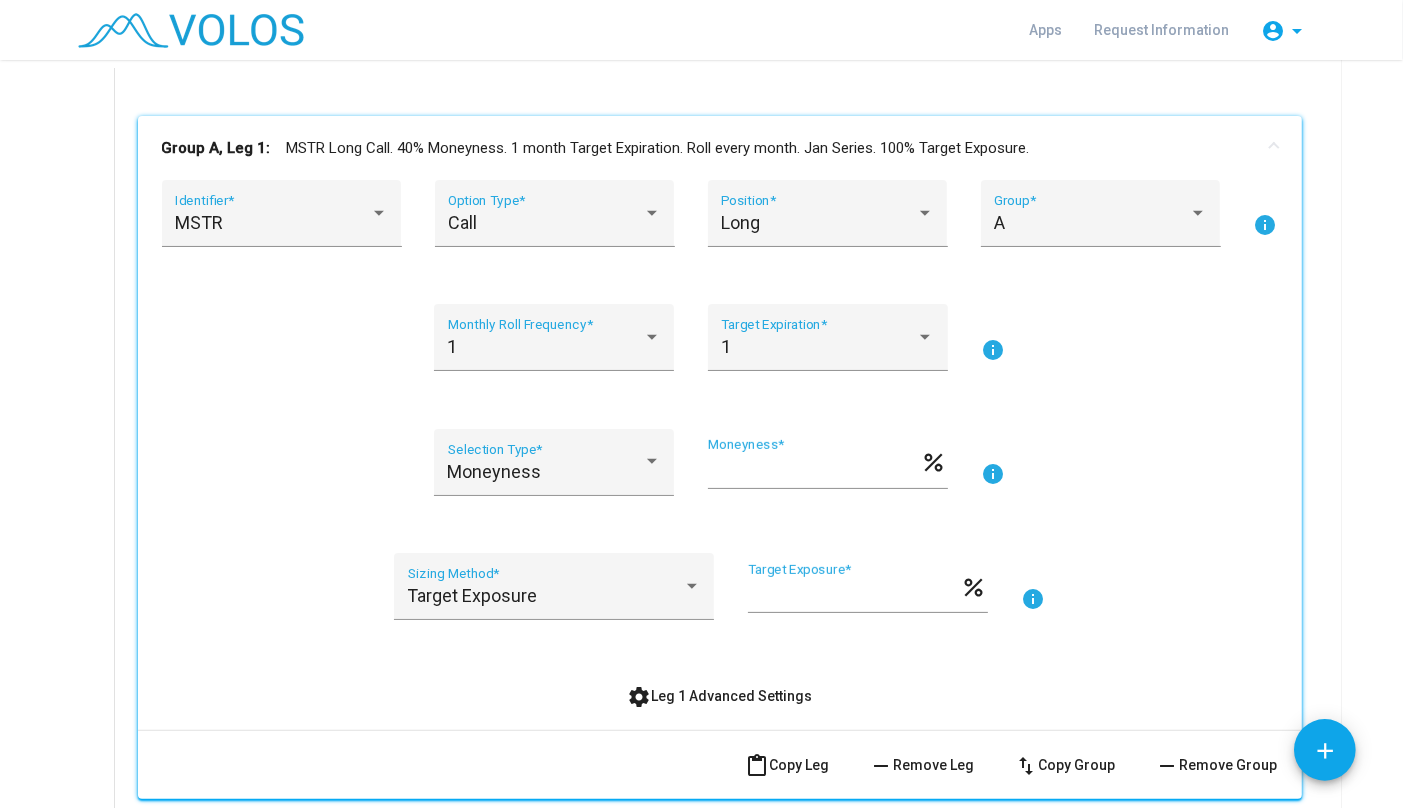 click on "Moneyness Selection Type  * ** Moneyness  * percent info" at bounding box center (720, 474) 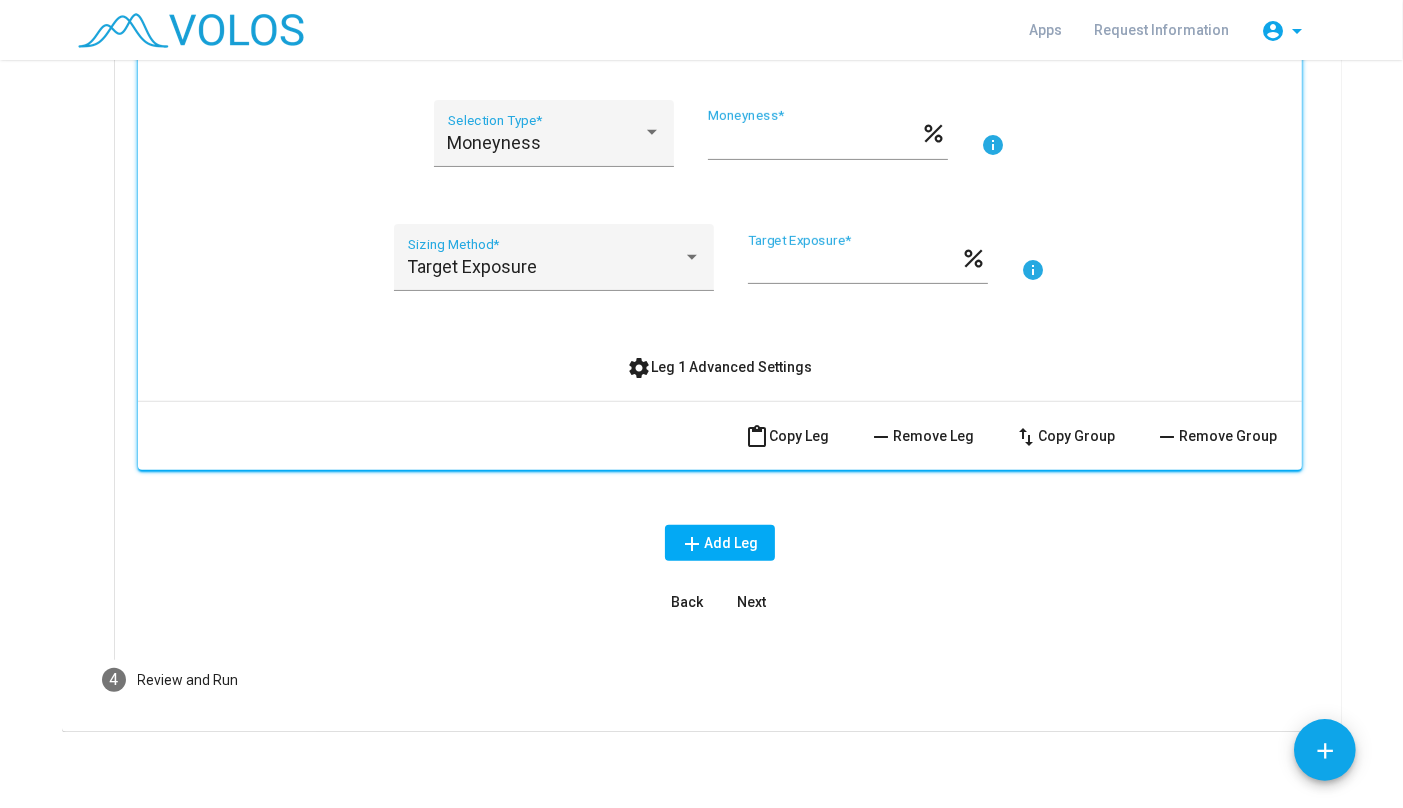 click on "Next" at bounding box center (751, 602) 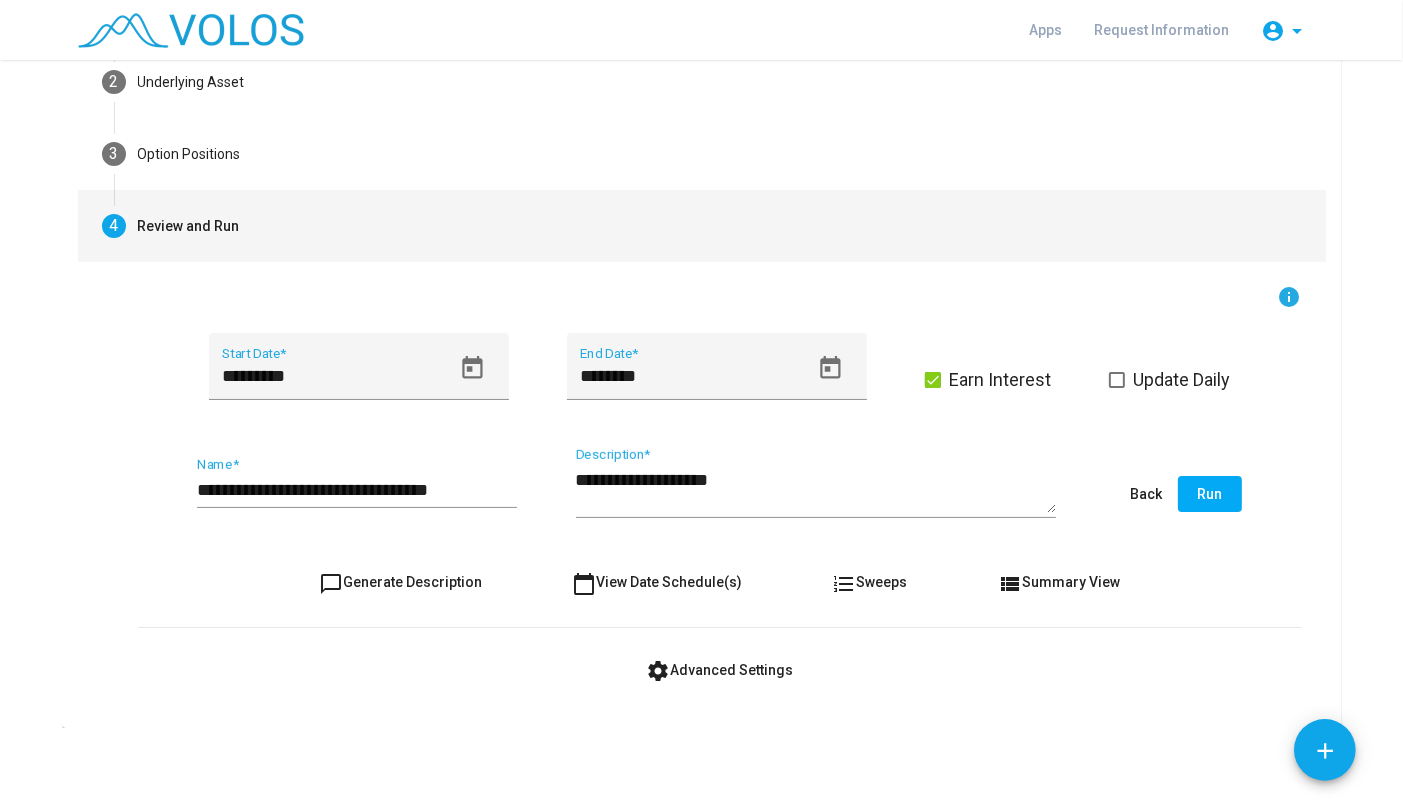 scroll, scrollTop: 179, scrollLeft: 0, axis: vertical 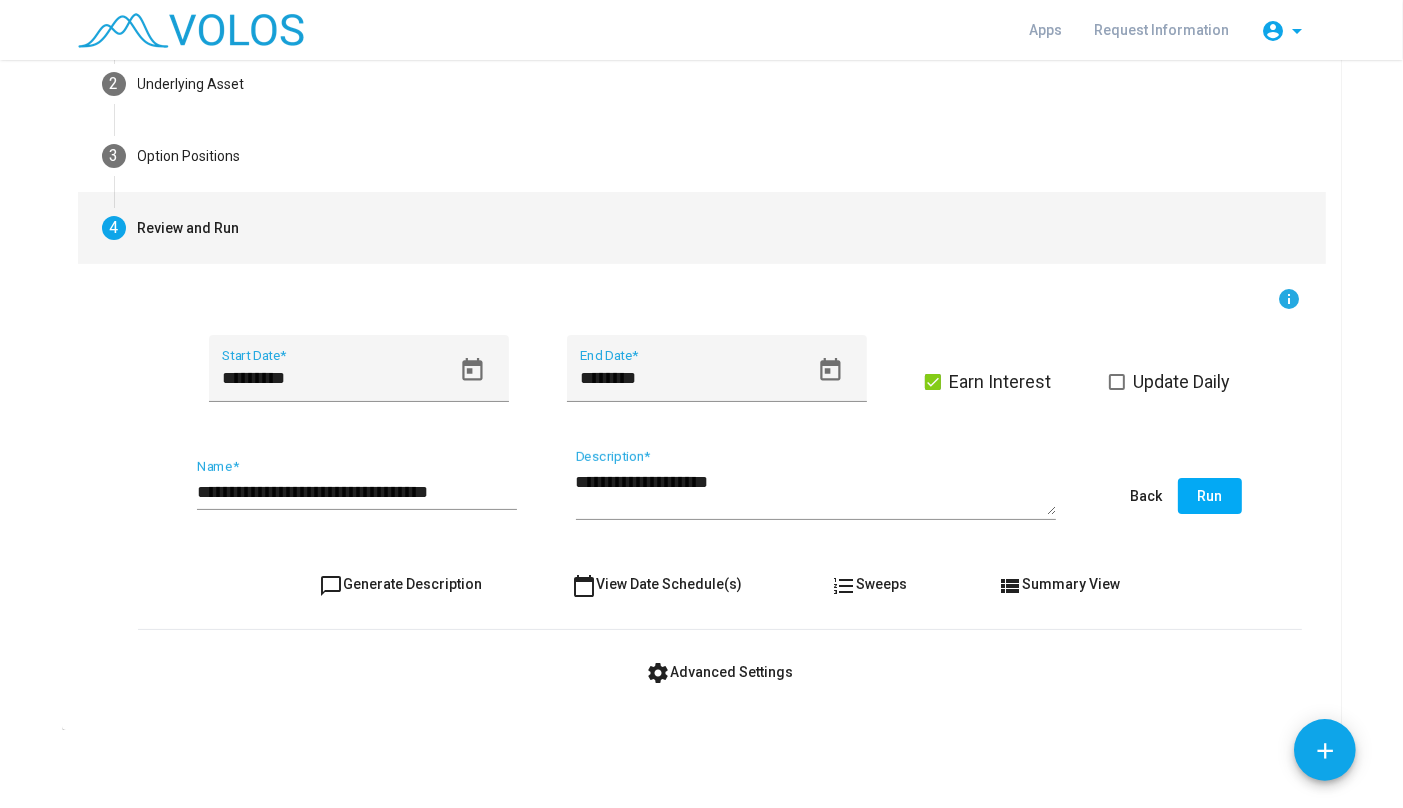 click on "**********" at bounding box center [357, 492] 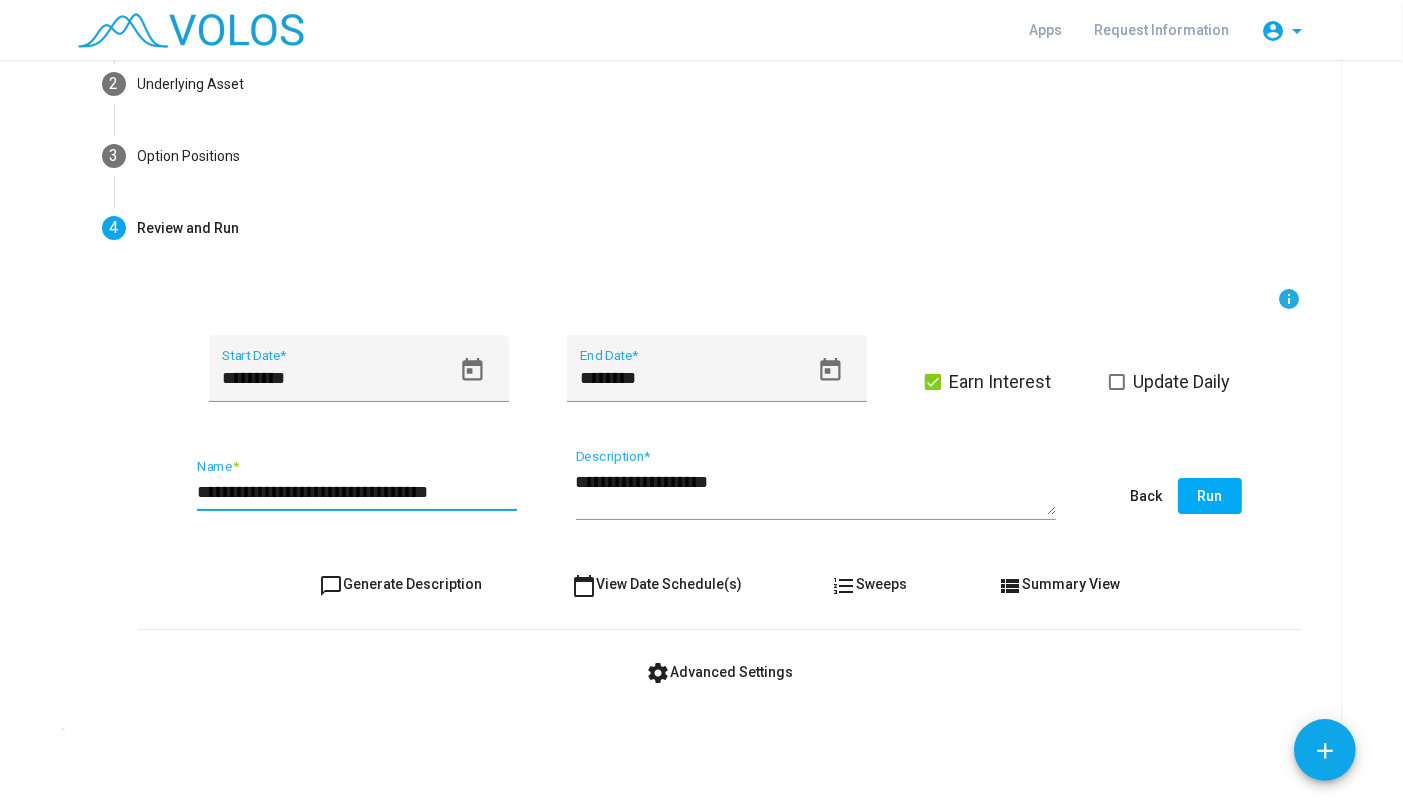 click on "settings  Advanced Settings" at bounding box center [720, 672] 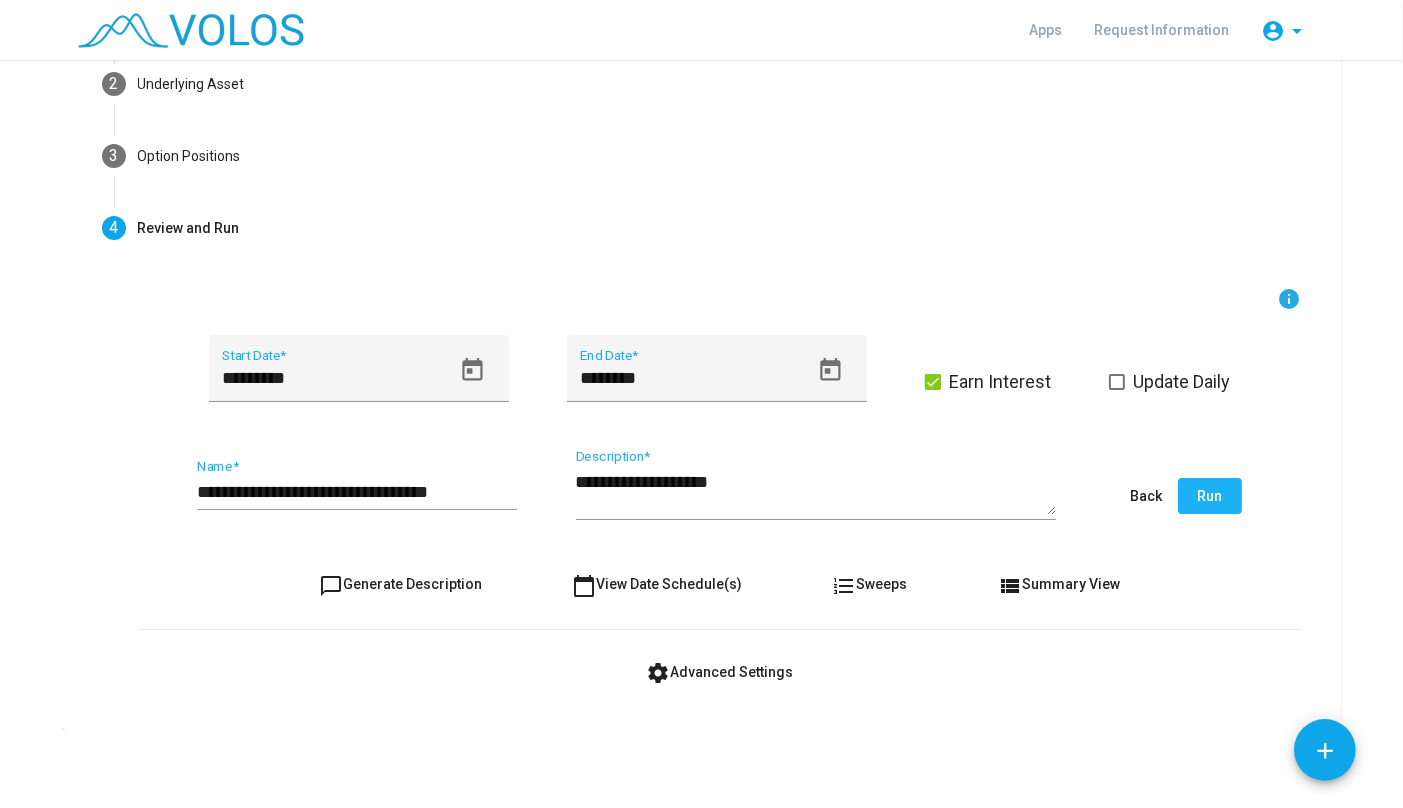 click on "Run" at bounding box center [1210, 496] 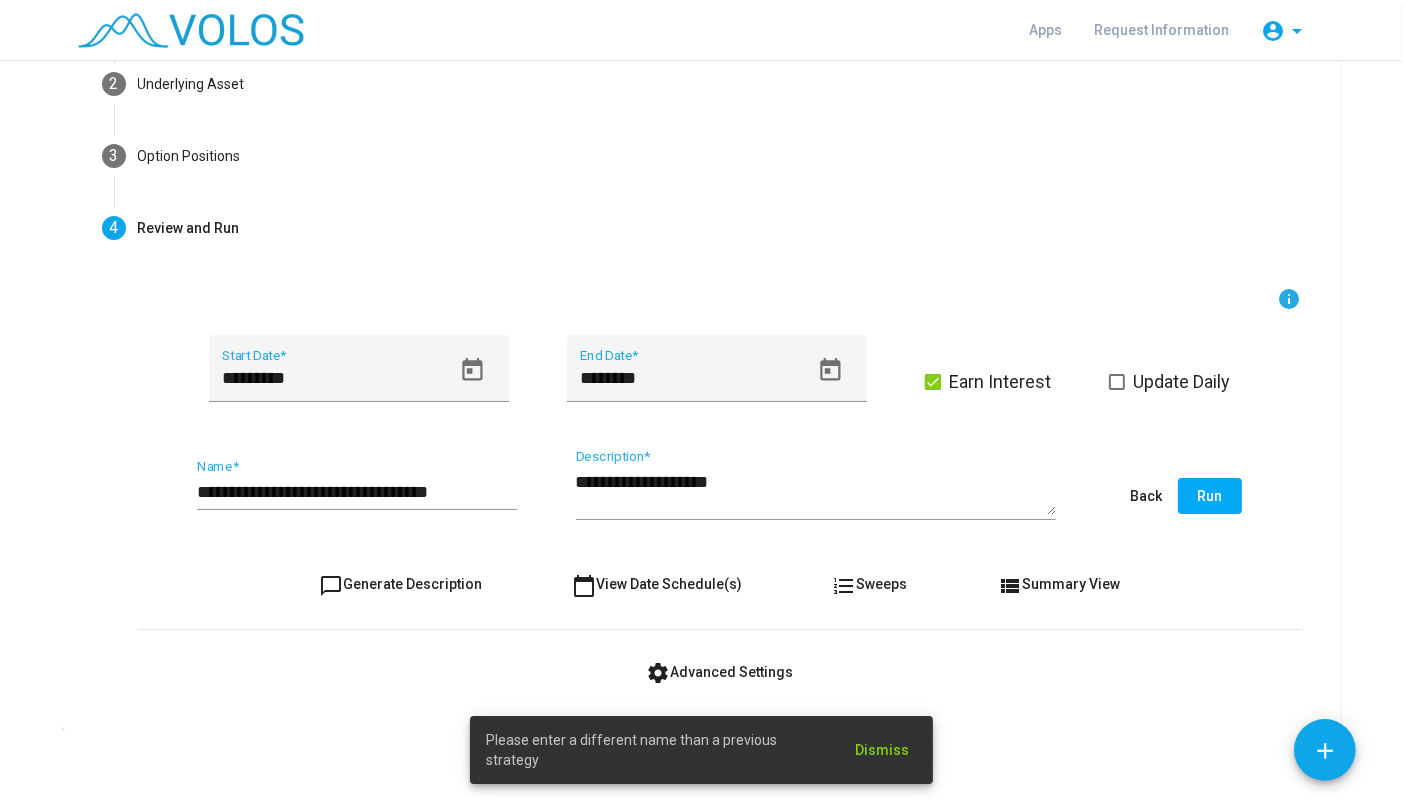 click on "**********" at bounding box center [720, 488] 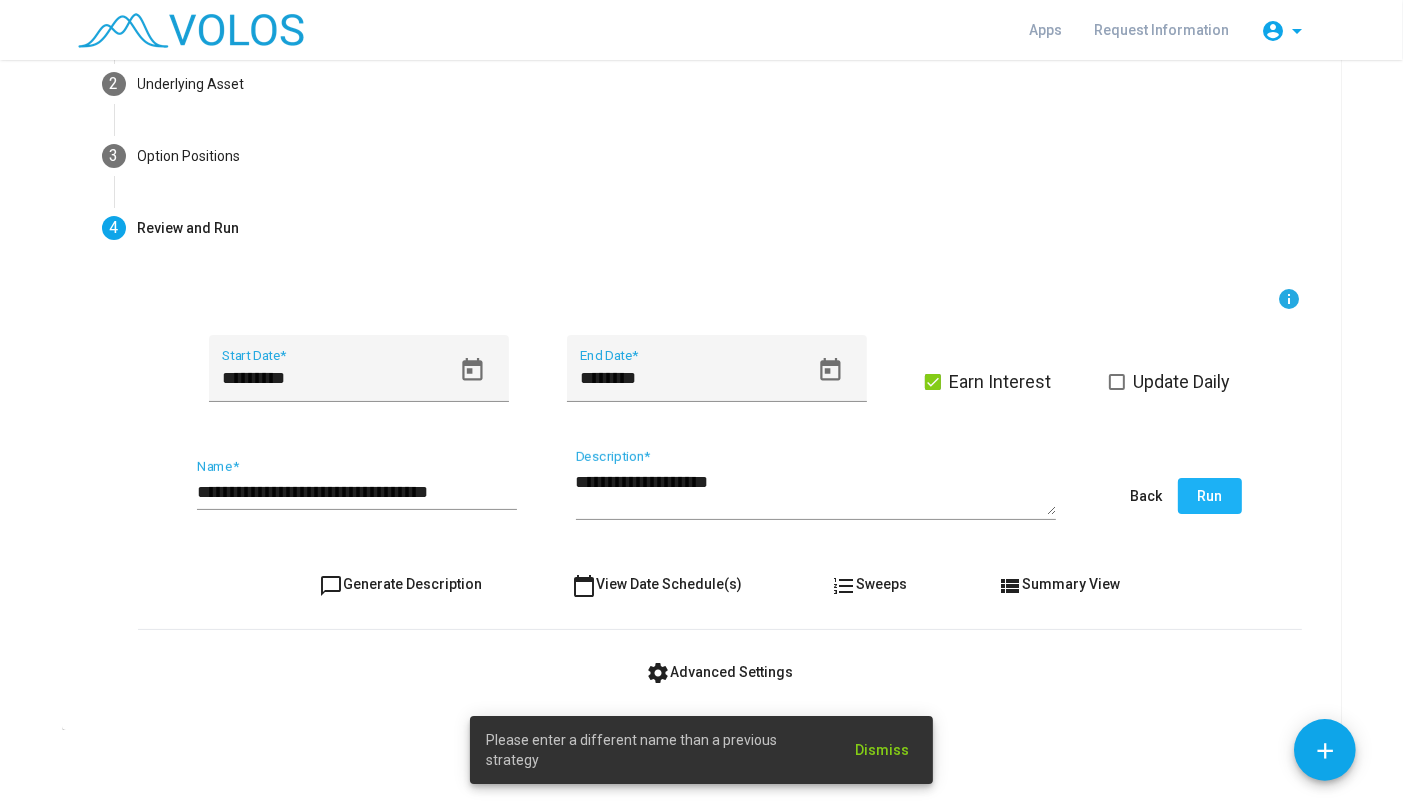 click on "Run" at bounding box center [1209, 496] 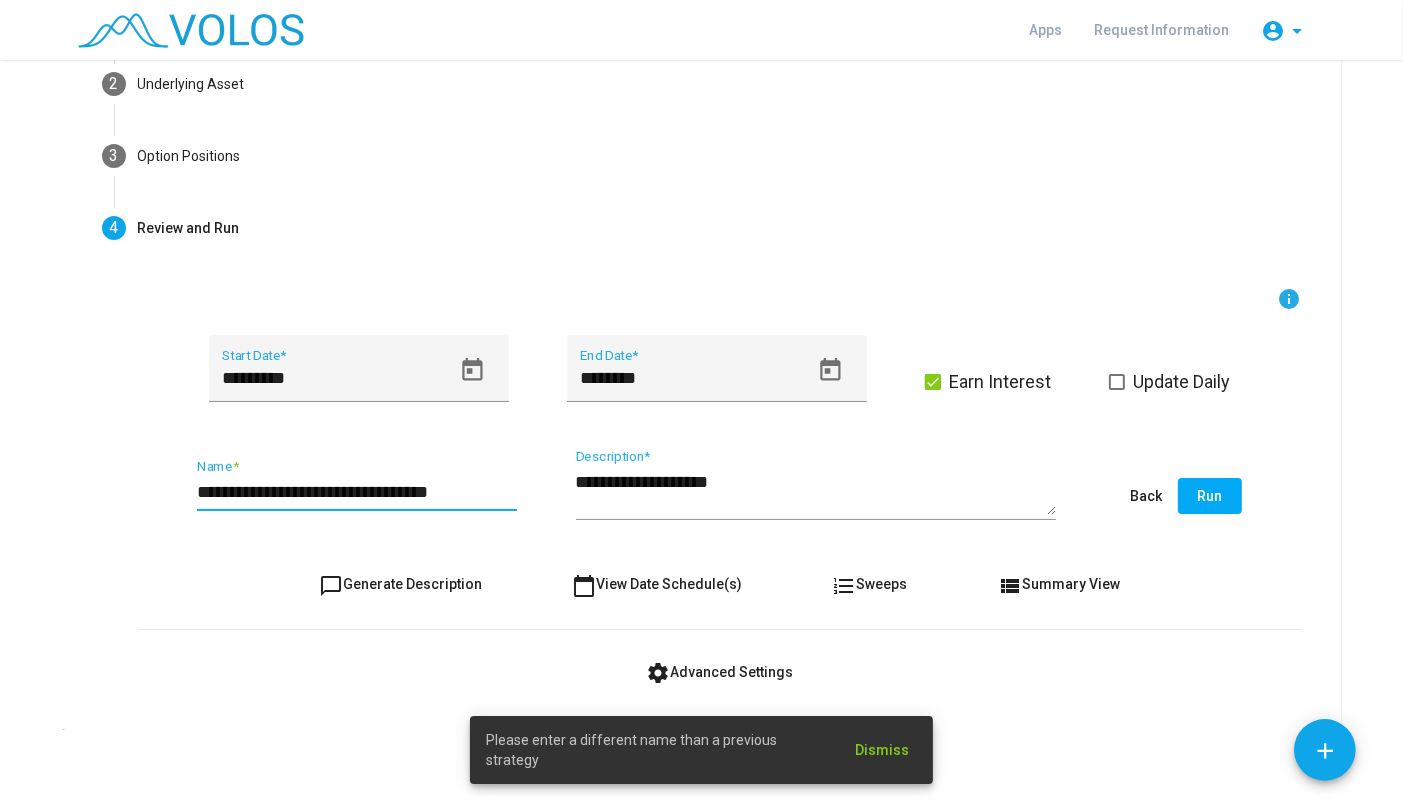 click on "**********" at bounding box center [357, 492] 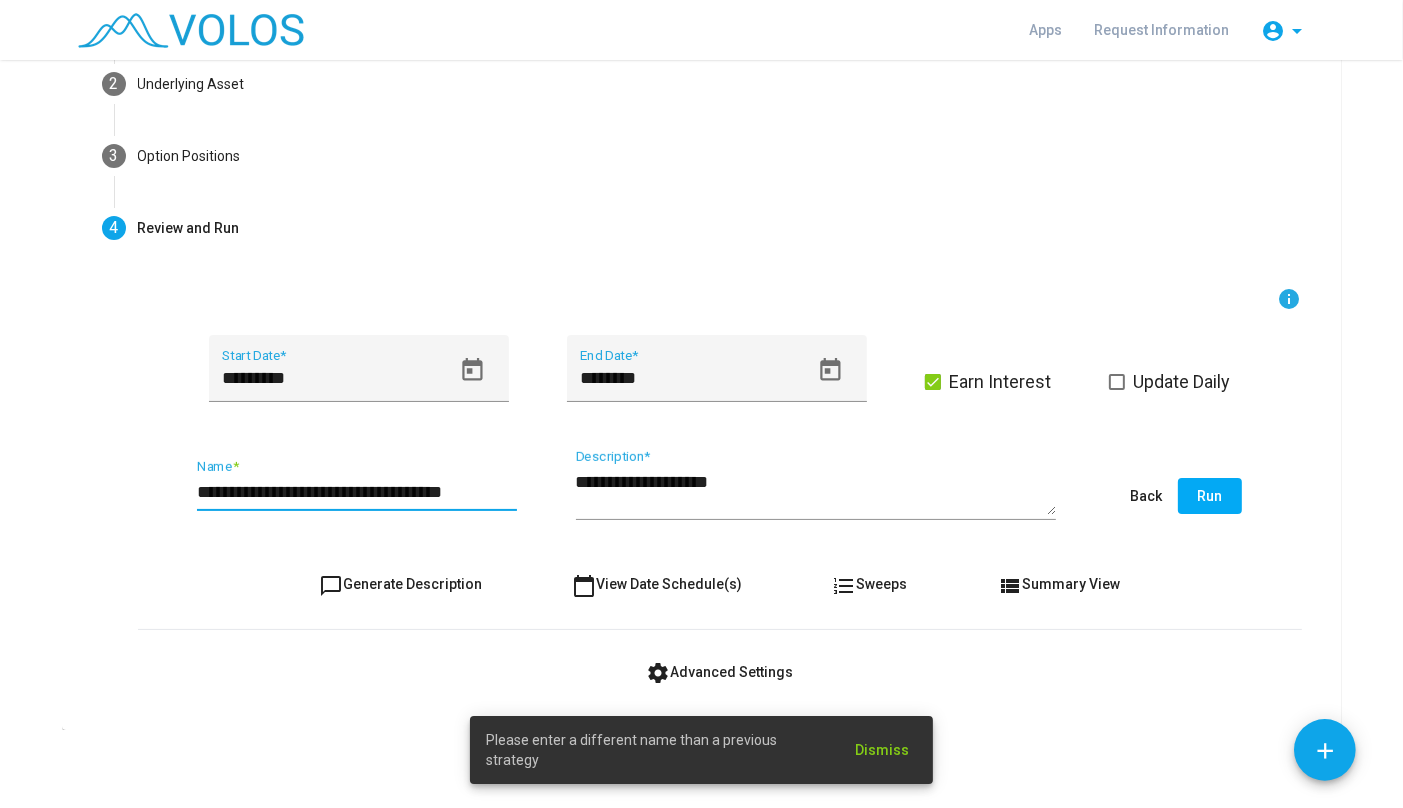 type on "**********" 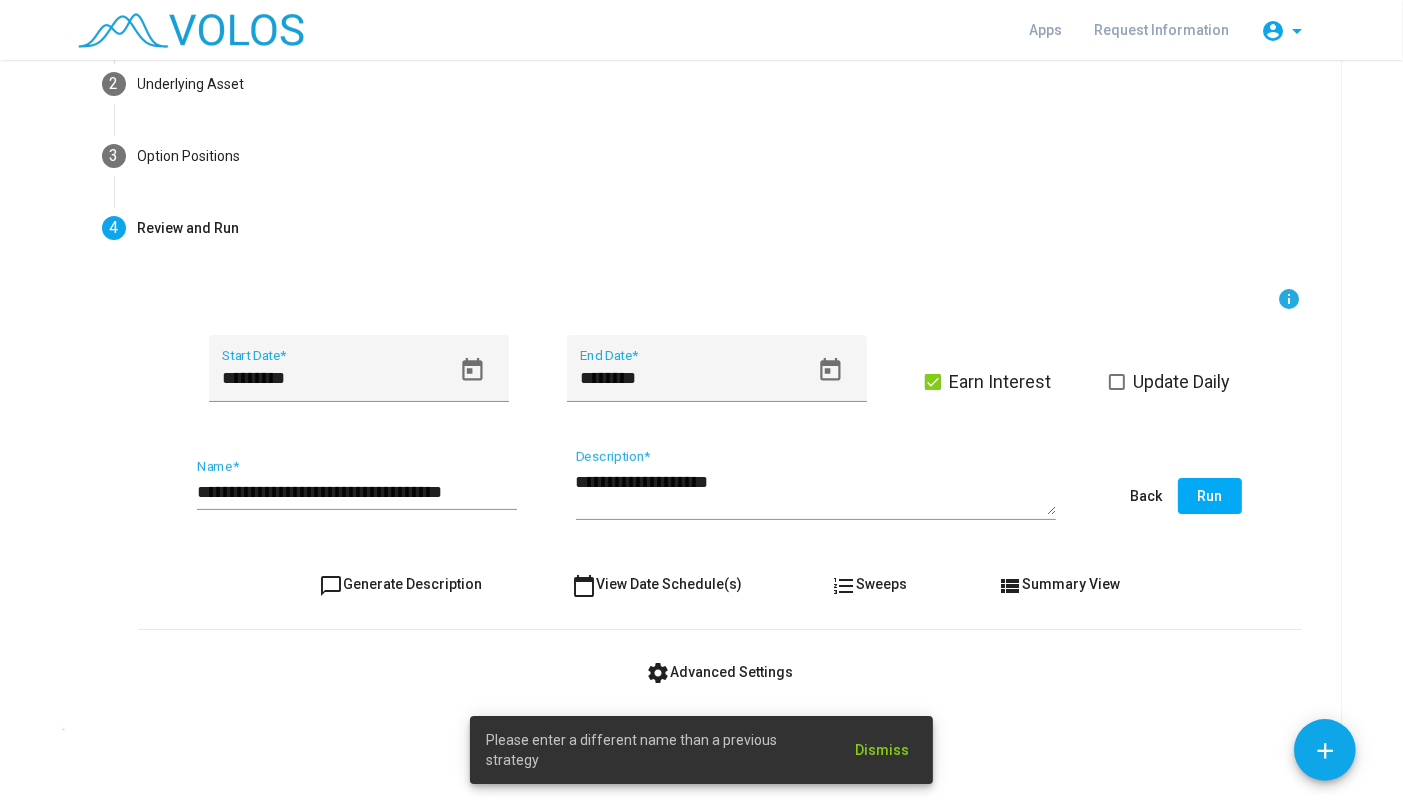 click on "Run" at bounding box center [1209, 496] 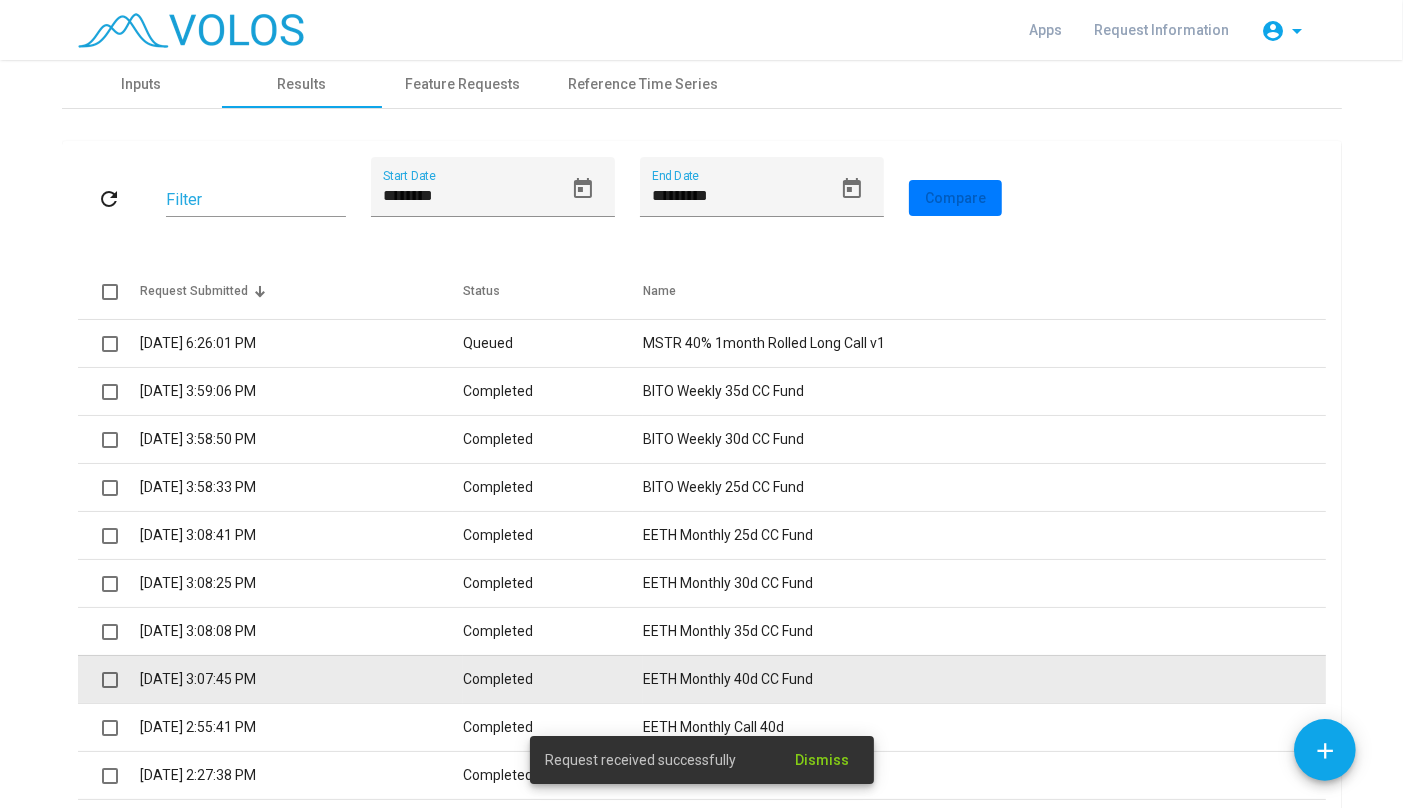 scroll, scrollTop: 240, scrollLeft: 0, axis: vertical 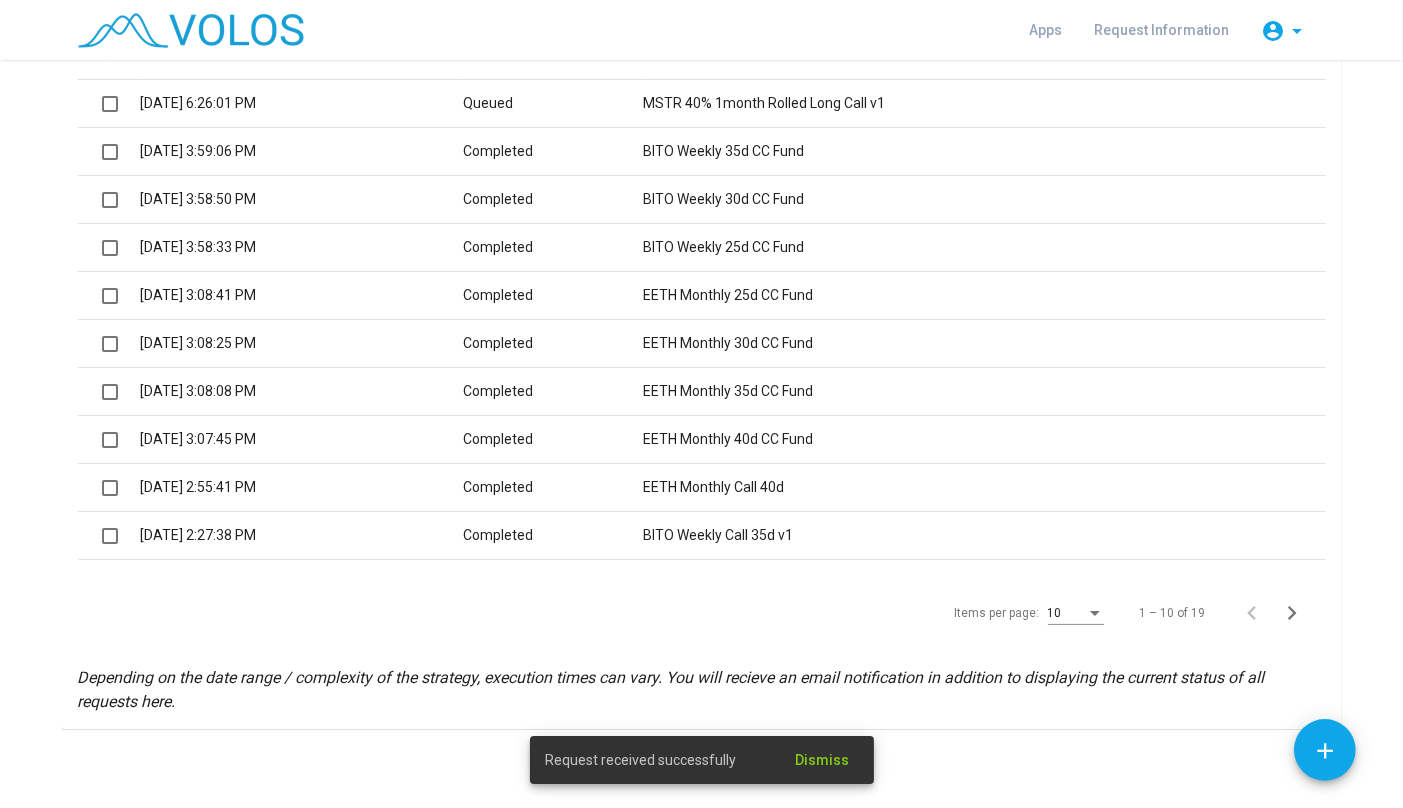 click on "10" at bounding box center (1076, 608) 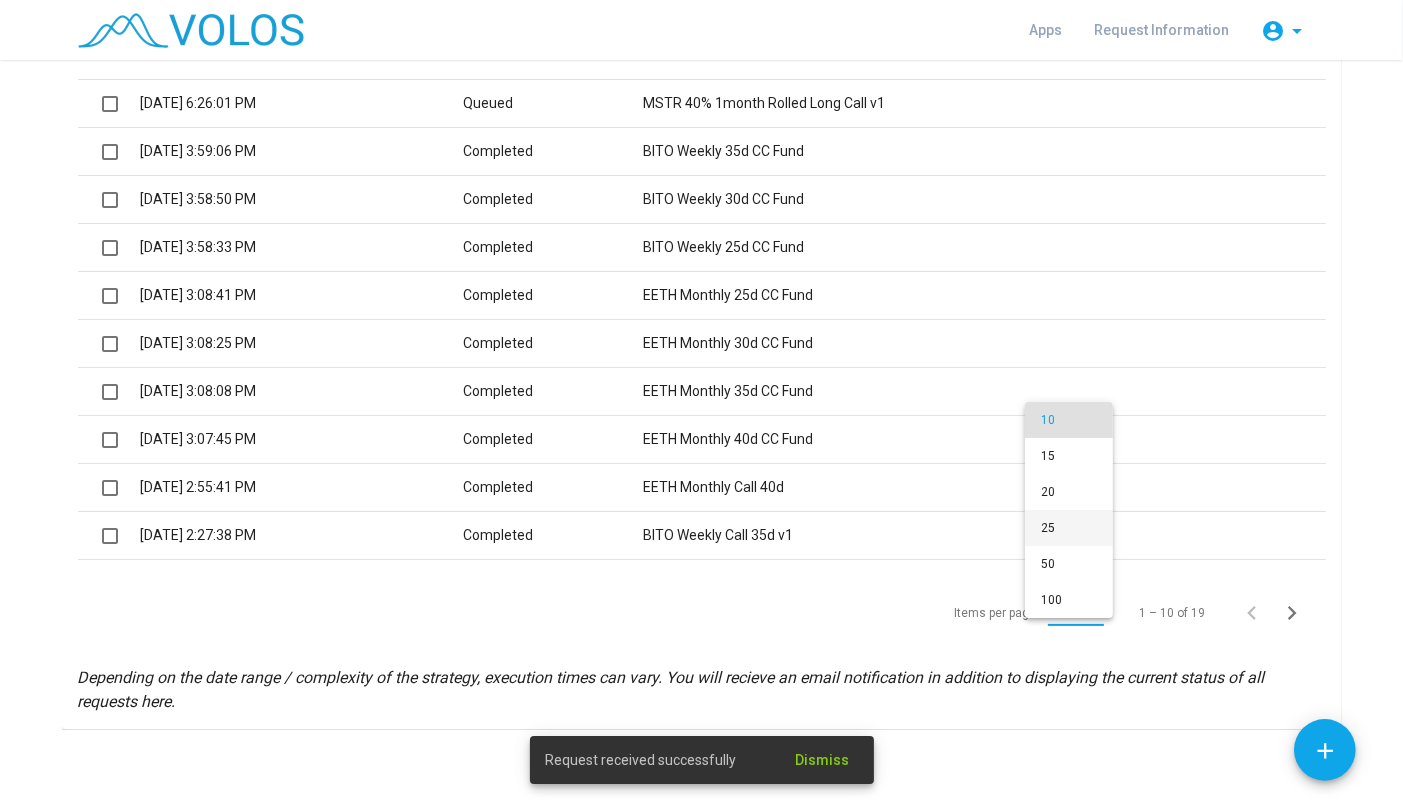 click on "25" at bounding box center (1069, 528) 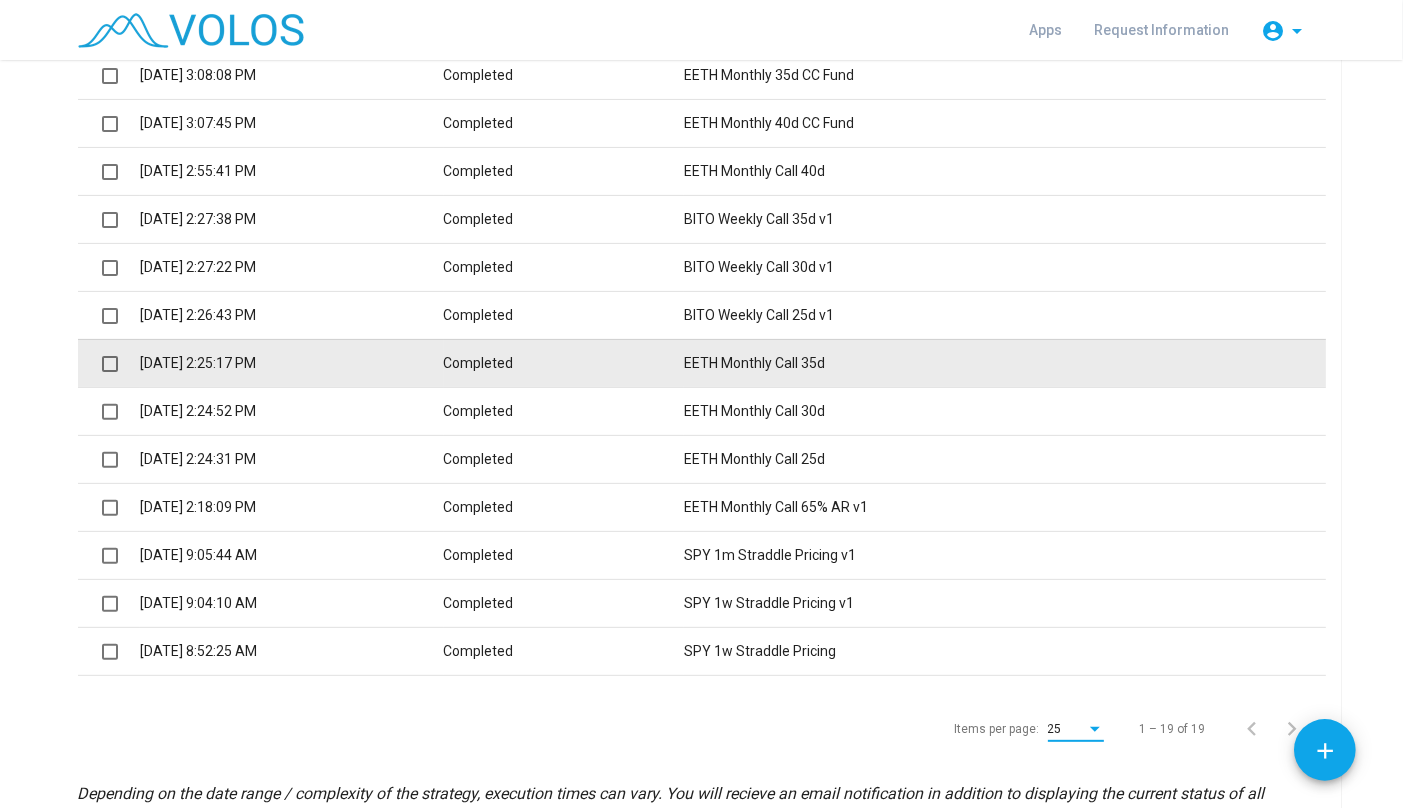scroll, scrollTop: 672, scrollLeft: 0, axis: vertical 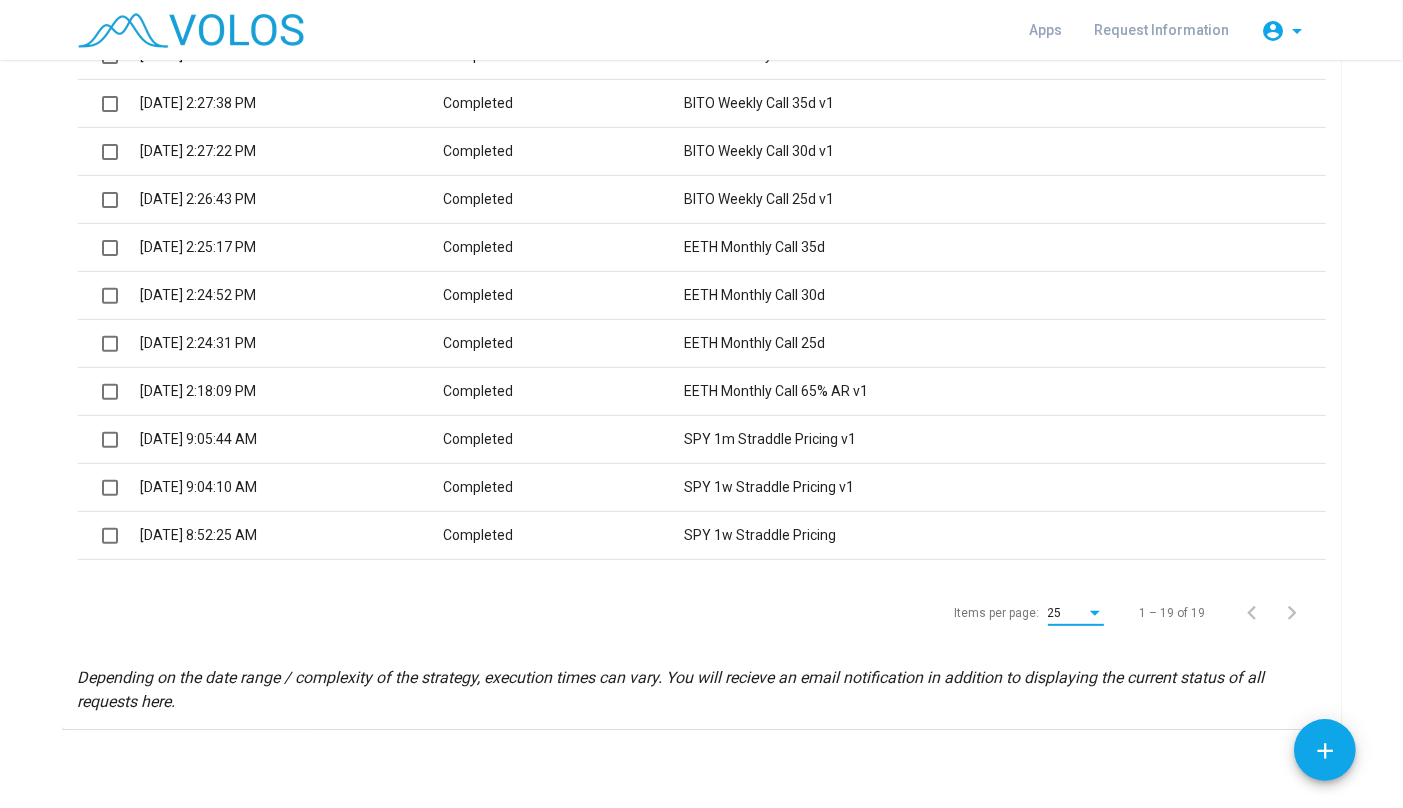 click on "25" at bounding box center (1067, 614) 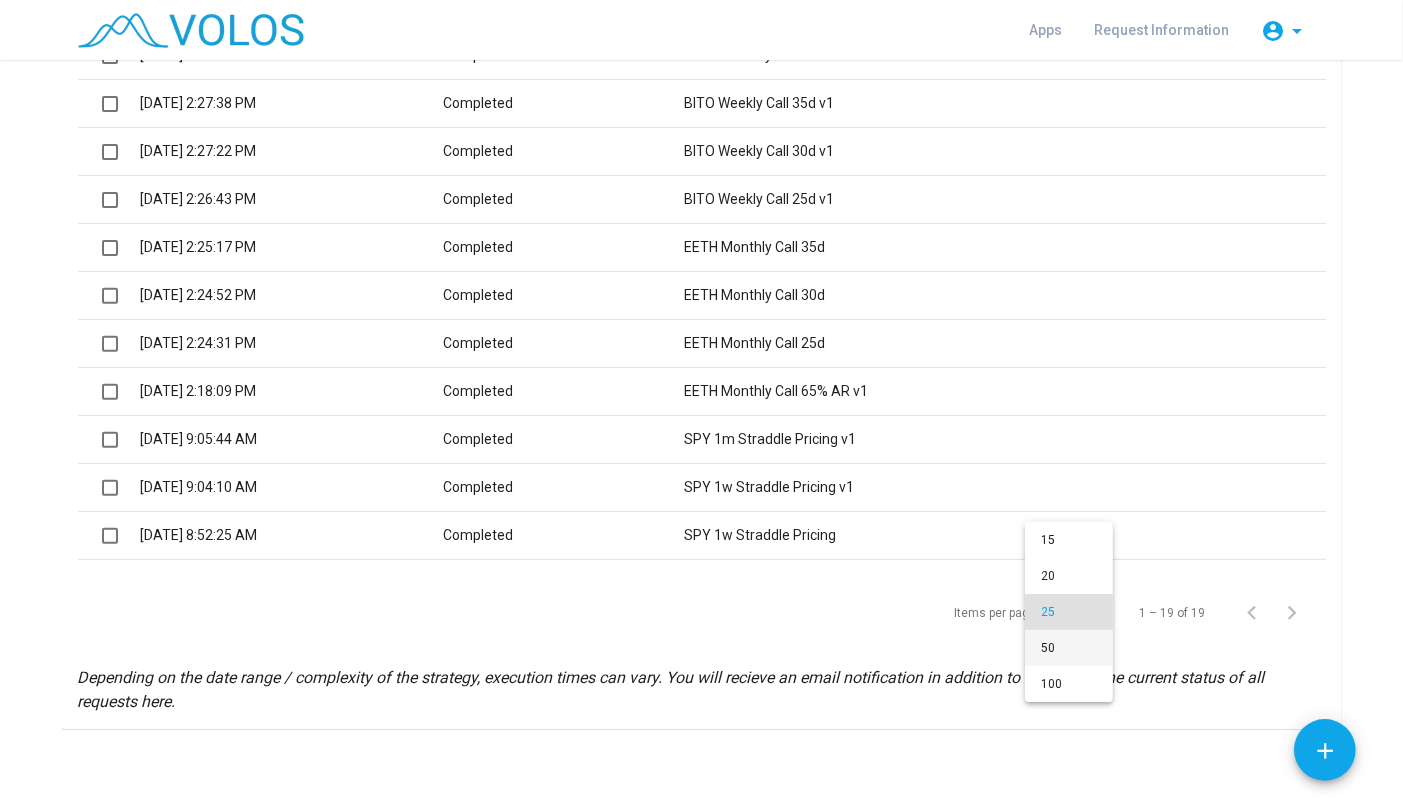 click on "50" at bounding box center (1069, 648) 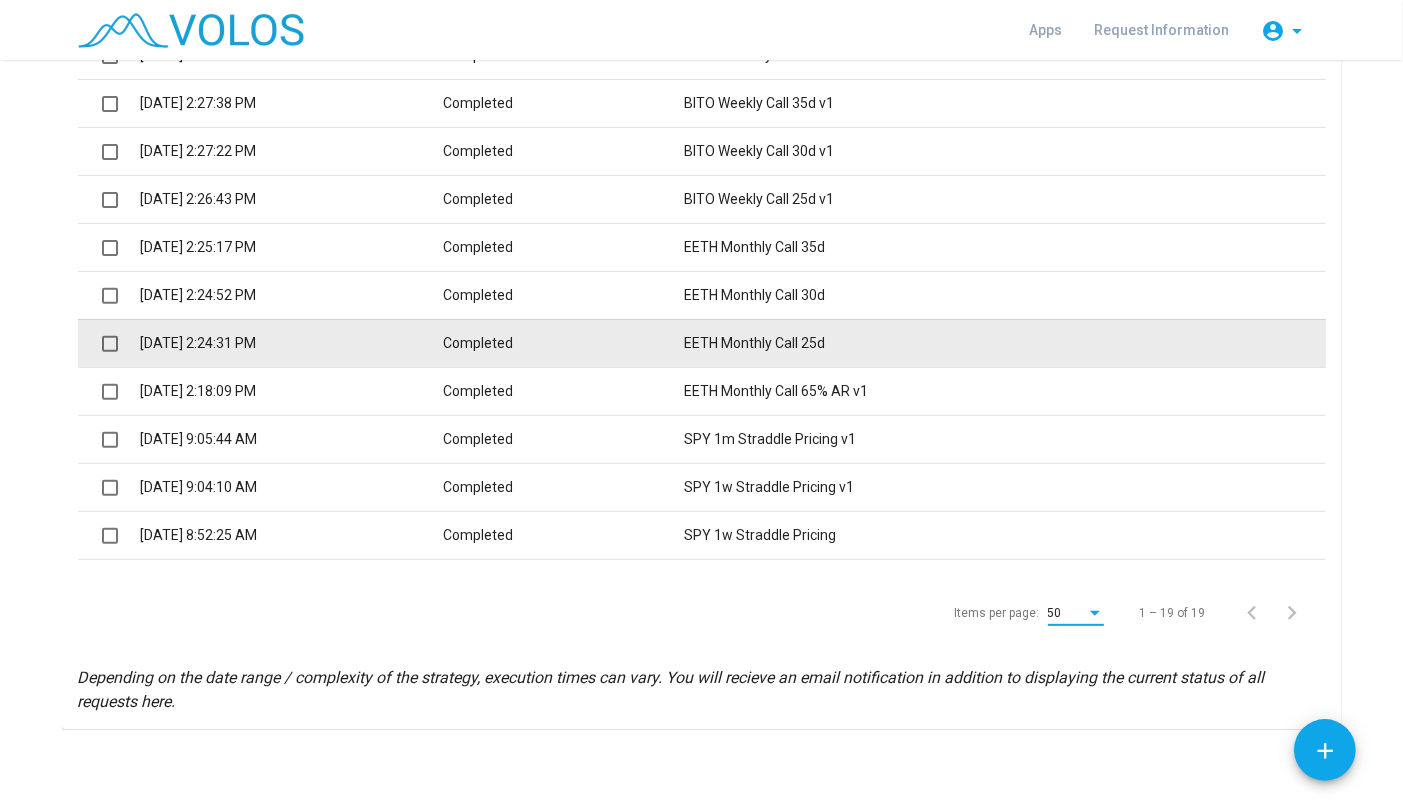 scroll, scrollTop: 672, scrollLeft: 0, axis: vertical 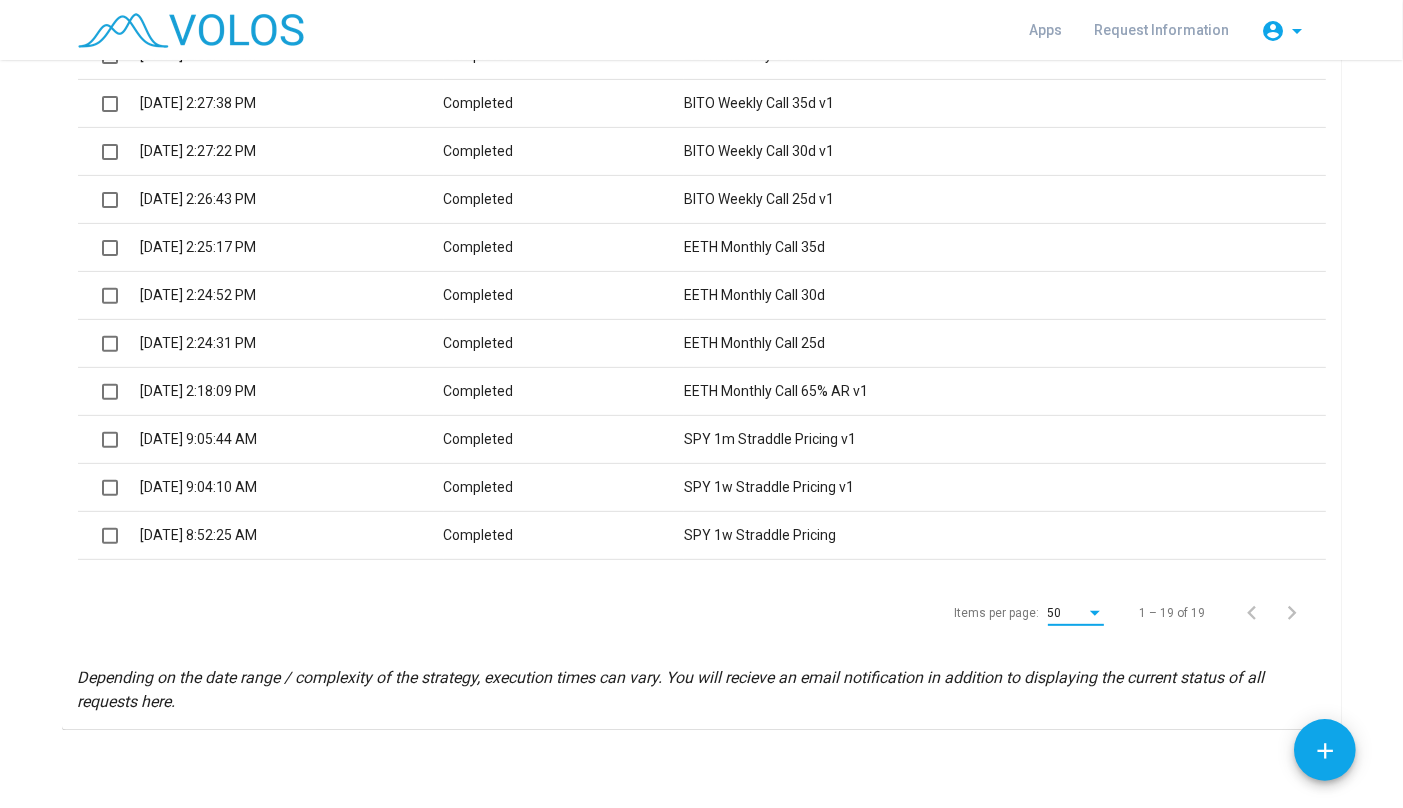click at bounding box center [1095, 614] 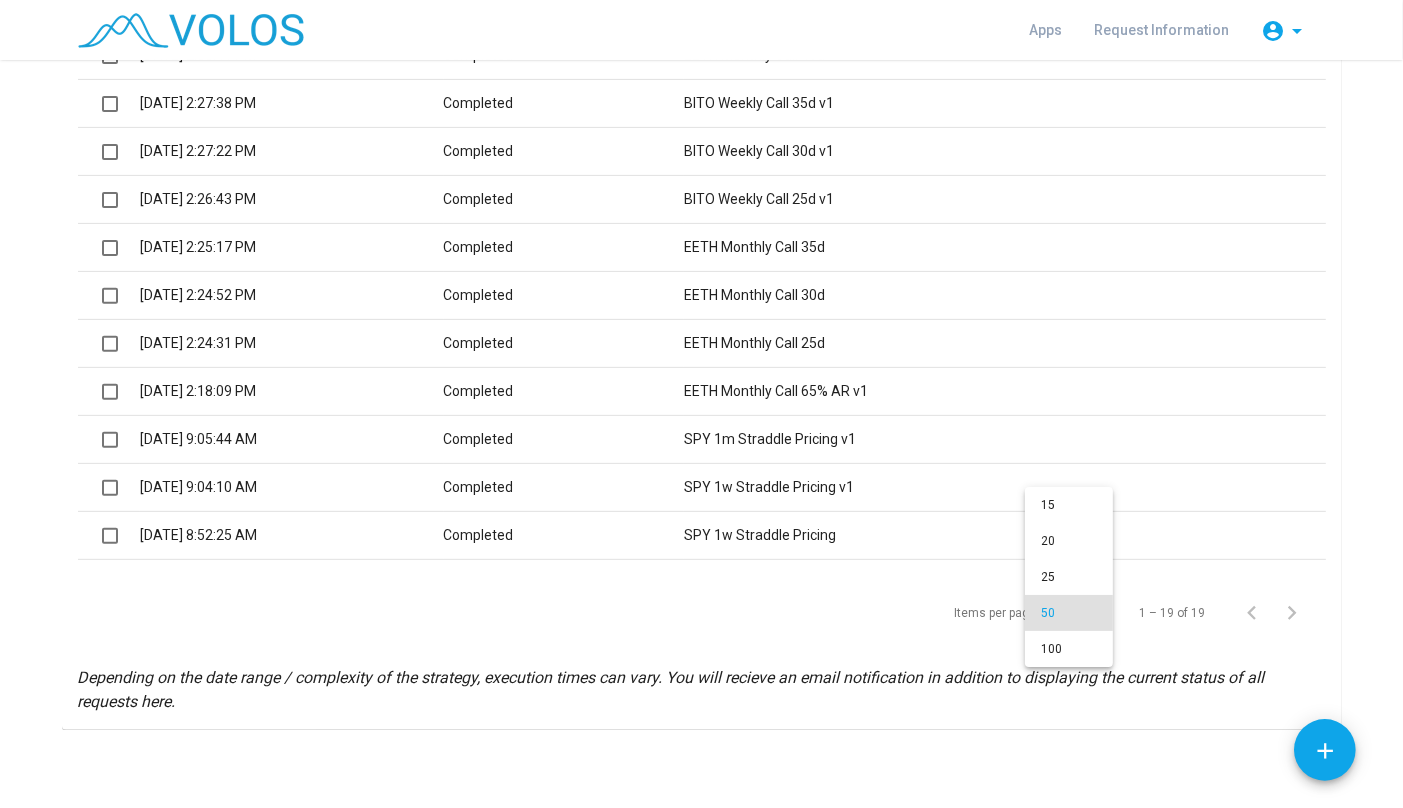 click at bounding box center [701, 404] 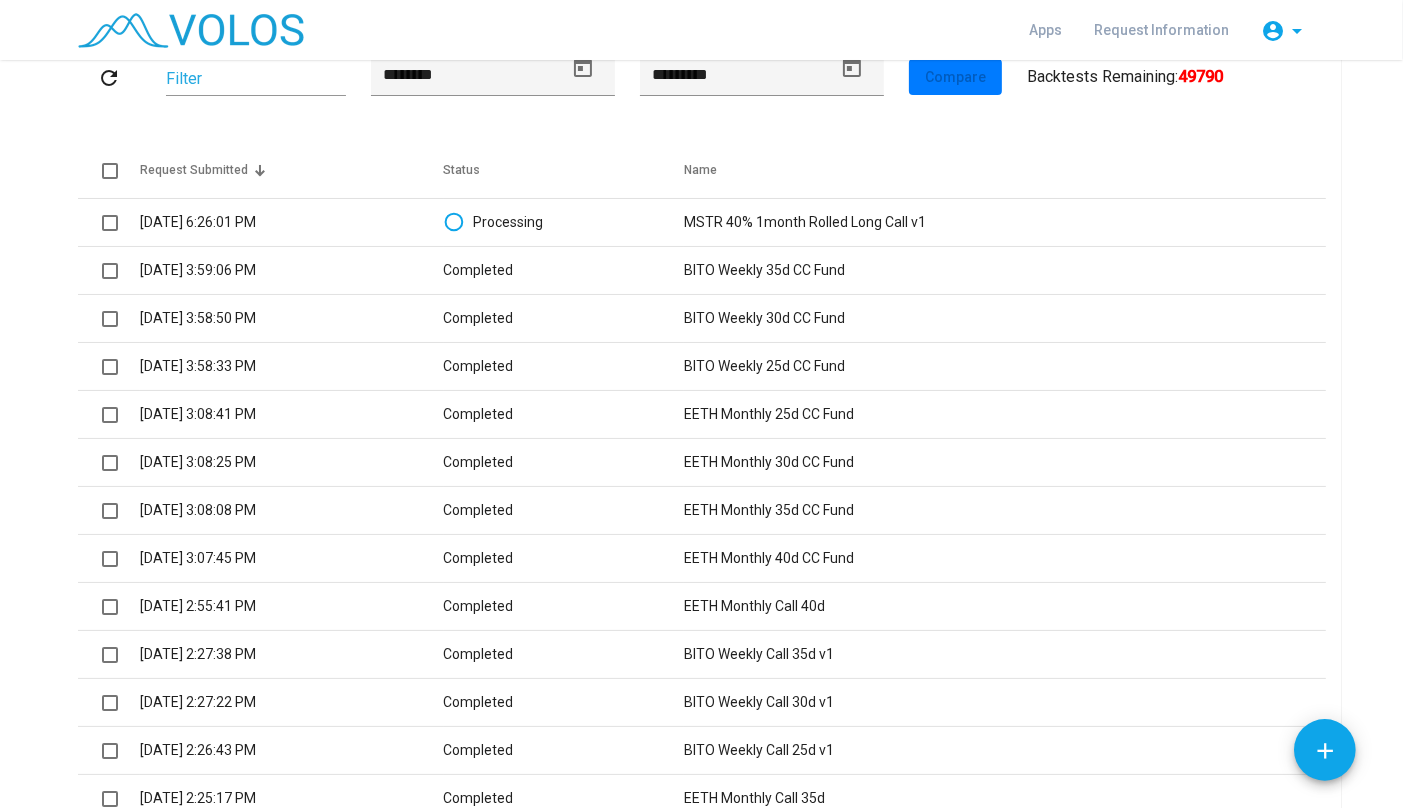 scroll, scrollTop: 23, scrollLeft: 0, axis: vertical 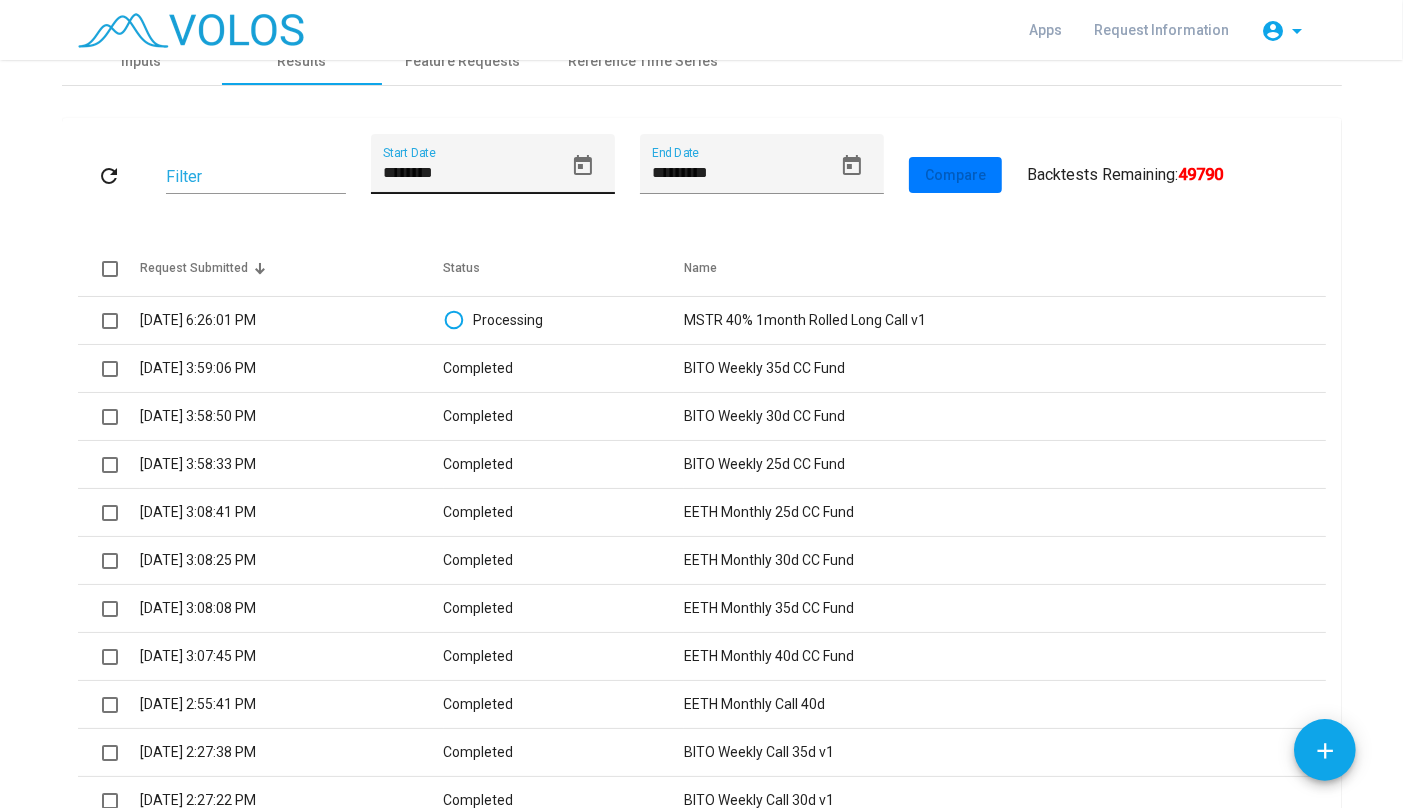 click on "********" at bounding box center (473, 173) 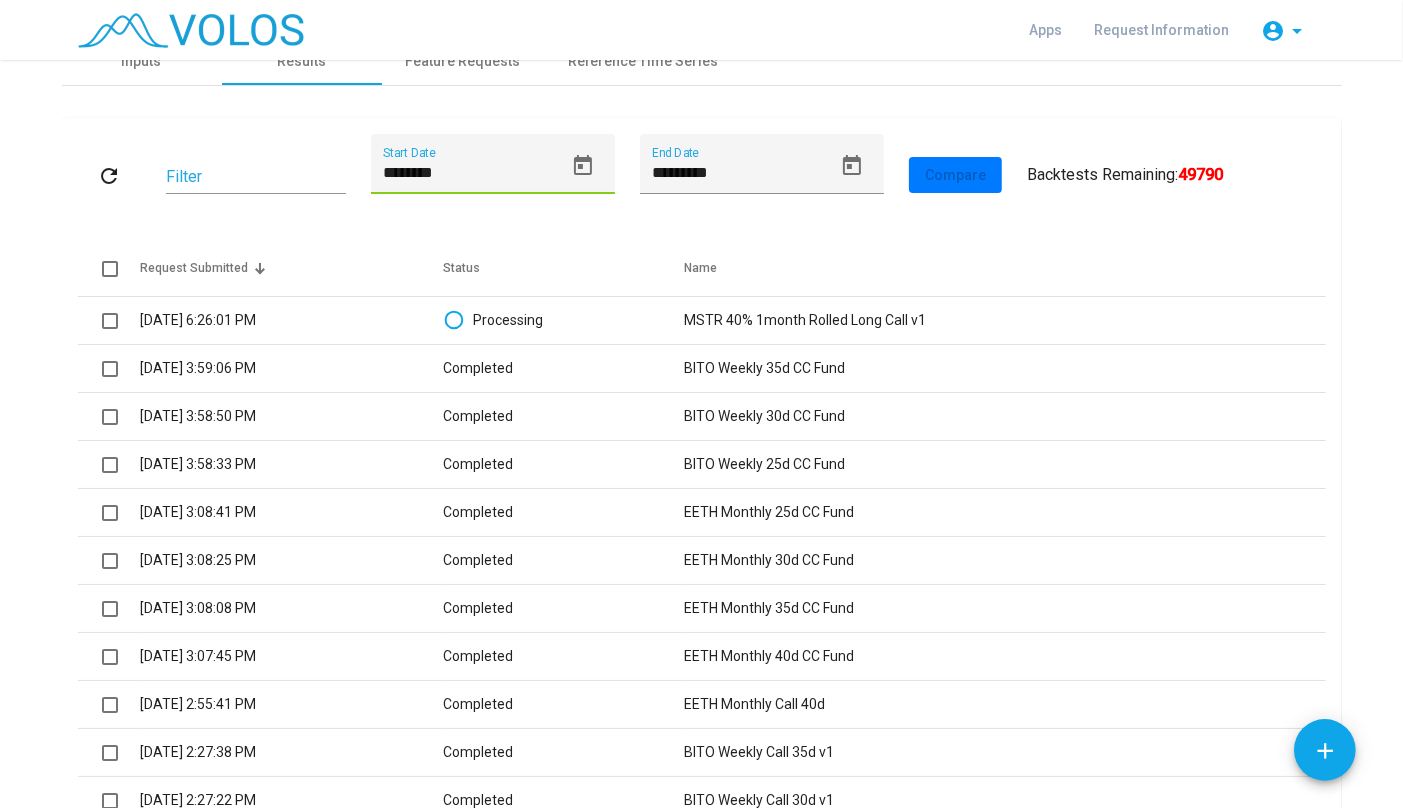 click on "********" at bounding box center (473, 173) 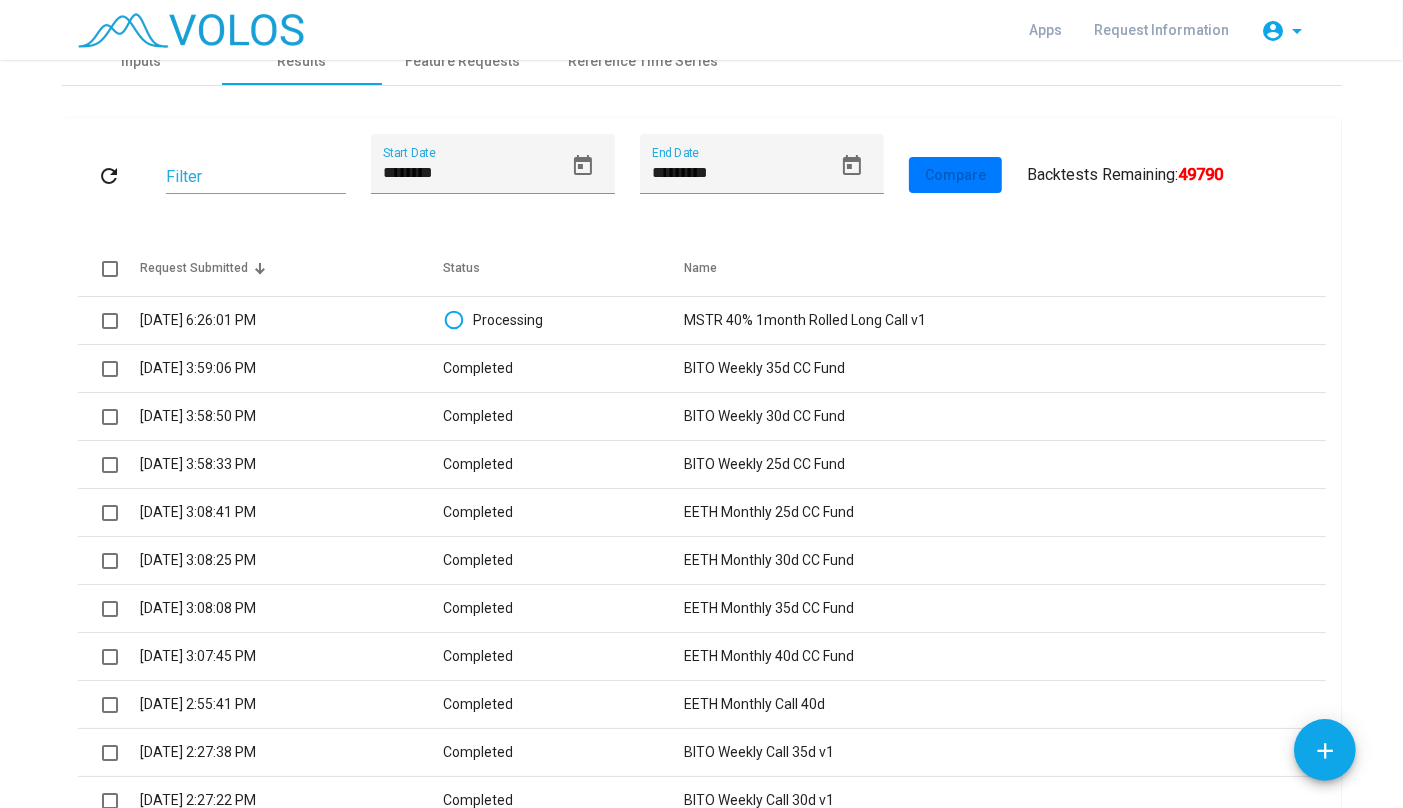 click on "refresh" at bounding box center (110, 176) 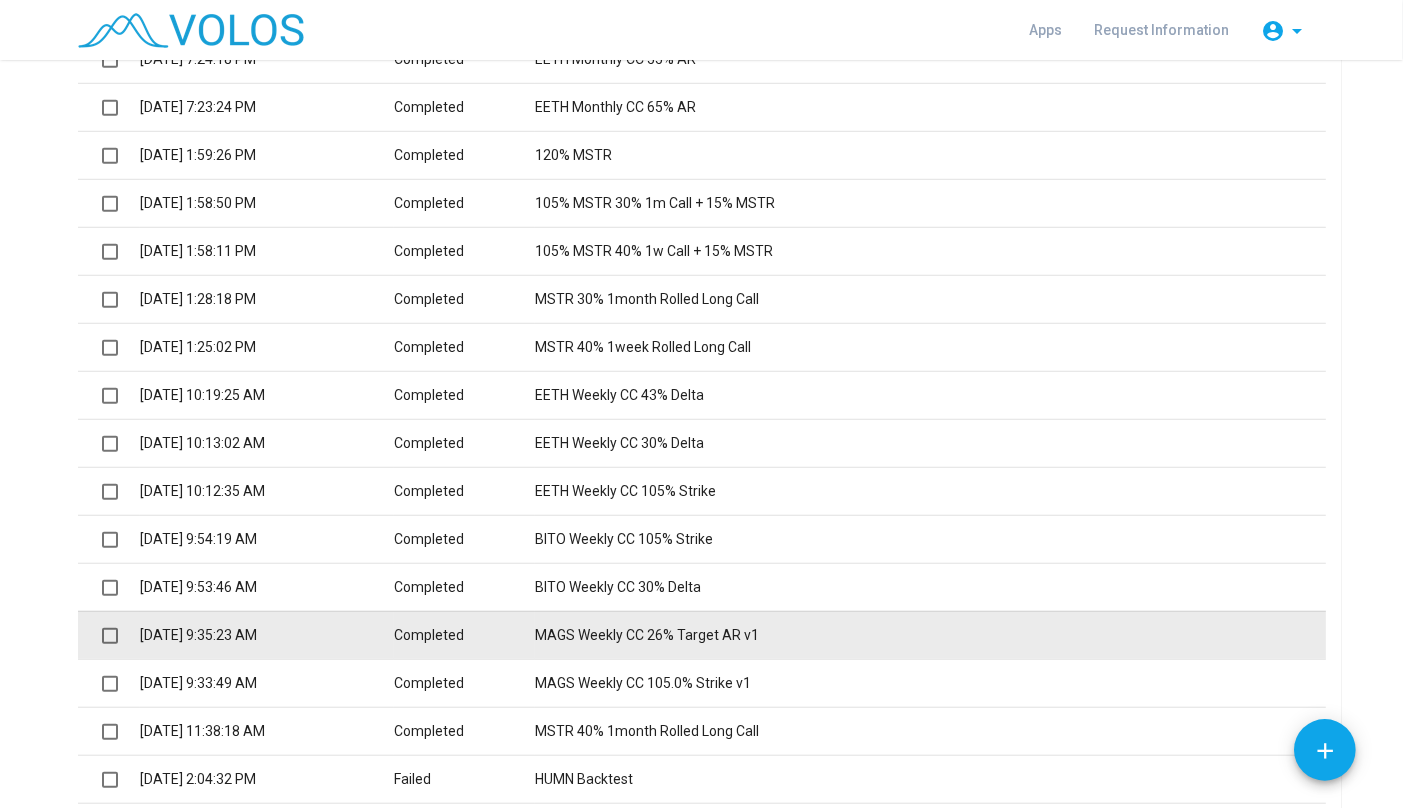 scroll, scrollTop: 1390, scrollLeft: 0, axis: vertical 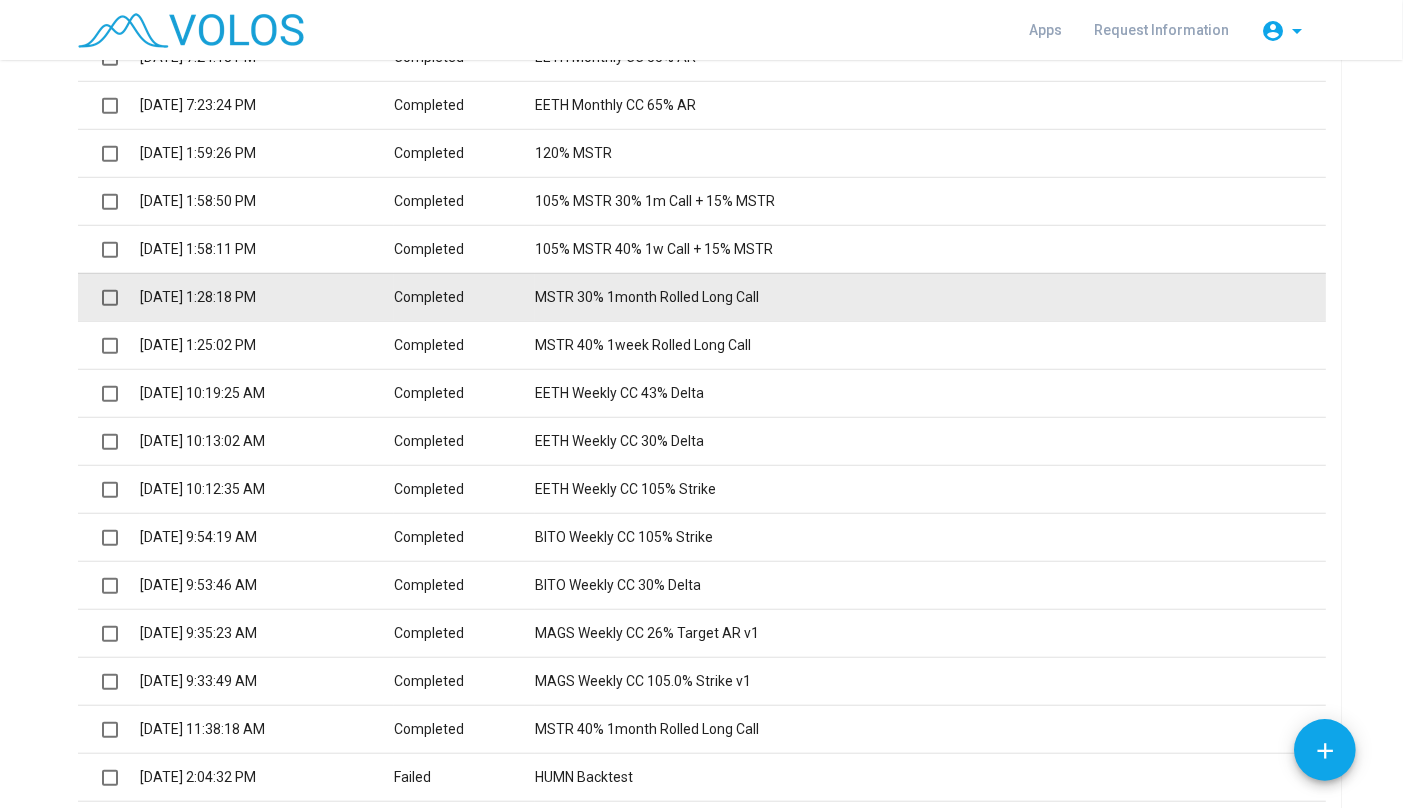 click on "MSTR 30% 1month Rolled Long Call" at bounding box center [930, 297] 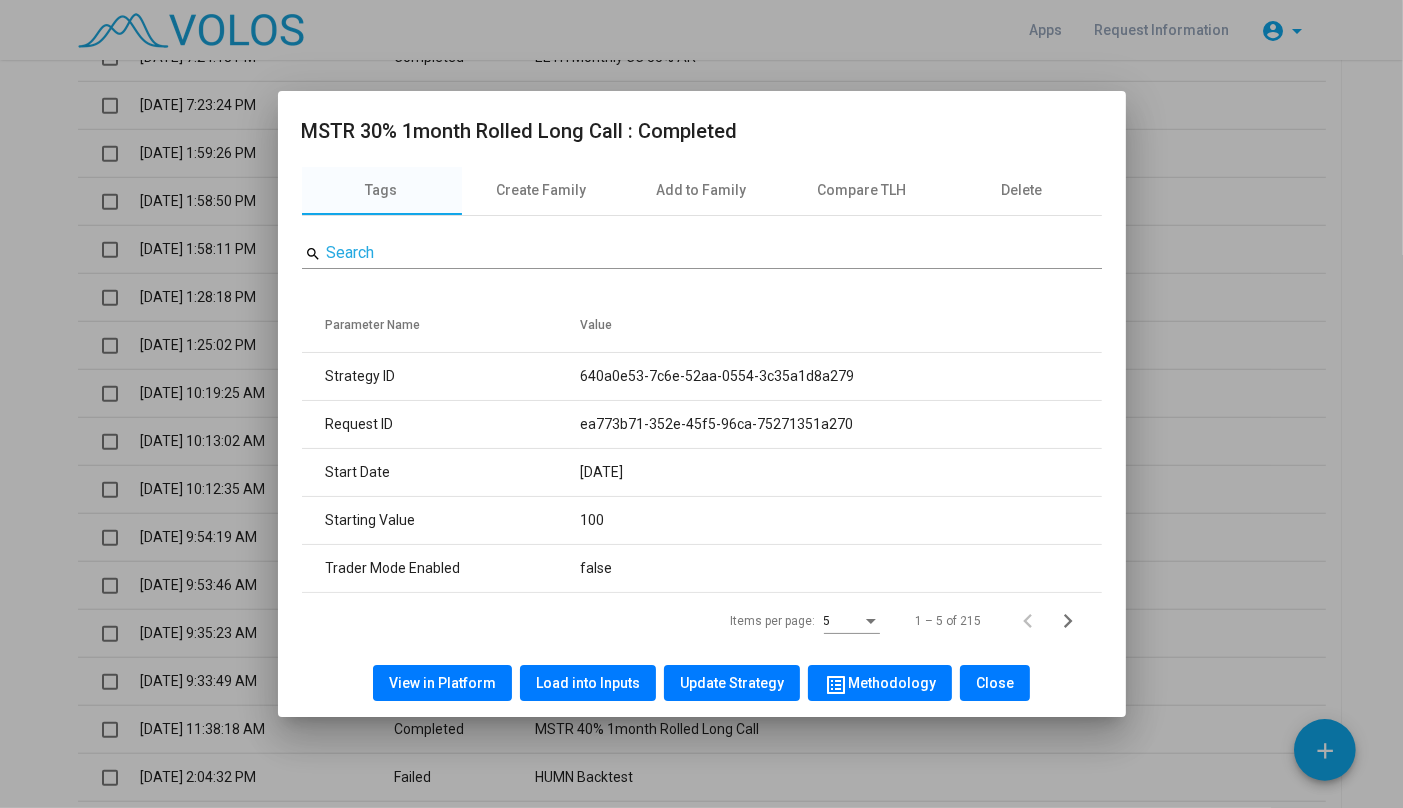 click on "Load into Inputs" at bounding box center [588, 683] 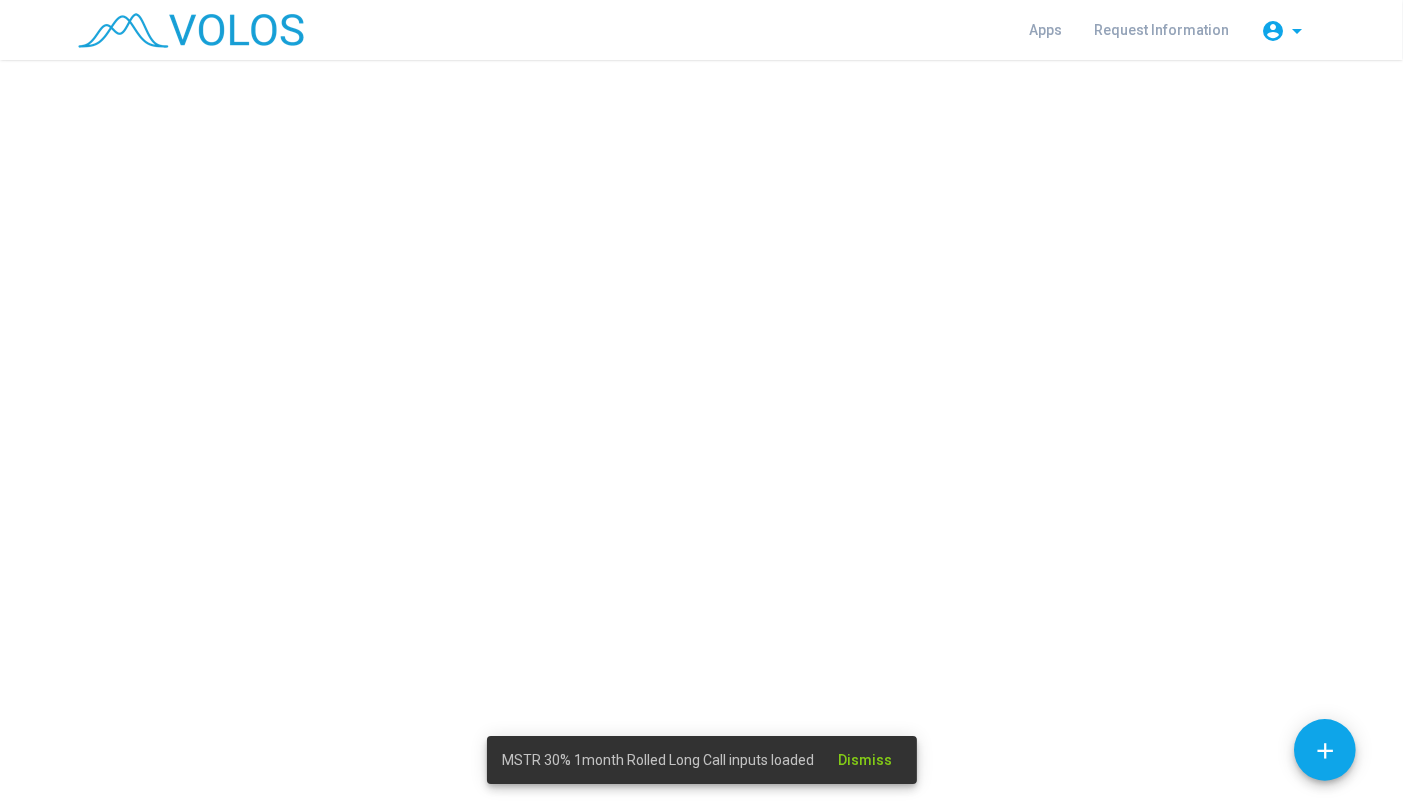 scroll, scrollTop: 0, scrollLeft: 0, axis: both 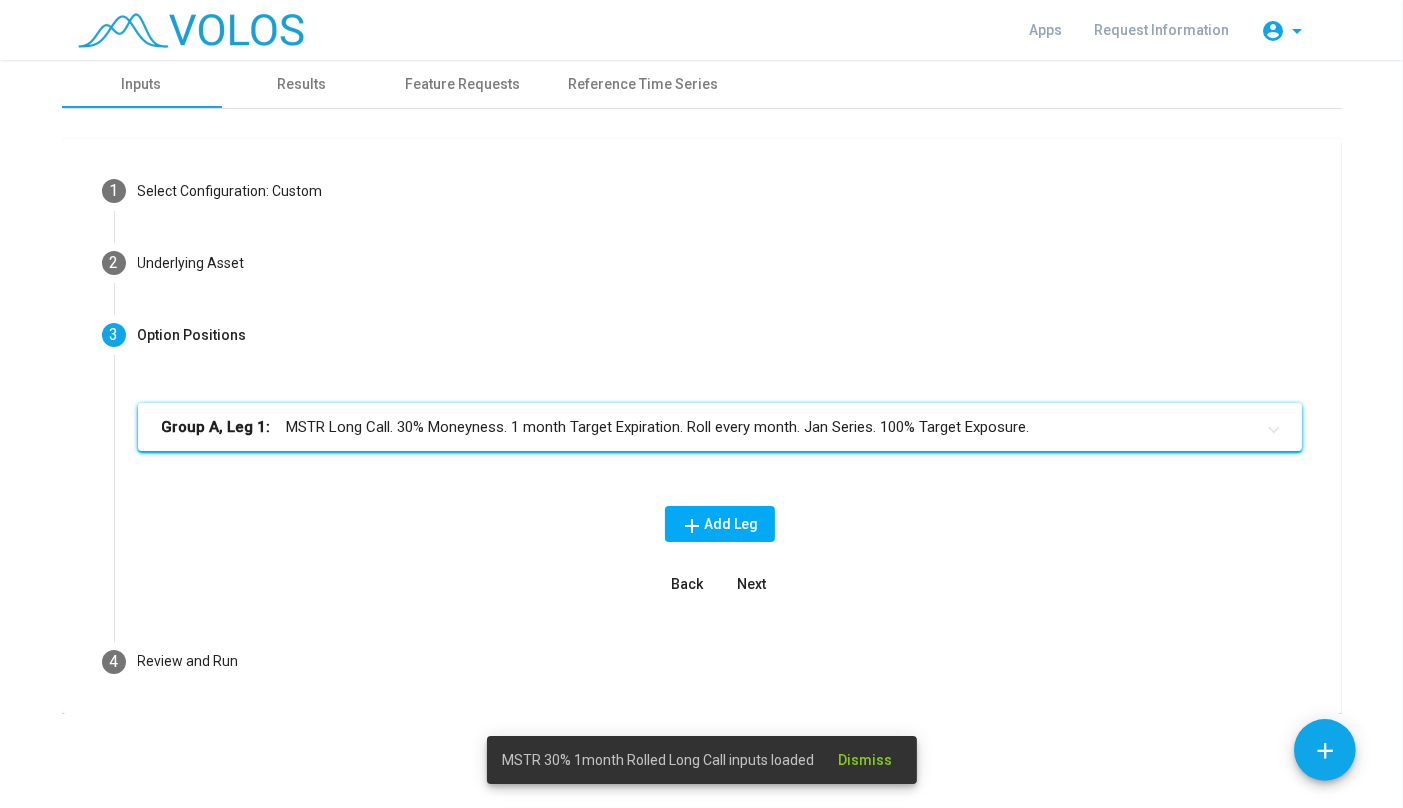 click on "Group A, Leg 1:   MSTR Long Call. 30% Moneyness. 1 month Target Expiration. Roll every month. Jan Series. 100% Target Exposure." at bounding box center (708, 427) 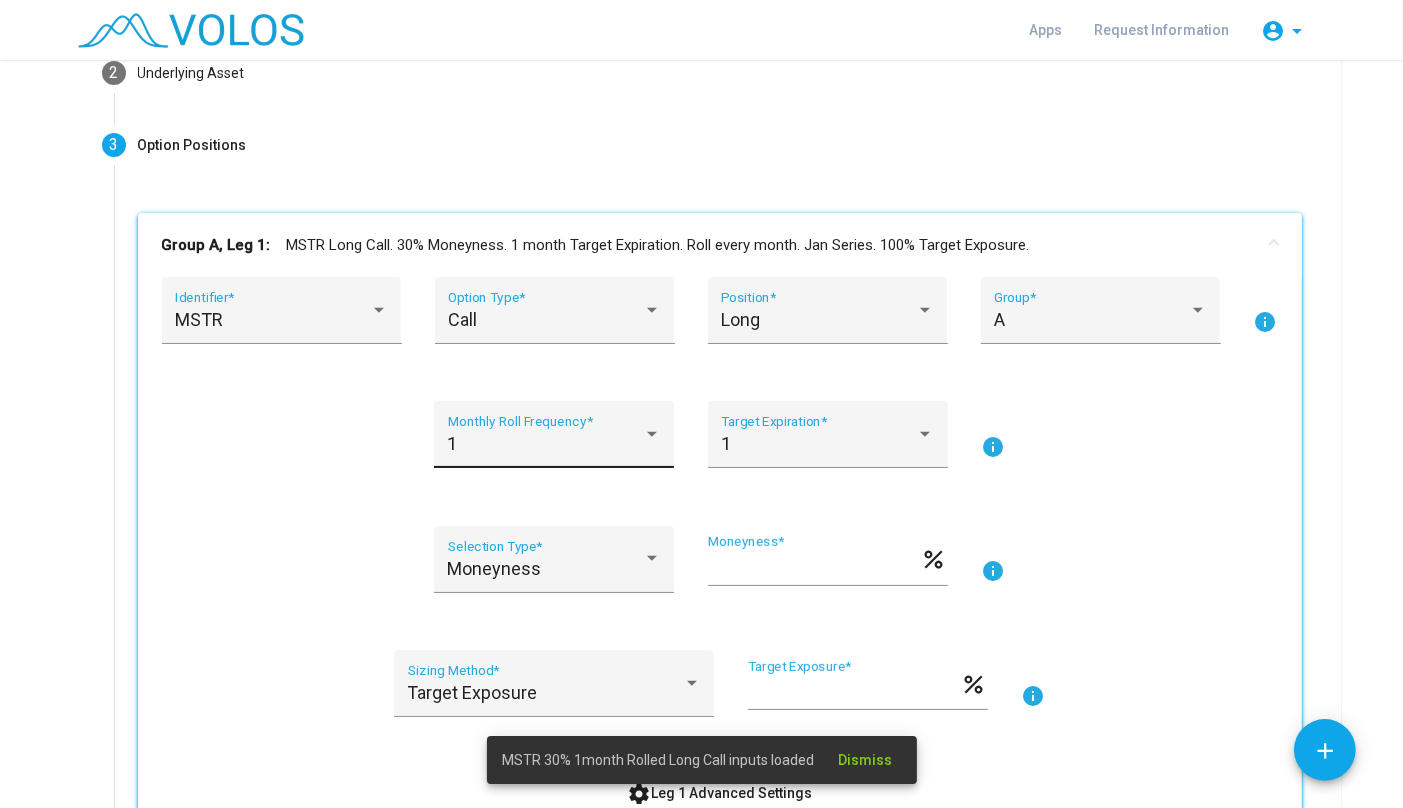 scroll, scrollTop: 191, scrollLeft: 0, axis: vertical 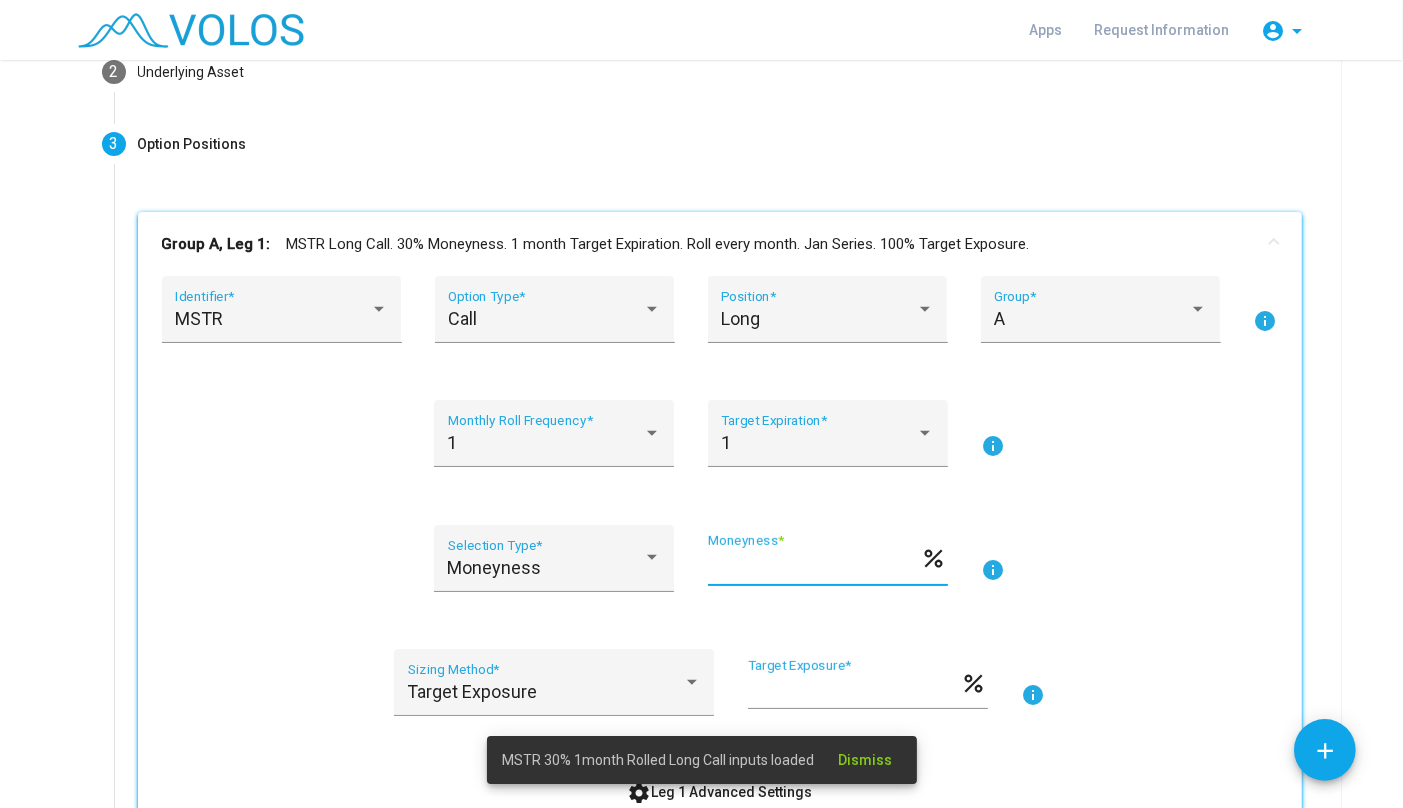 click on "**" at bounding box center [814, 566] 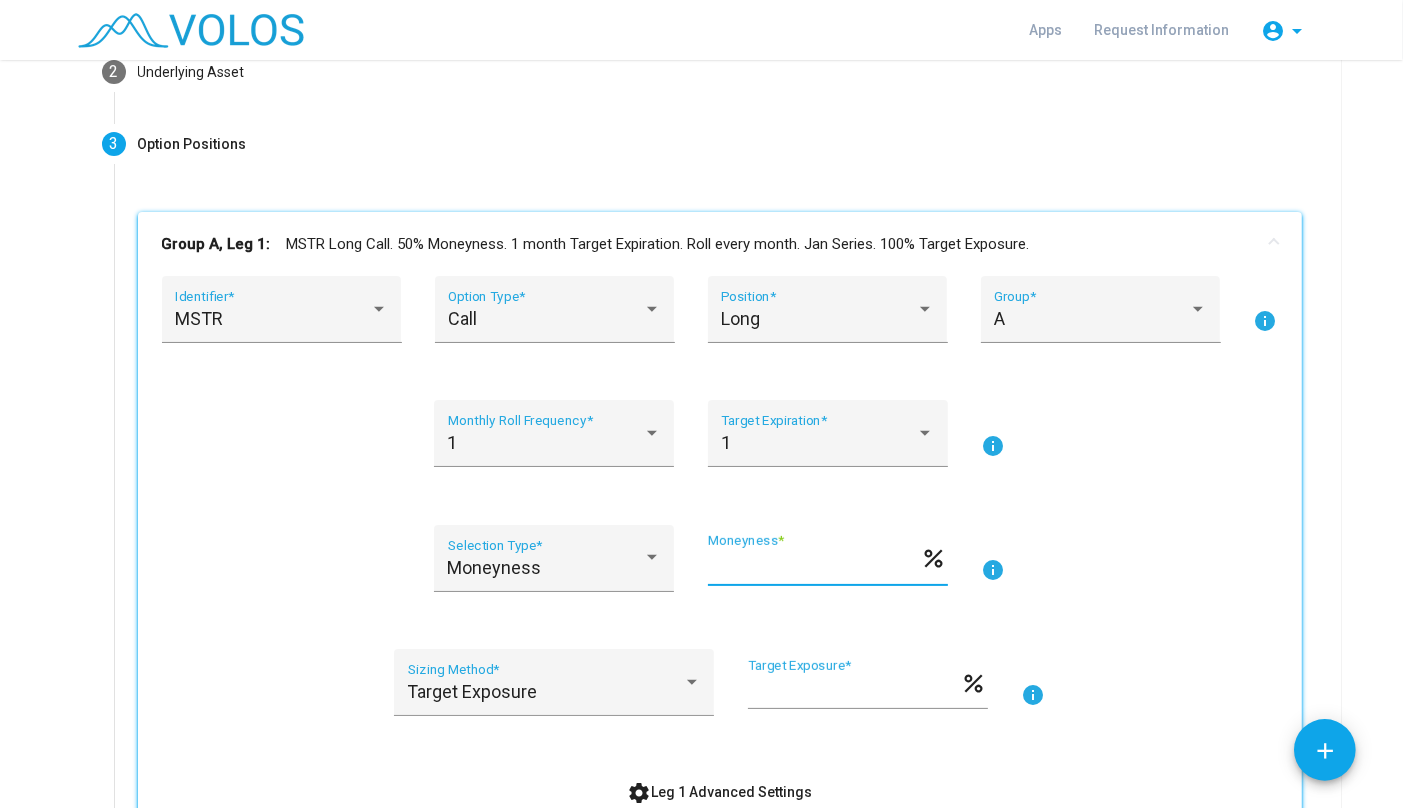 scroll, scrollTop: 0, scrollLeft: 0, axis: both 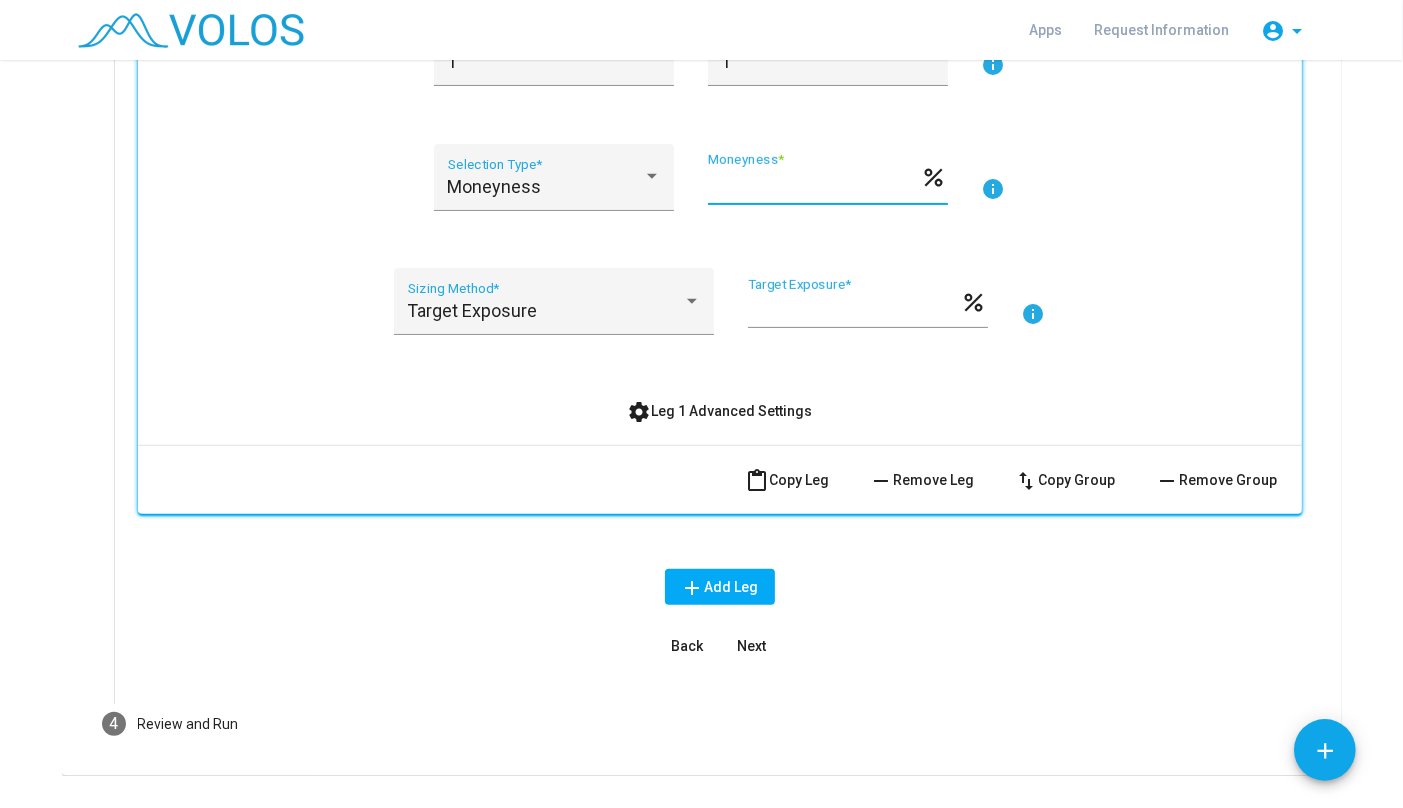 type on "**" 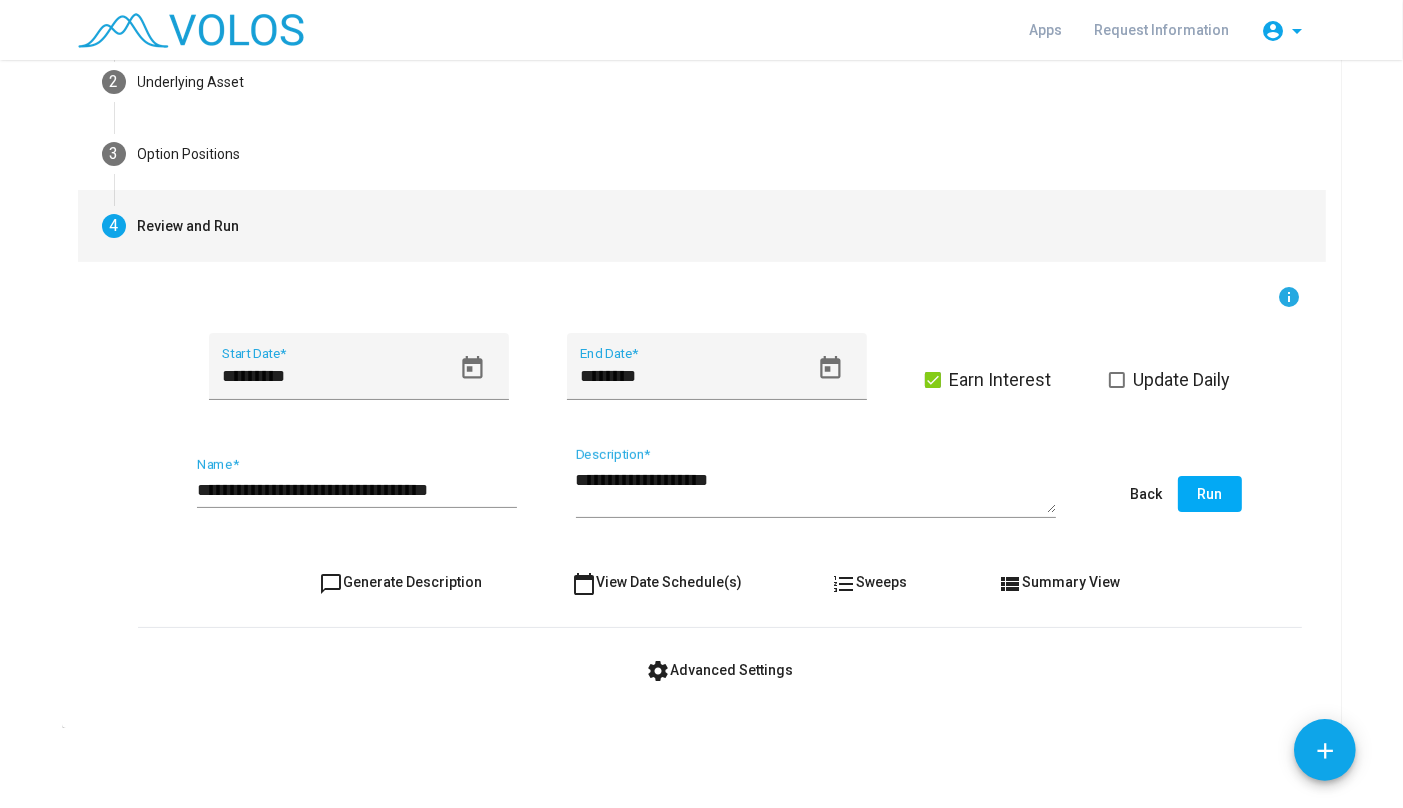 scroll, scrollTop: 179, scrollLeft: 0, axis: vertical 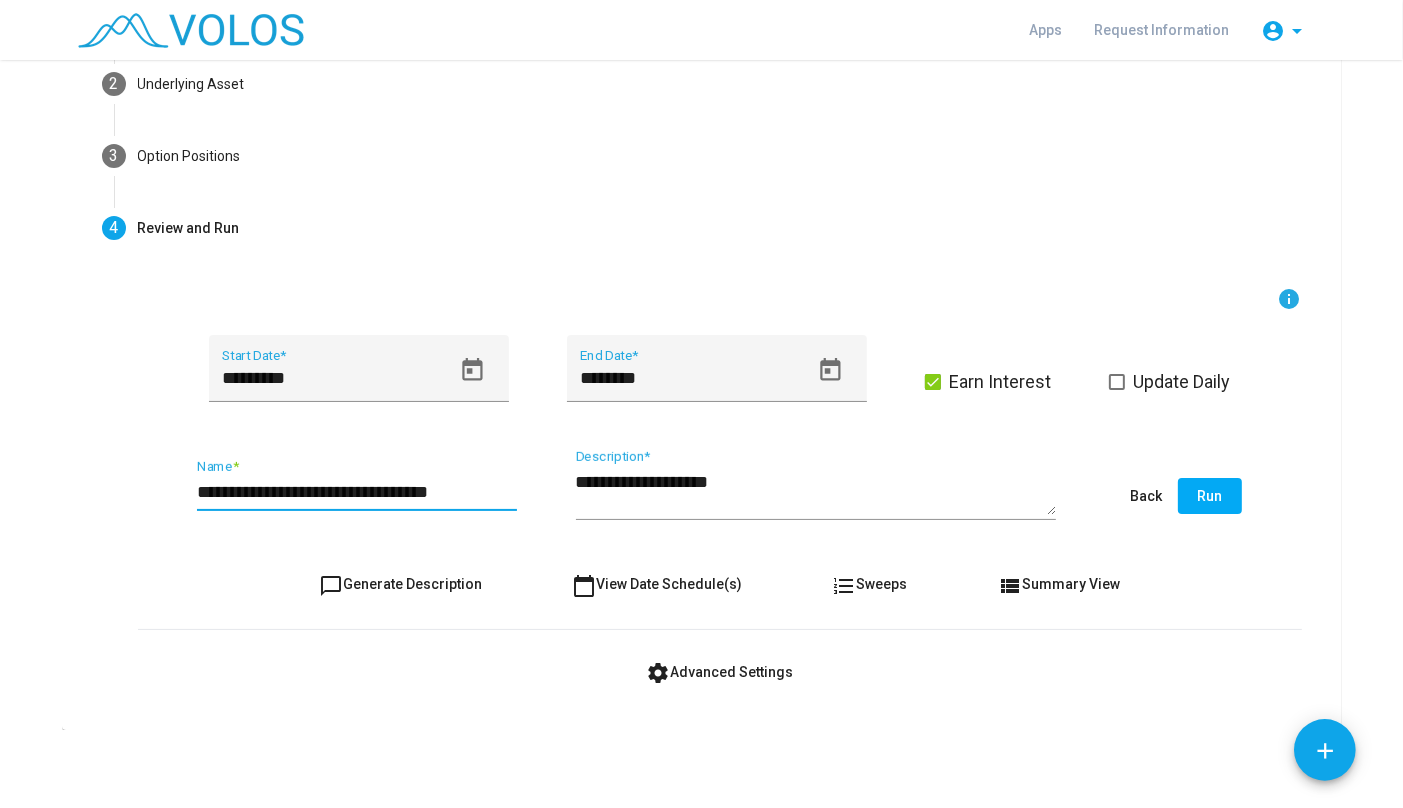 click on "**********" at bounding box center [357, 492] 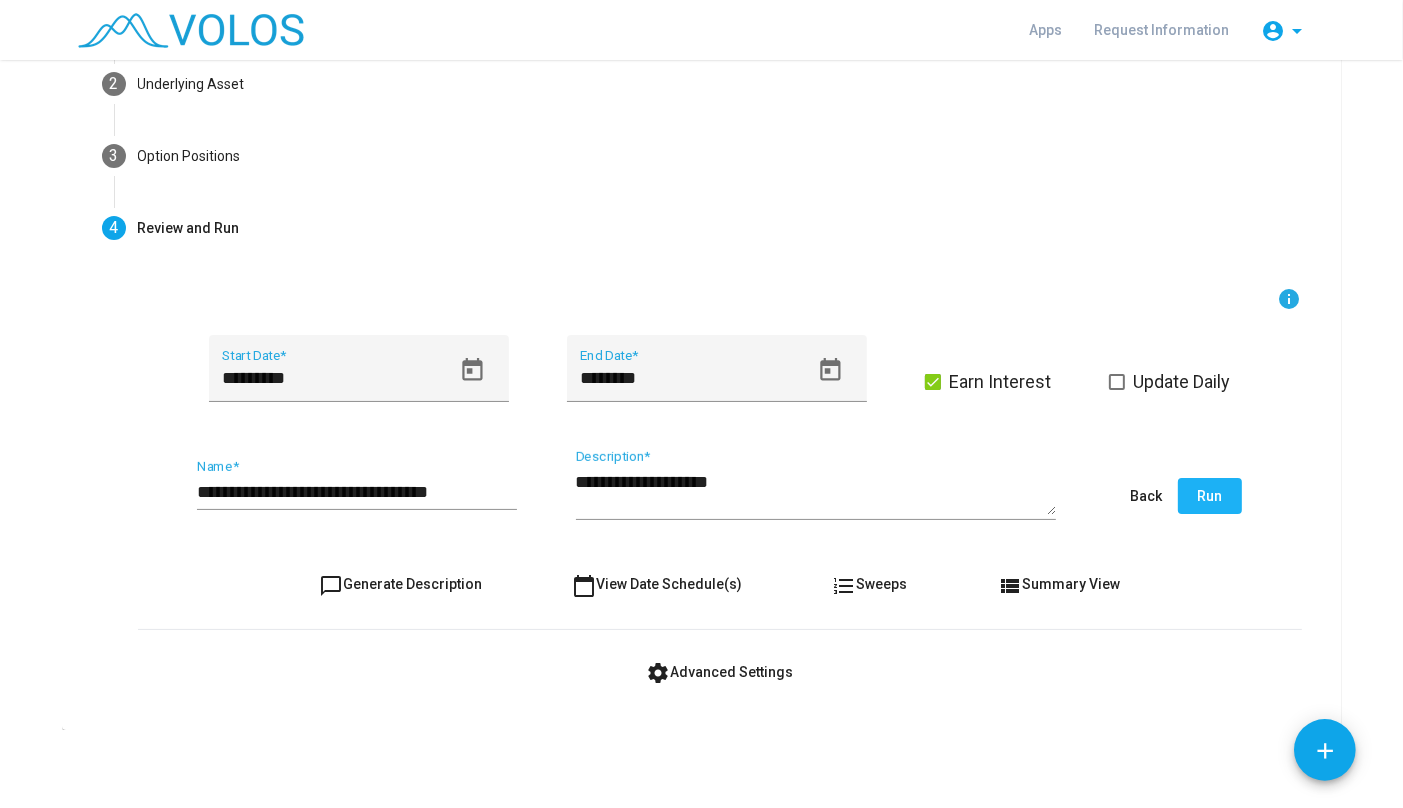 click on "Run" at bounding box center (1210, 496) 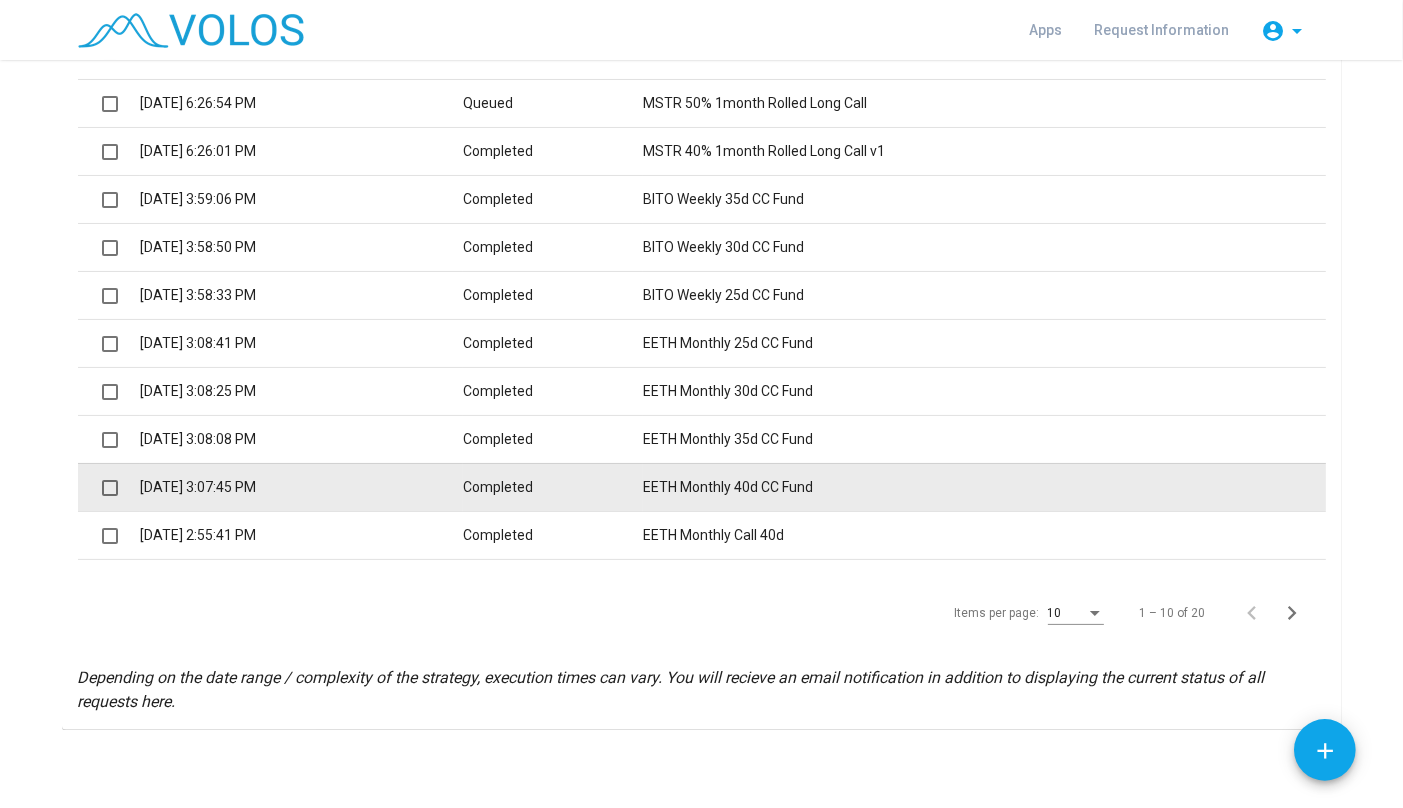 scroll, scrollTop: 0, scrollLeft: 0, axis: both 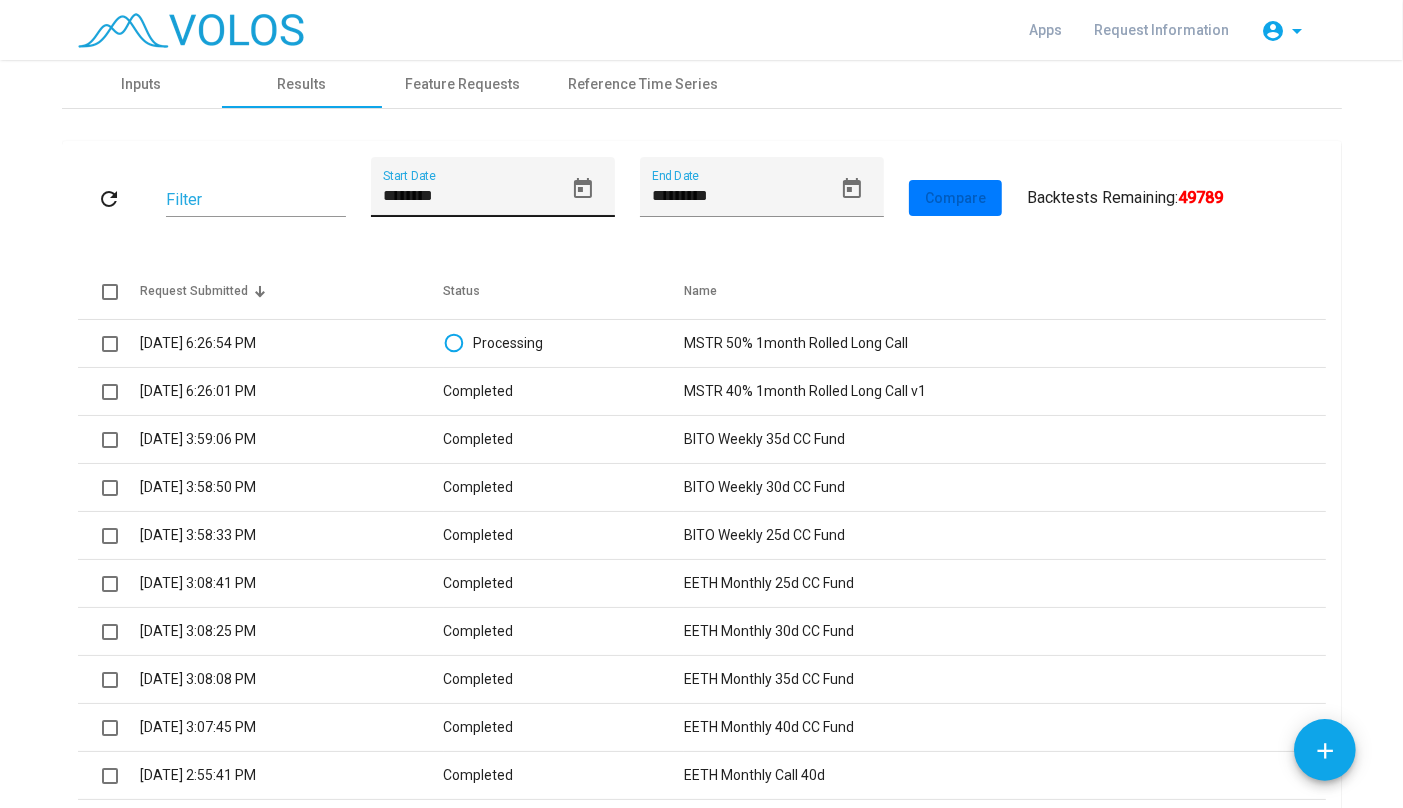 click on "********" at bounding box center [473, 196] 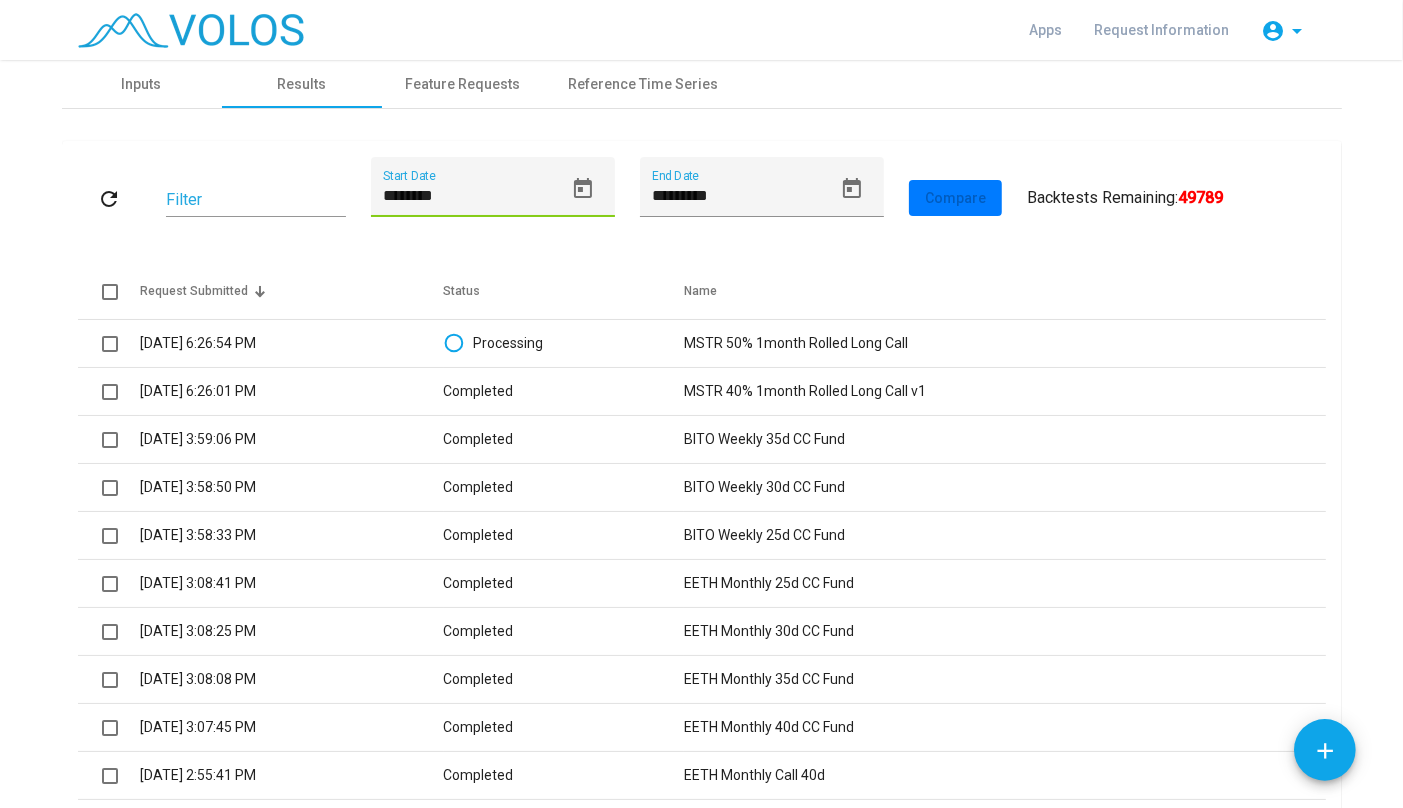 click on "********" at bounding box center (473, 196) 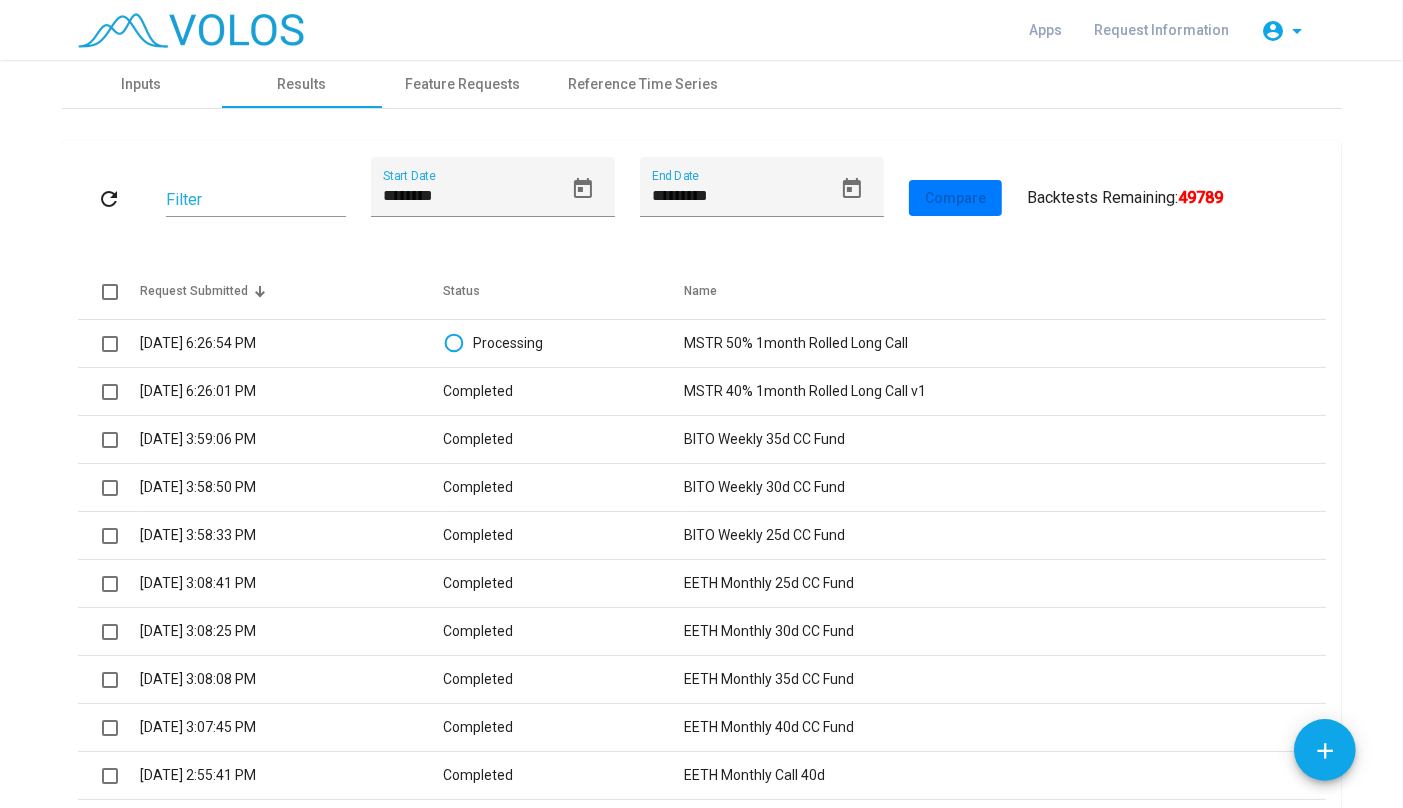 click on "refresh" at bounding box center (110, 198) 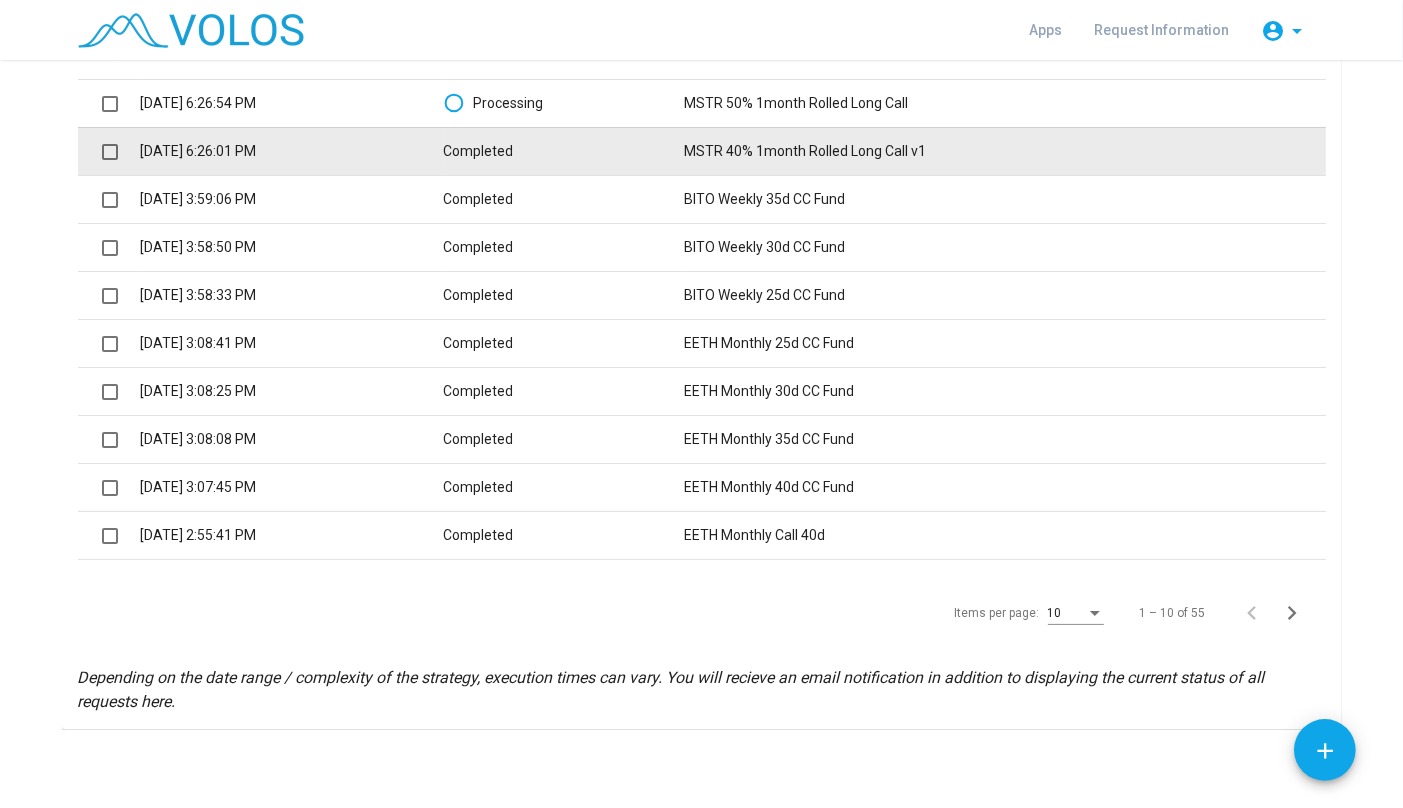 scroll, scrollTop: 239, scrollLeft: 0, axis: vertical 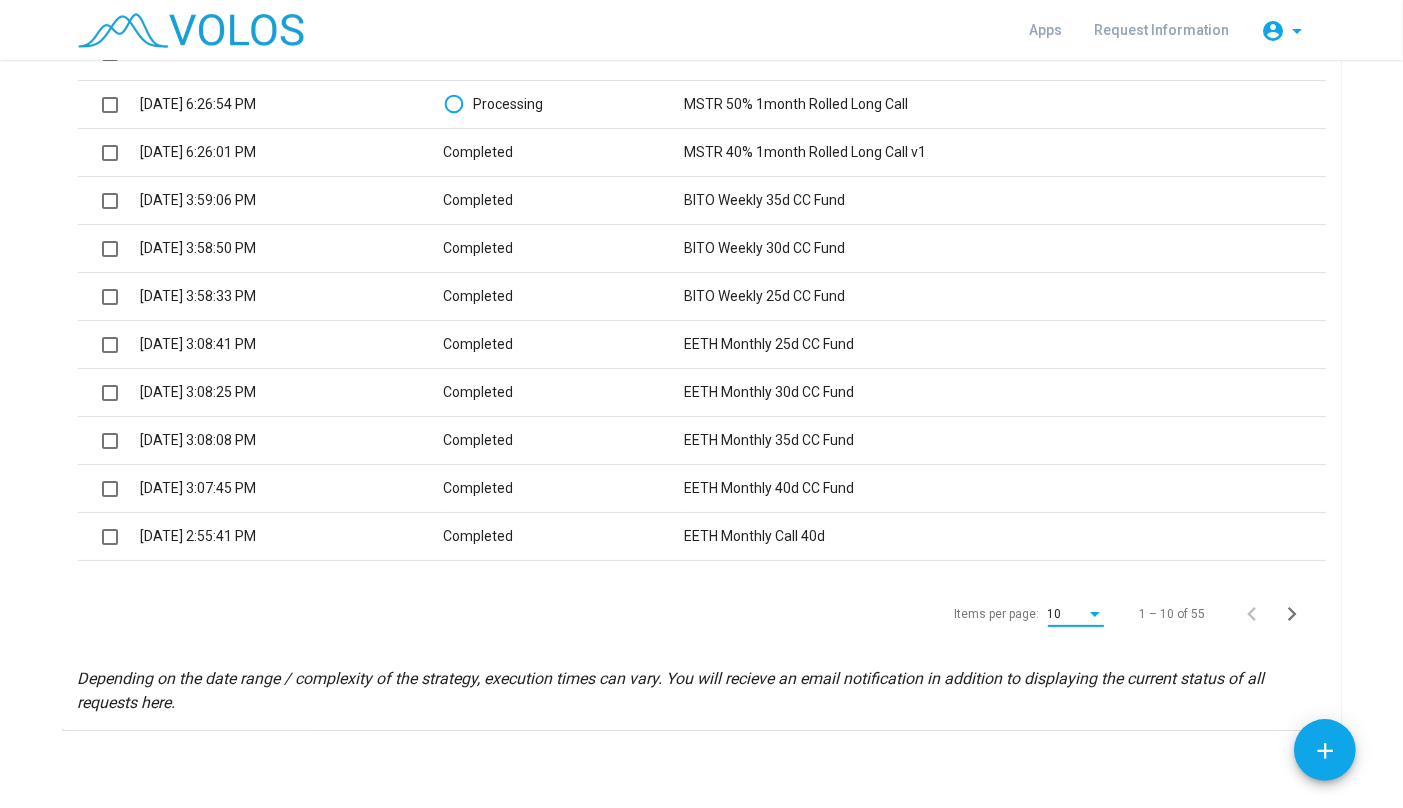 click at bounding box center [1095, 615] 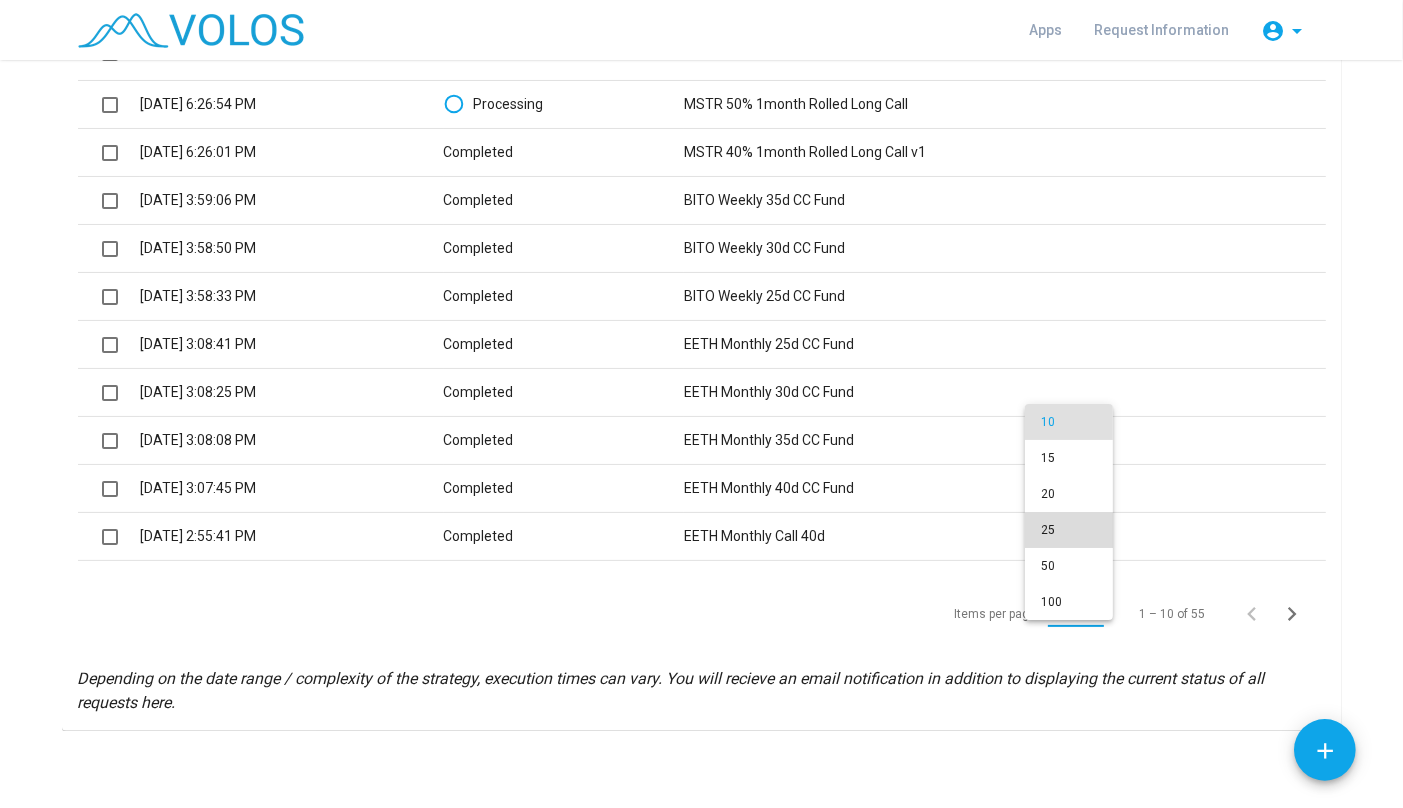 click on "25" at bounding box center [1069, 530] 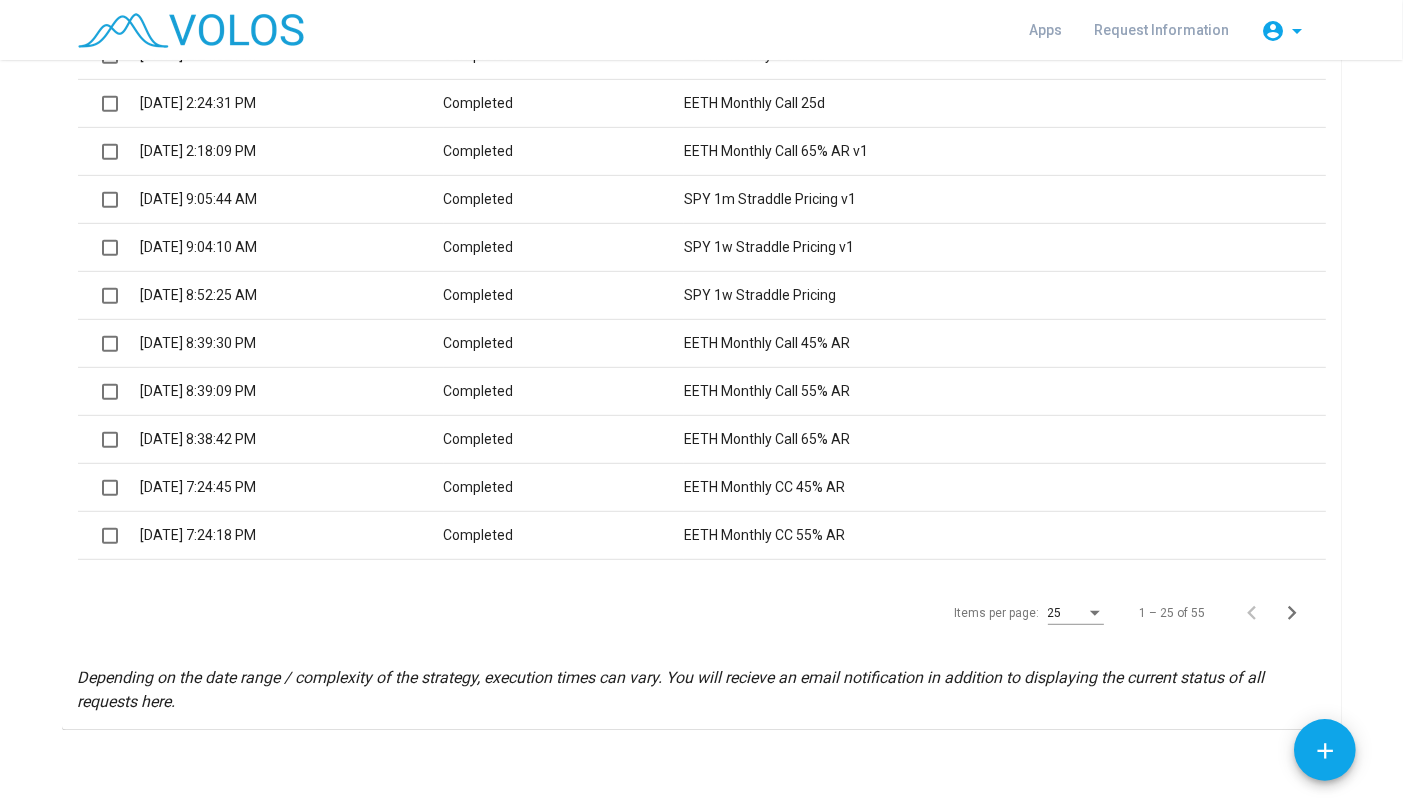 click on "25" at bounding box center [1076, 608] 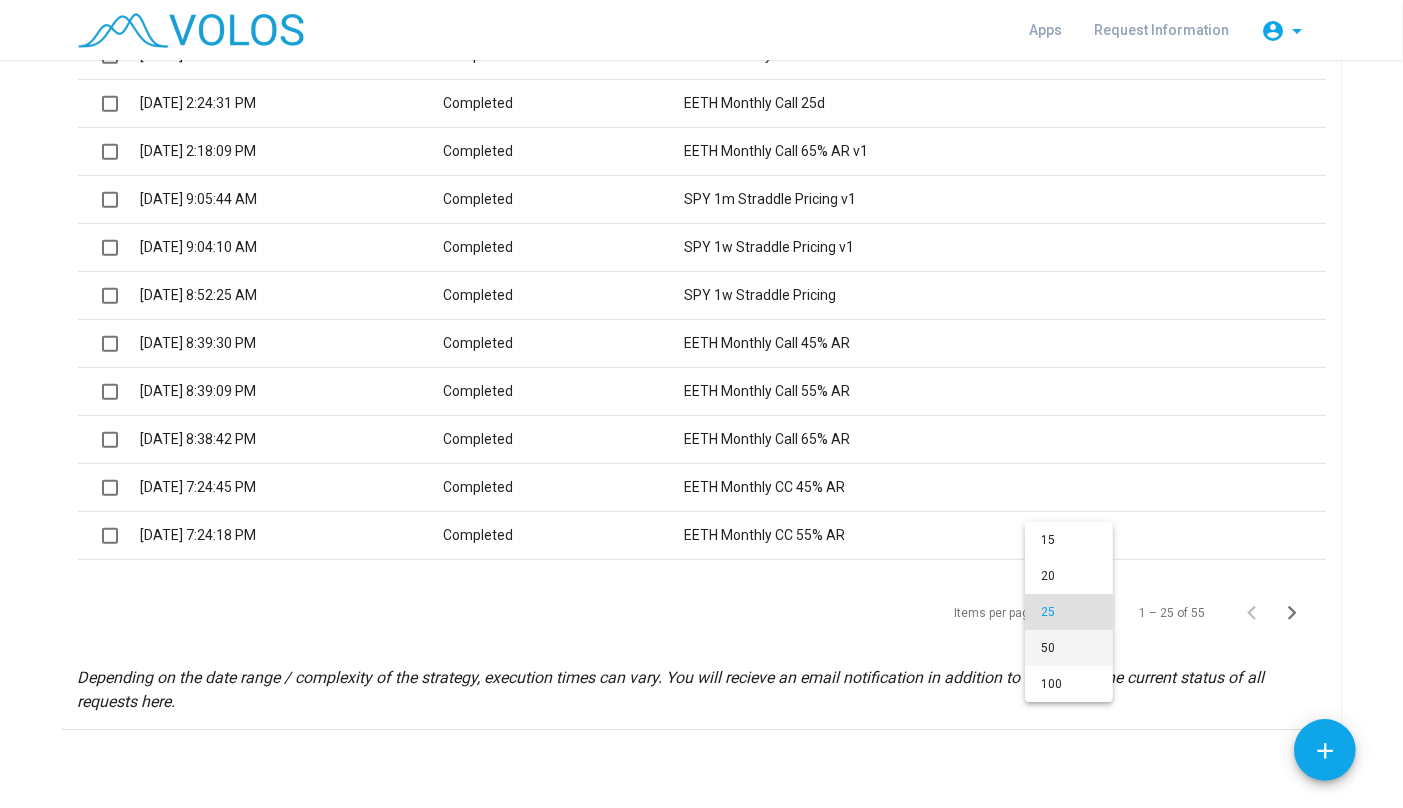 click on "50" at bounding box center (1069, 648) 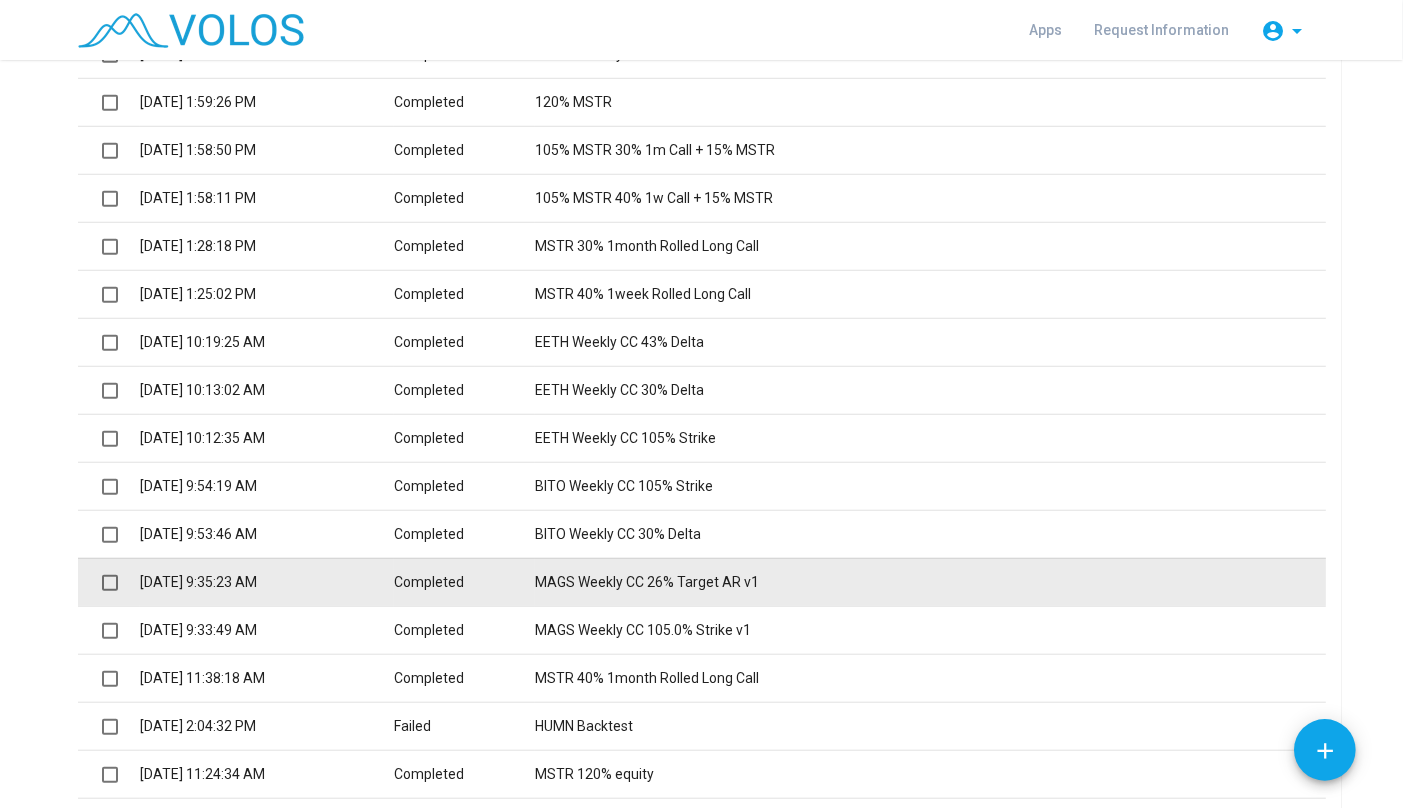scroll, scrollTop: 1373, scrollLeft: 0, axis: vertical 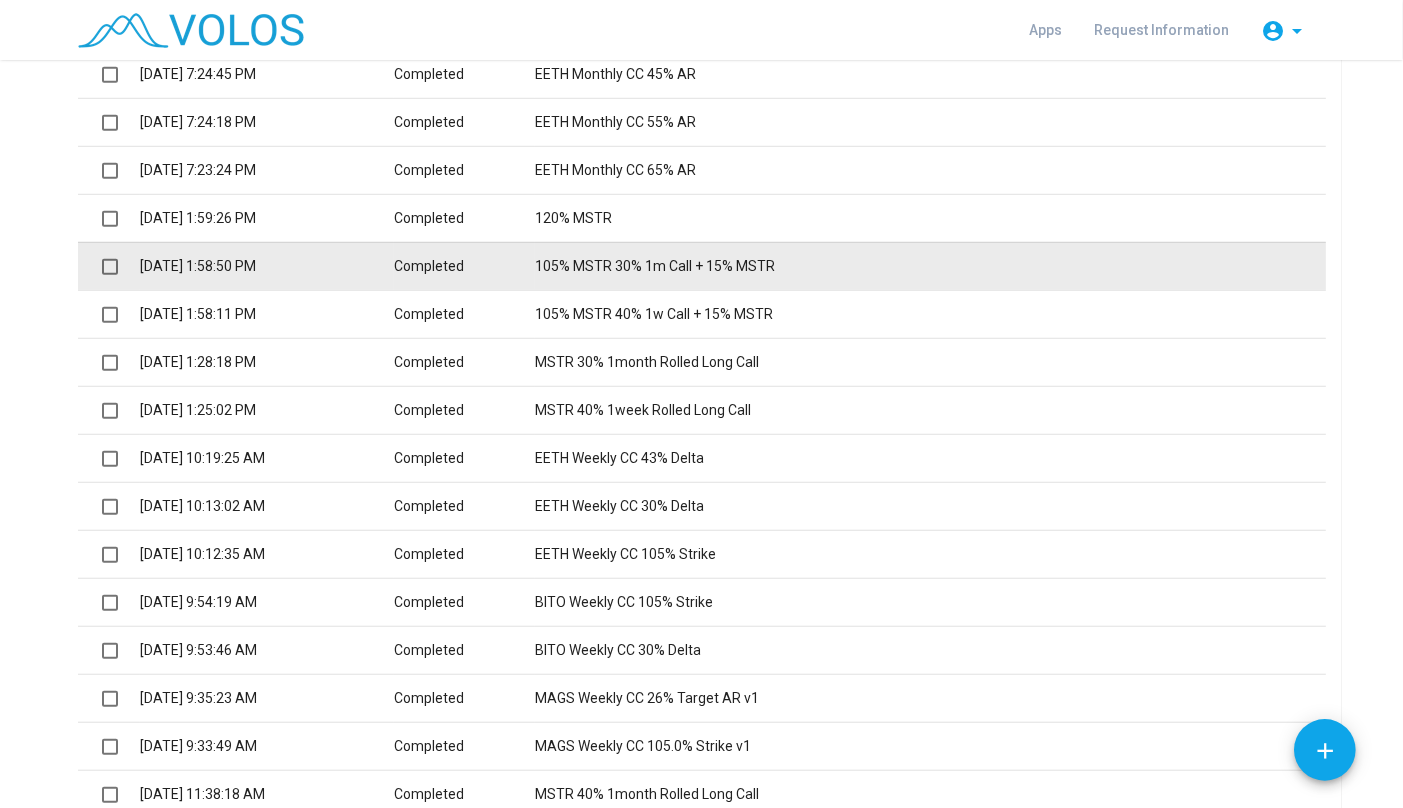 click on "105% MSTR 30% 1m Call + 15% MSTR" at bounding box center (930, 266) 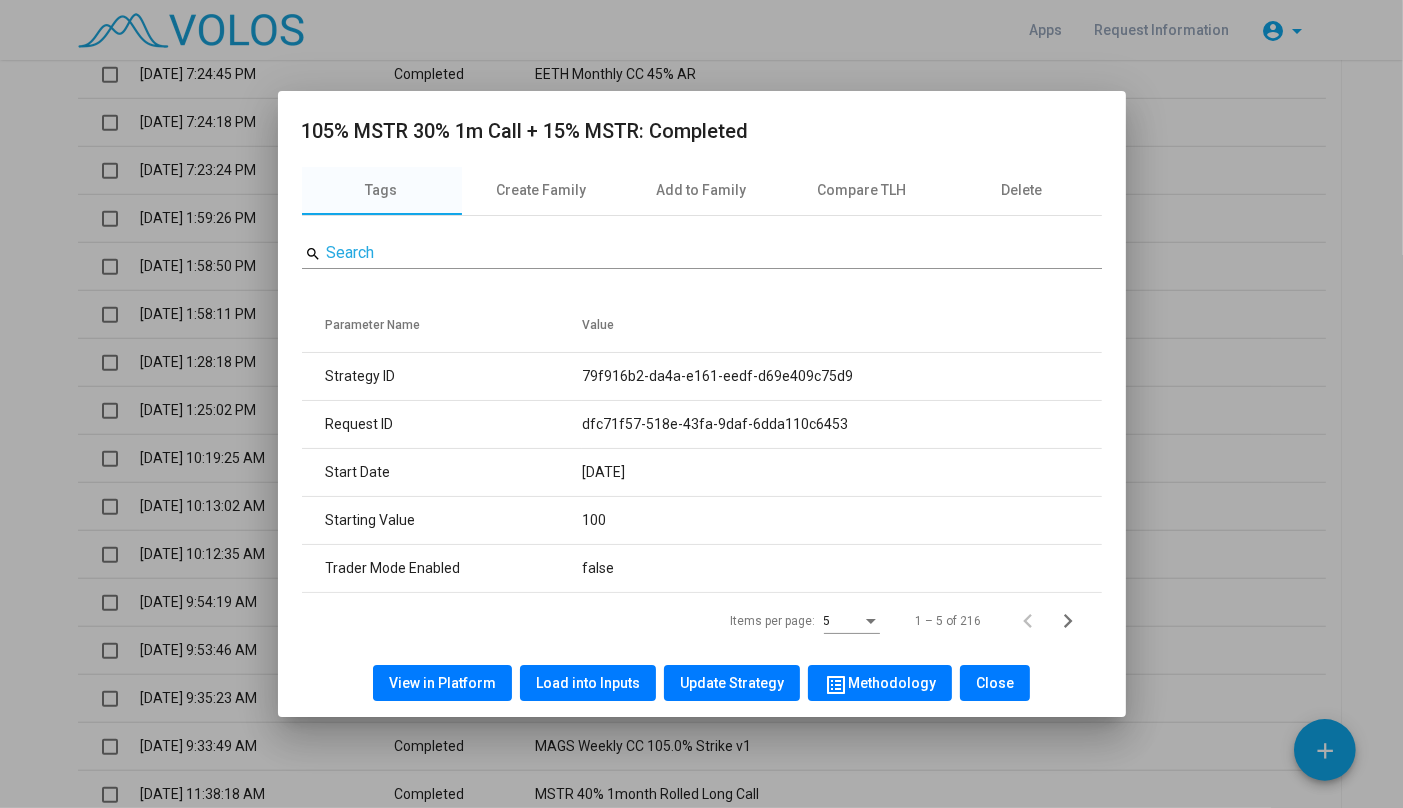 click on "Load into Inputs" at bounding box center [588, 683] 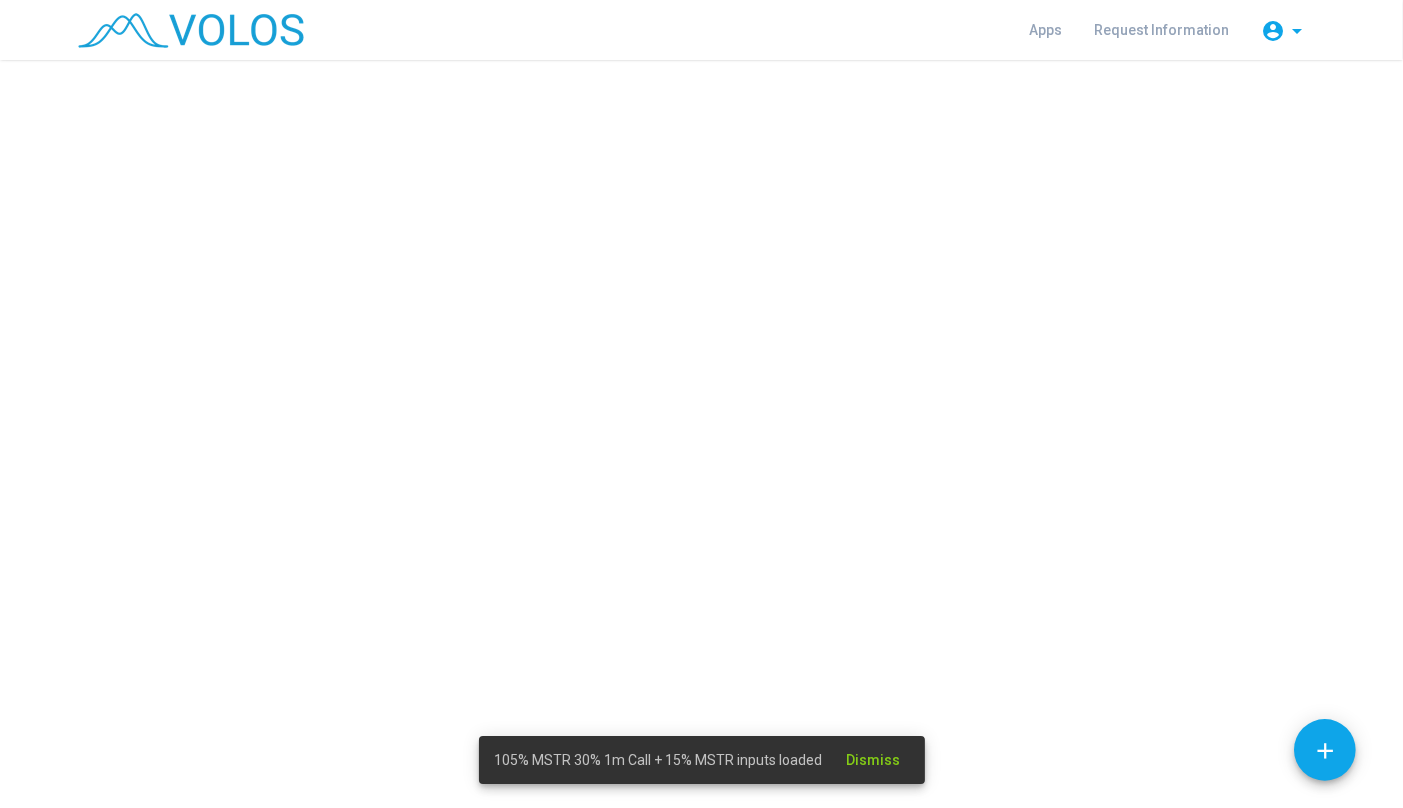 scroll, scrollTop: 0, scrollLeft: 0, axis: both 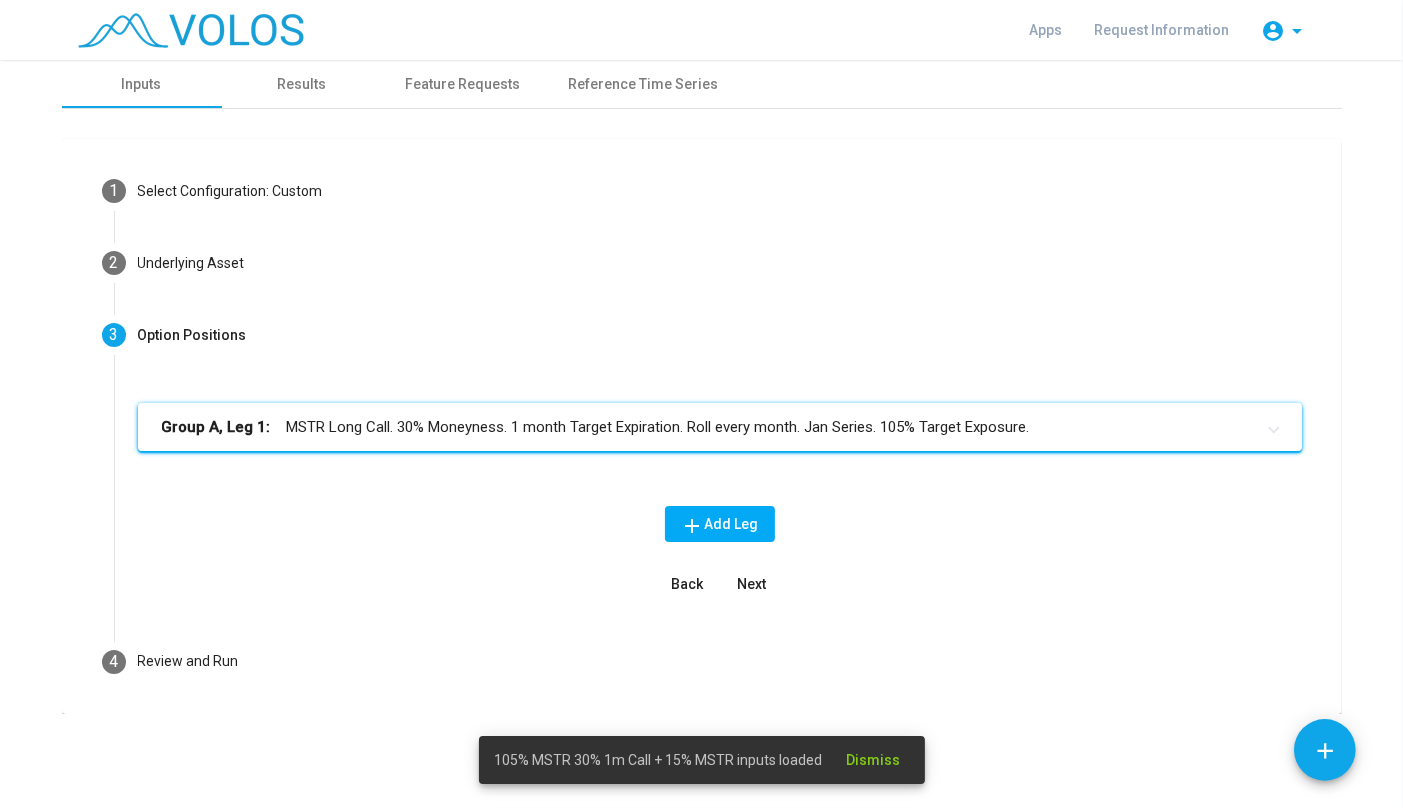 click on "Group A, Leg 1:   MSTR Long Call. 30% Moneyness. 1 month Target Expiration. Roll every month. Jan Series. 105% Target Exposure." at bounding box center [708, 427] 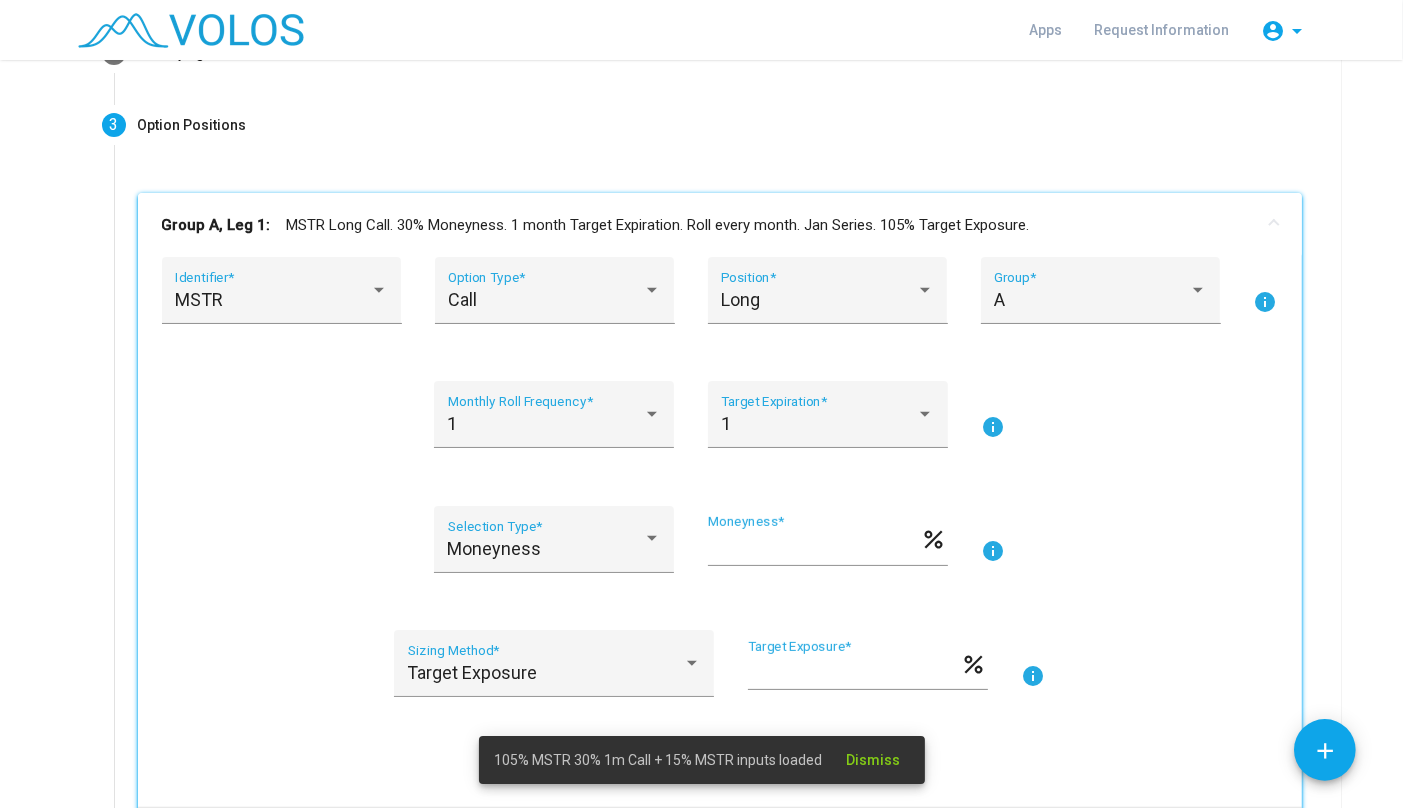 scroll, scrollTop: 208, scrollLeft: 0, axis: vertical 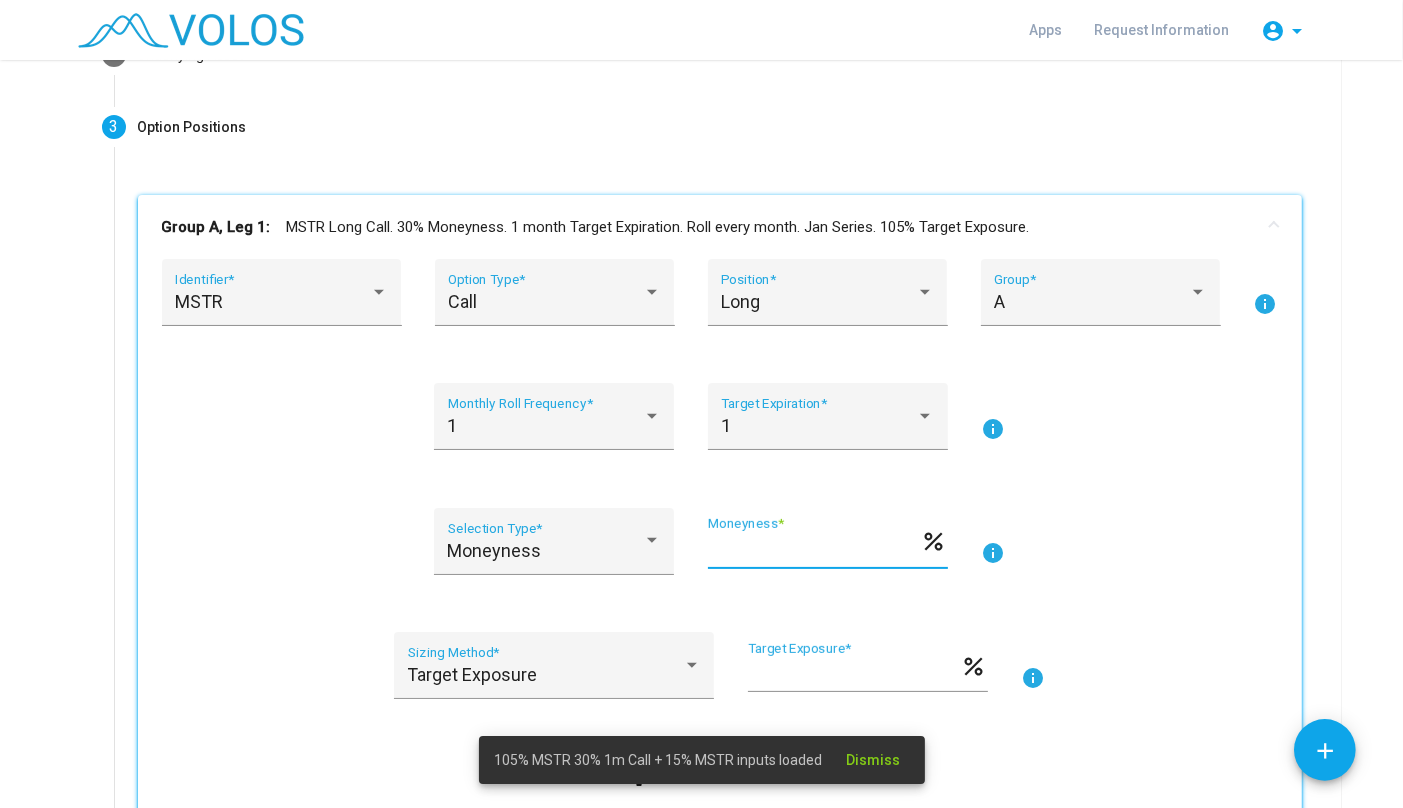 click on "**" at bounding box center (814, 549) 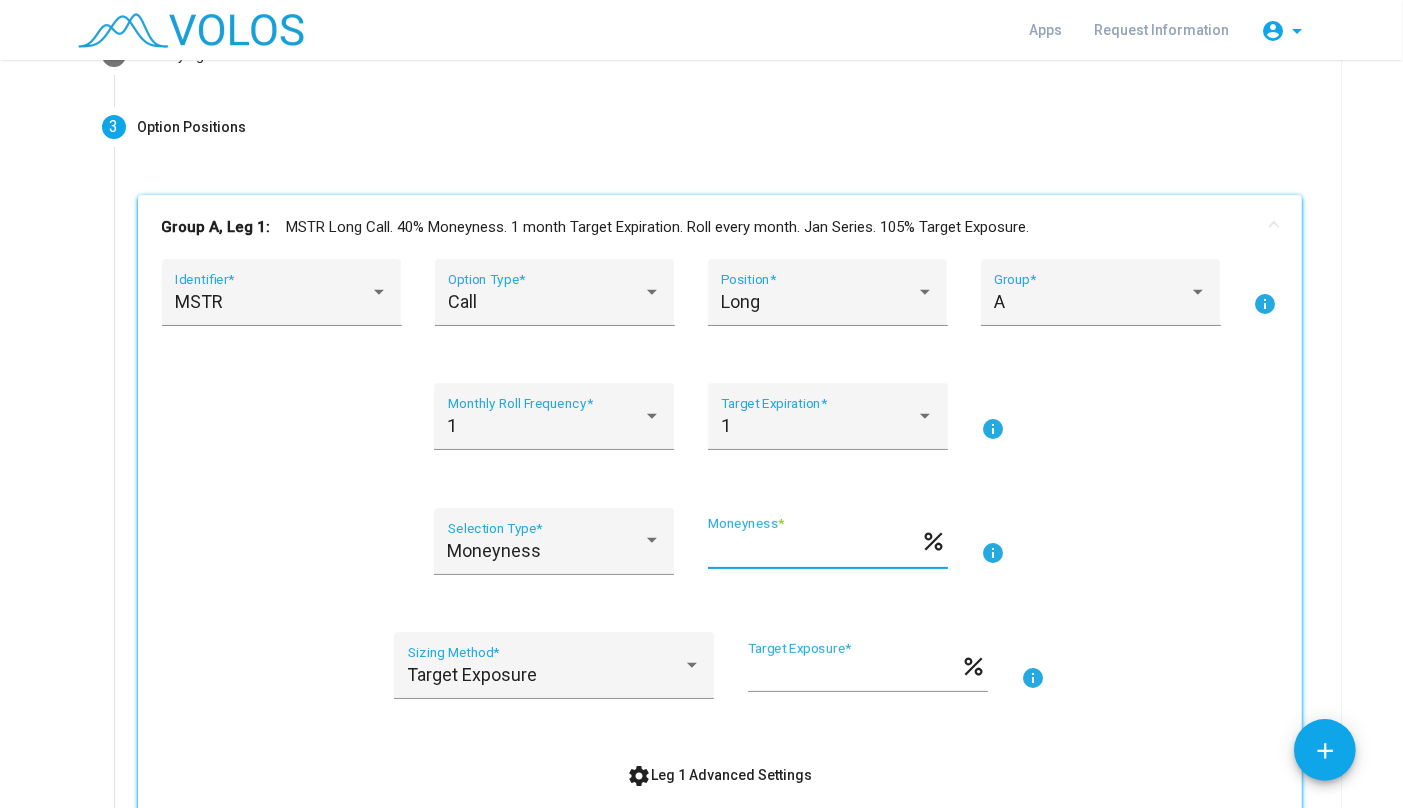 type on "**" 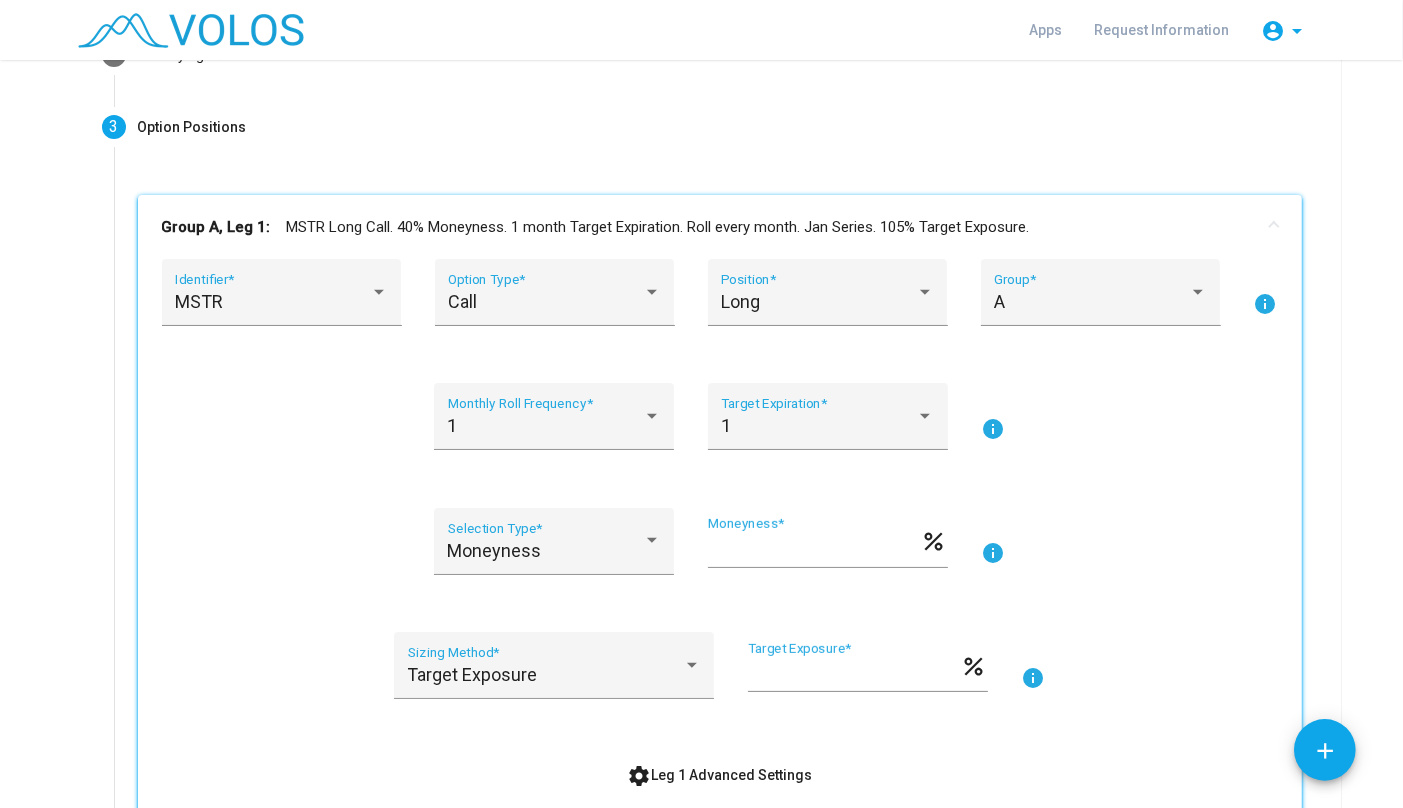 click on "Moneyness Selection Type  * ** Moneyness  * percent info" at bounding box center (720, 553) 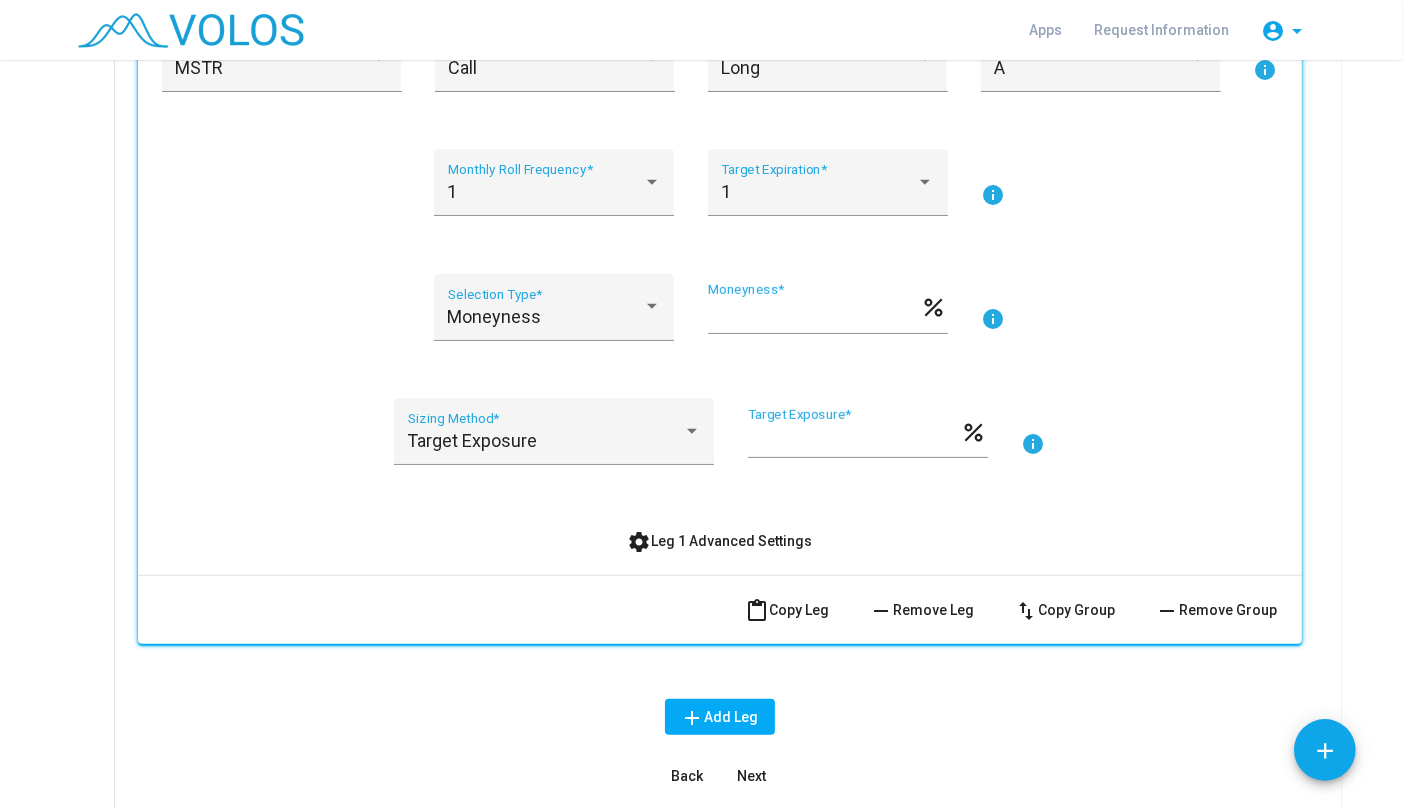click on "Next" at bounding box center [751, 776] 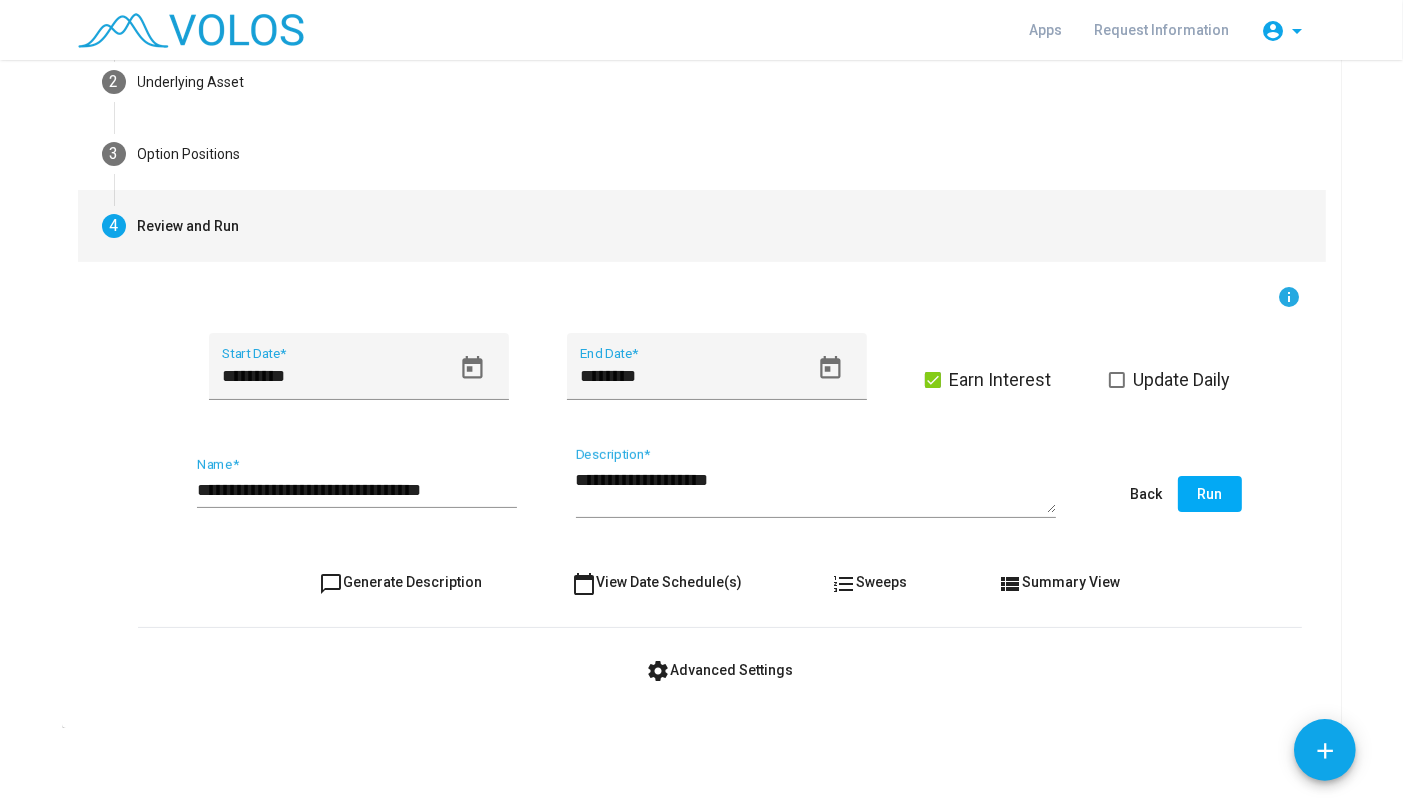scroll, scrollTop: 179, scrollLeft: 0, axis: vertical 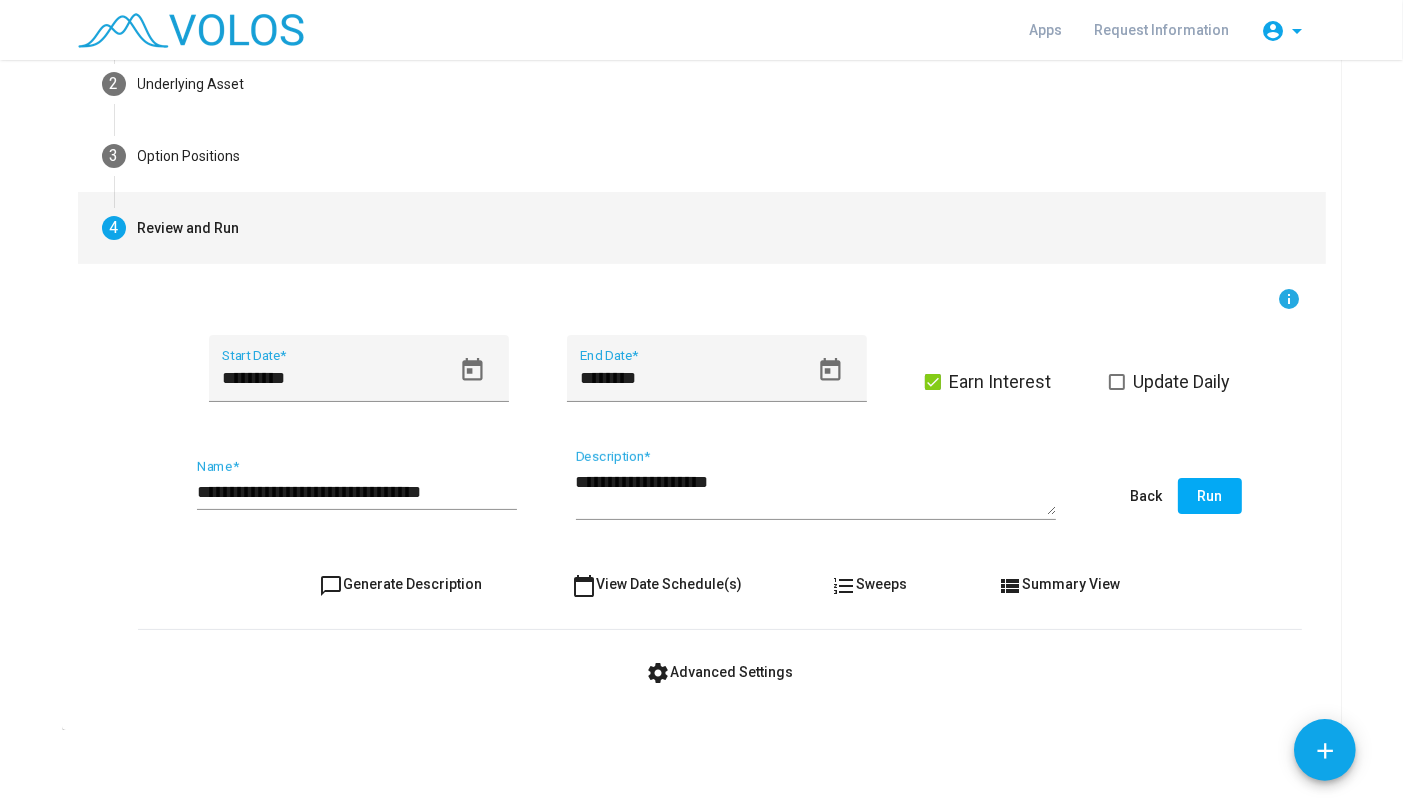 click on "**********" at bounding box center [357, 492] 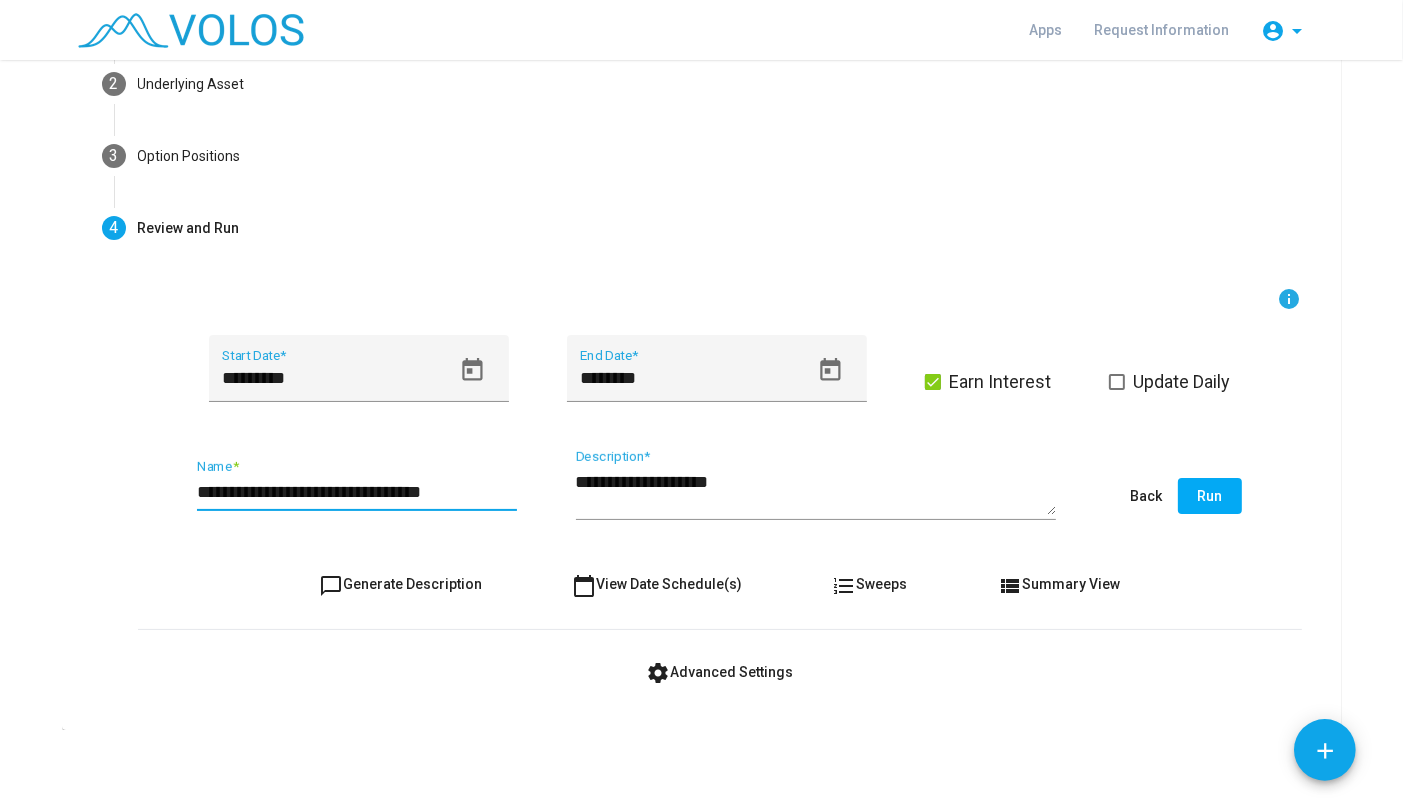 click on "**********" at bounding box center [357, 492] 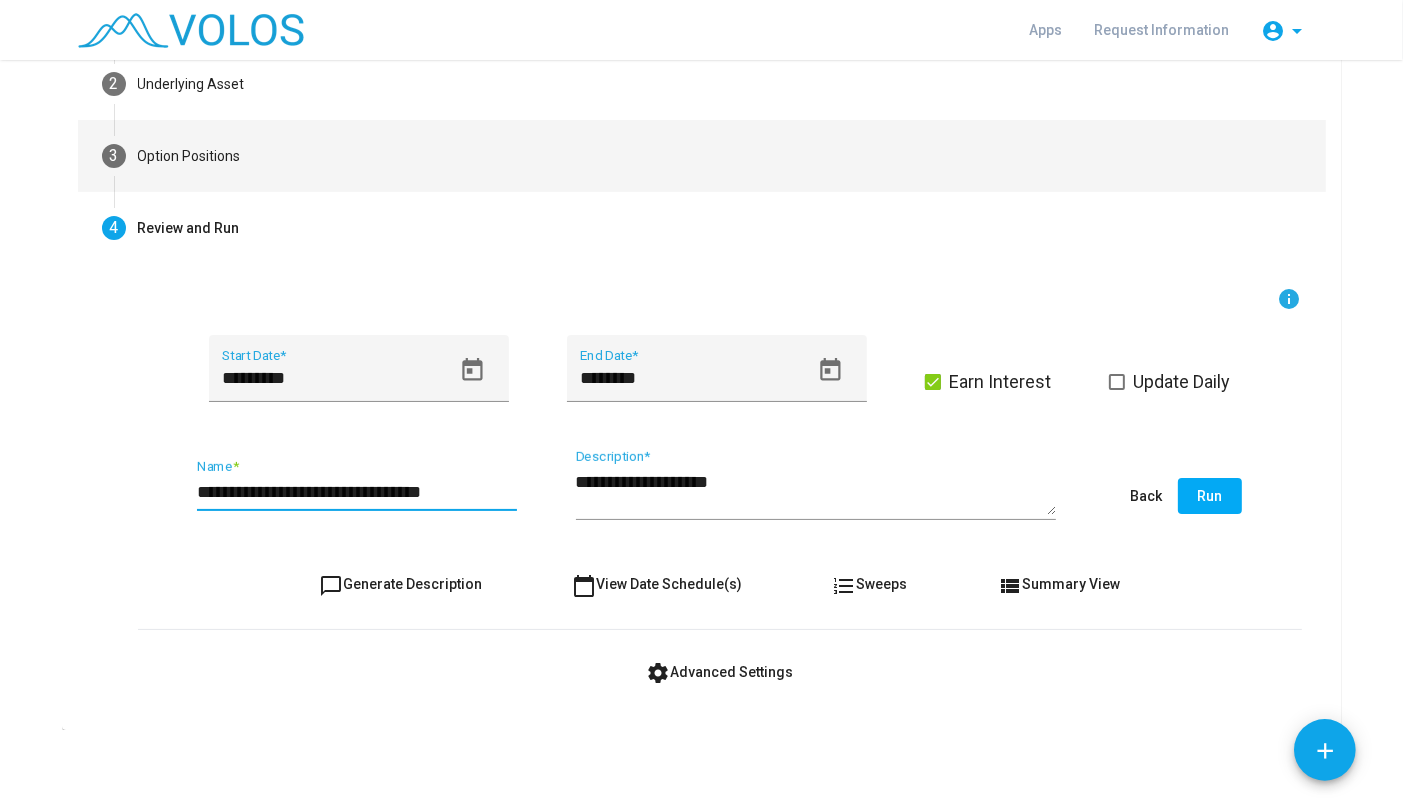 type on "**********" 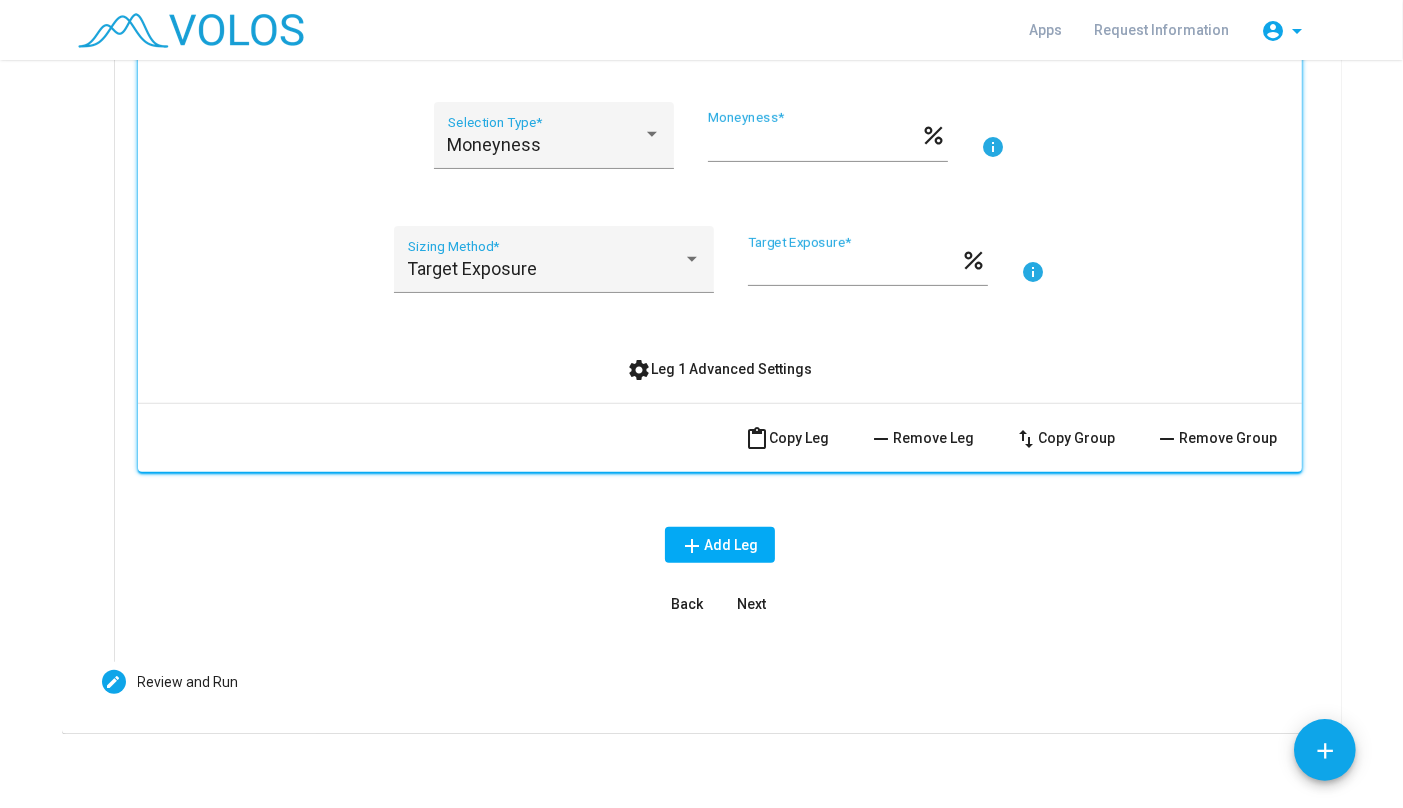 scroll, scrollTop: 616, scrollLeft: 0, axis: vertical 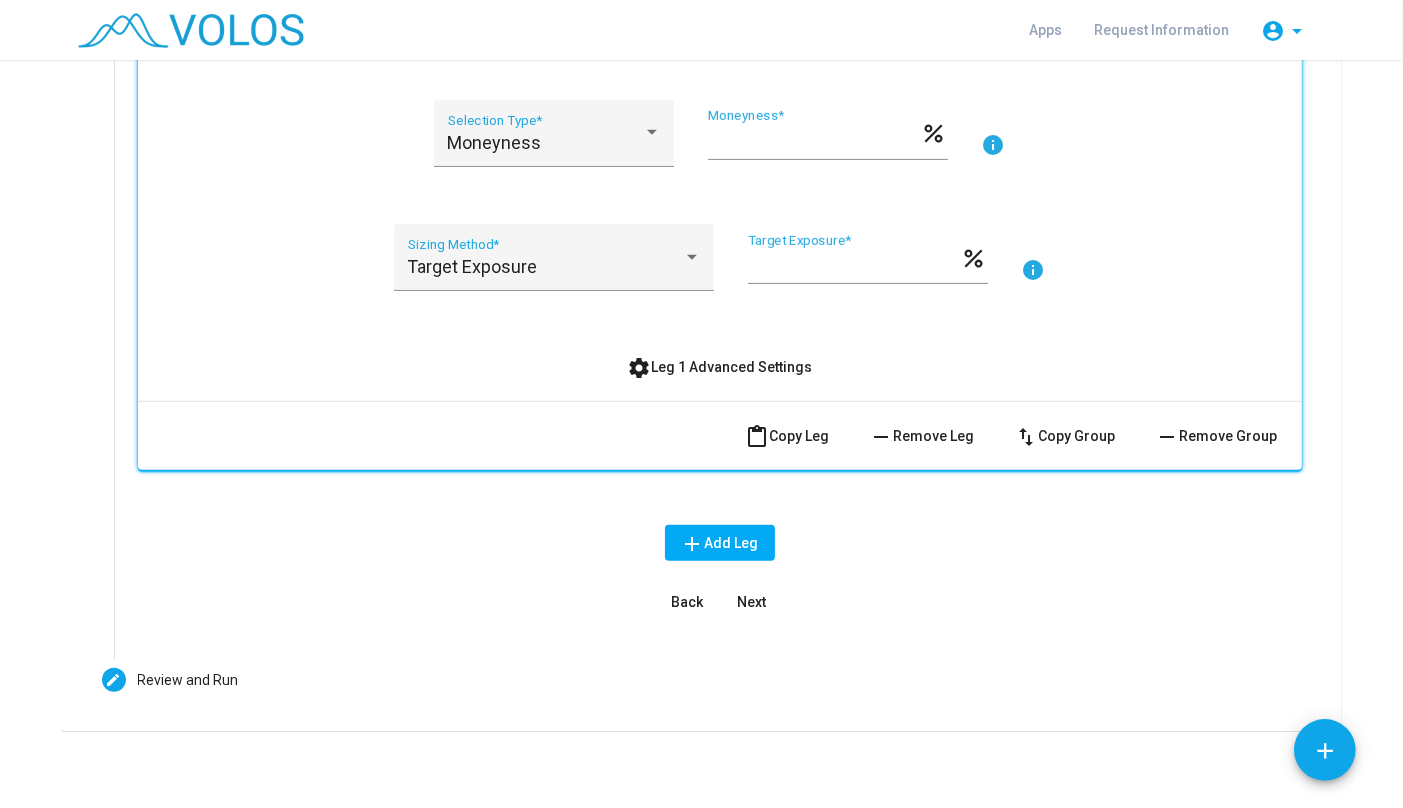 click on "Next" at bounding box center [751, 602] 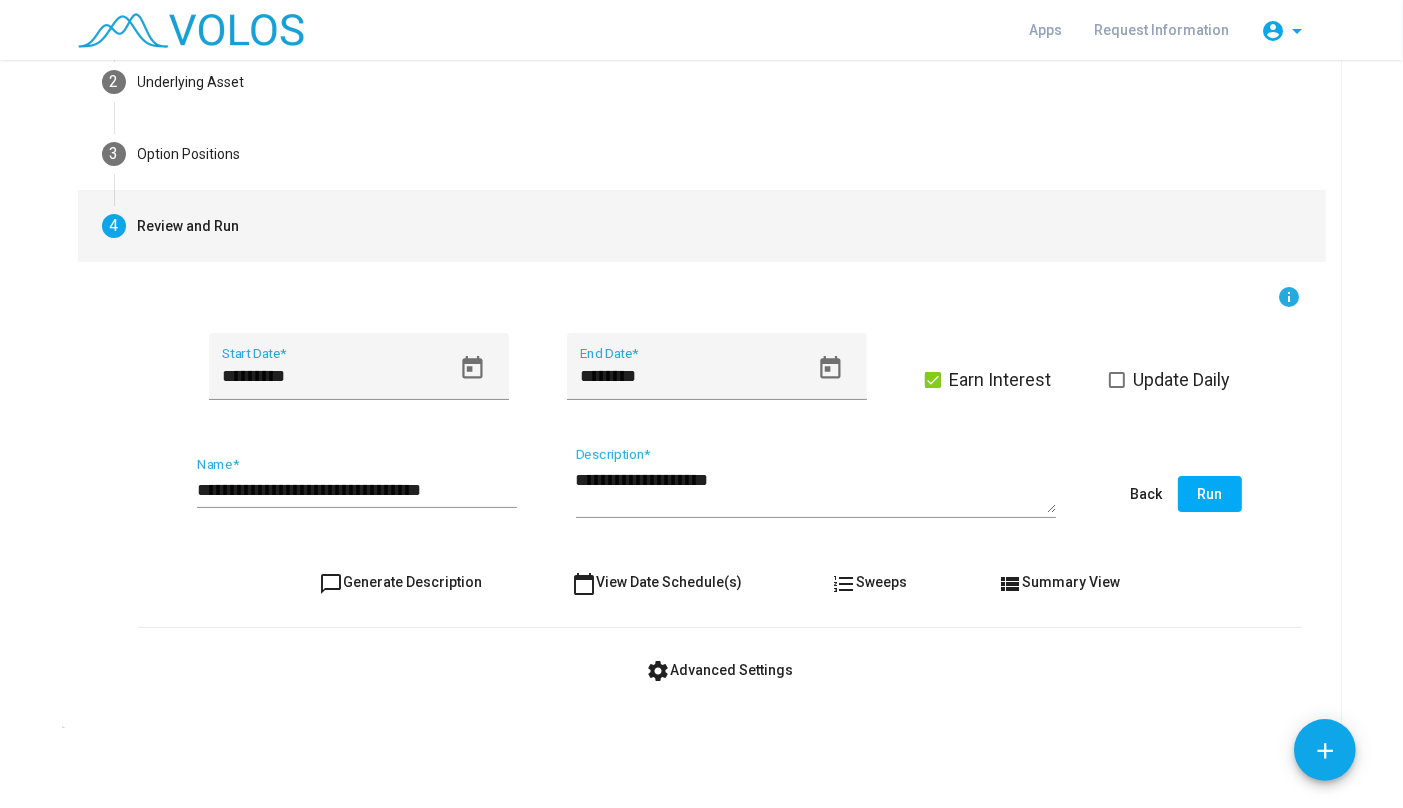 scroll, scrollTop: 179, scrollLeft: 0, axis: vertical 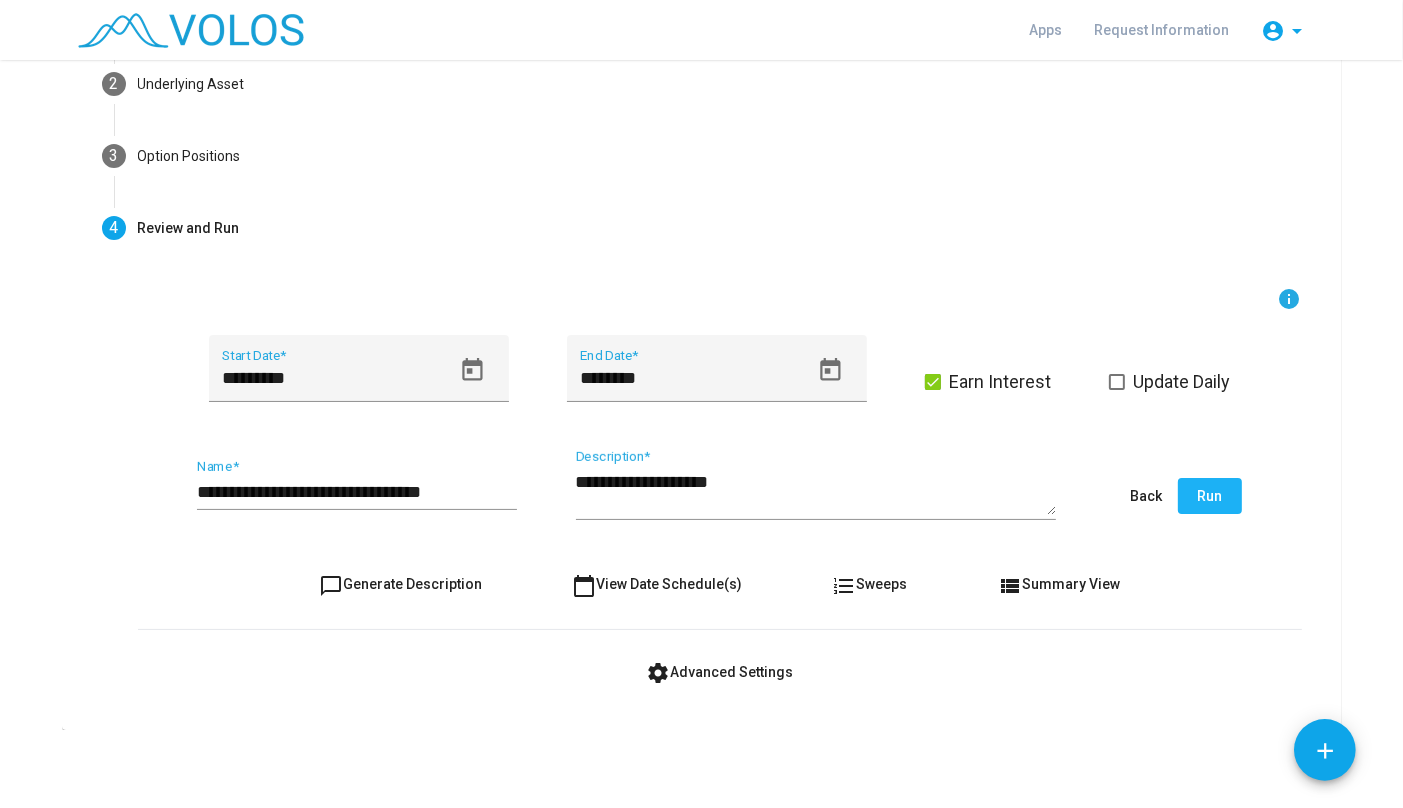 click on "Run" at bounding box center (1210, 496) 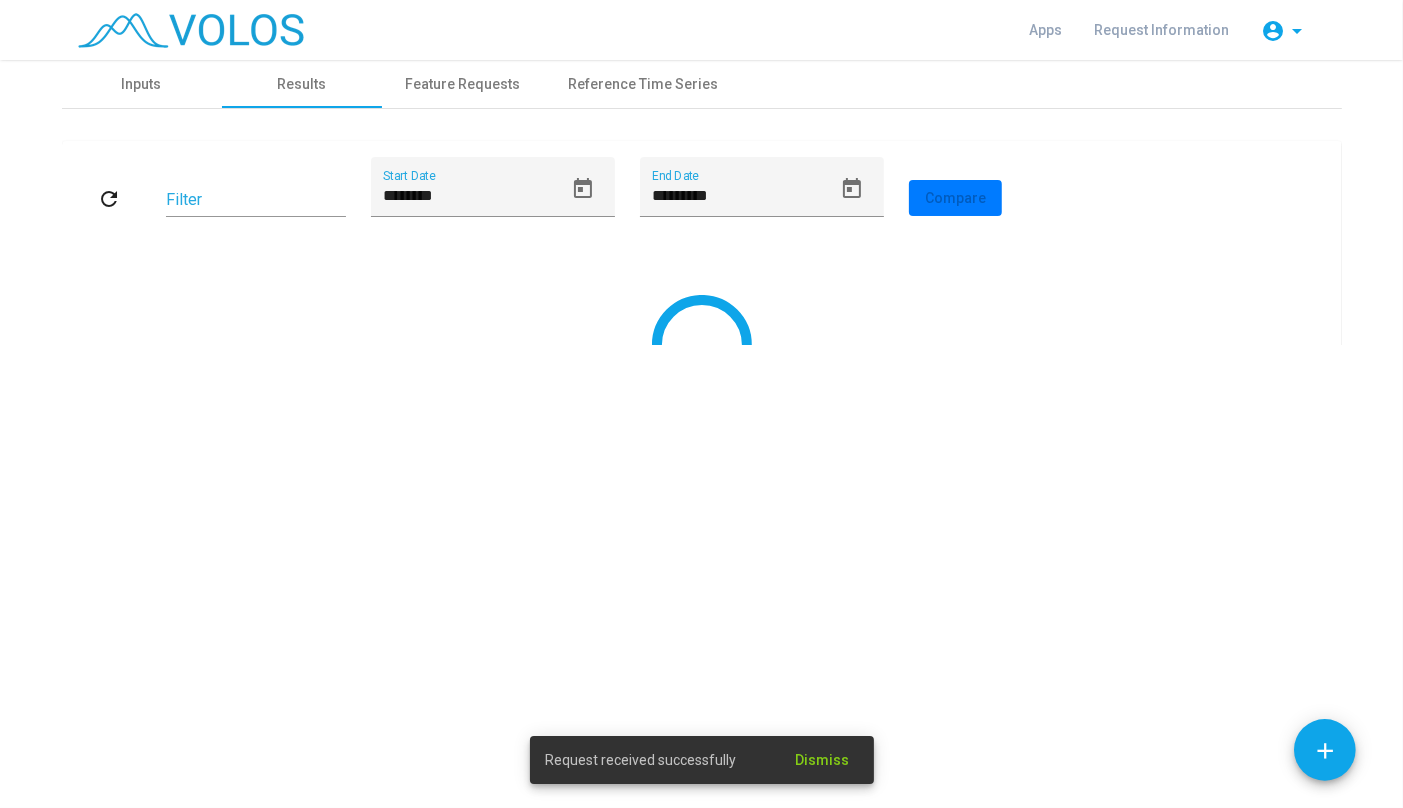 scroll, scrollTop: 0, scrollLeft: 0, axis: both 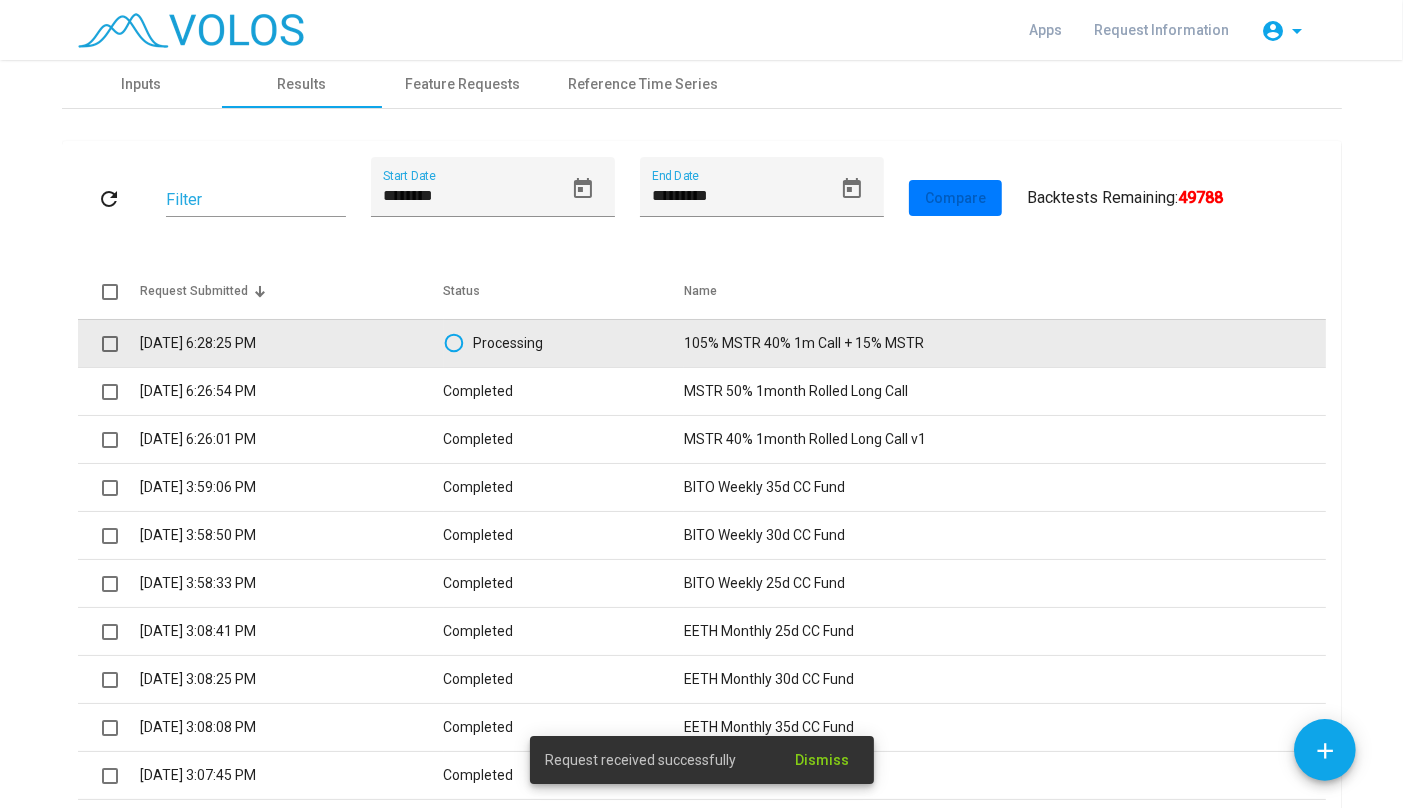 click on "105% MSTR 40% 1m Call + 15% MSTR" at bounding box center [1004, 343] 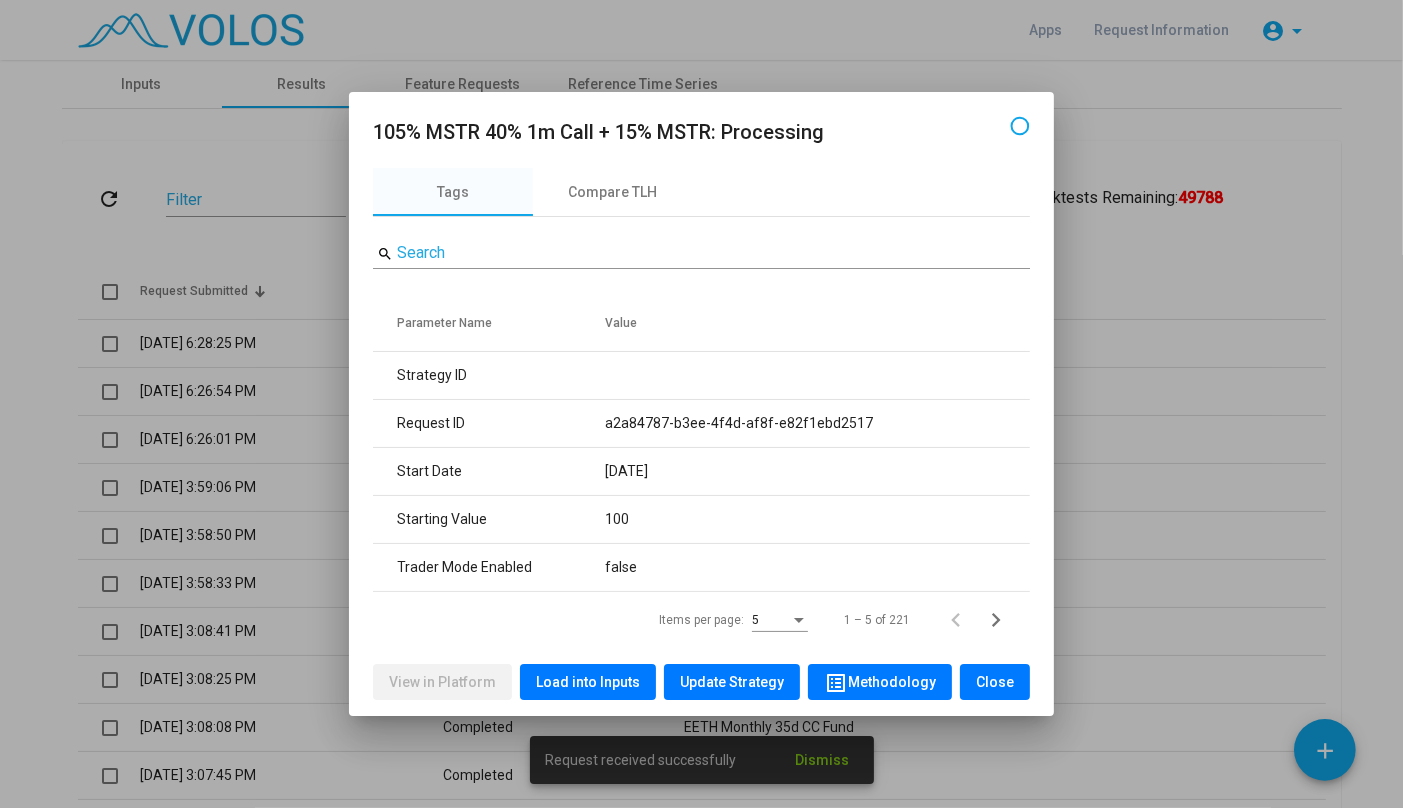 click on "Load into Inputs" at bounding box center [588, 682] 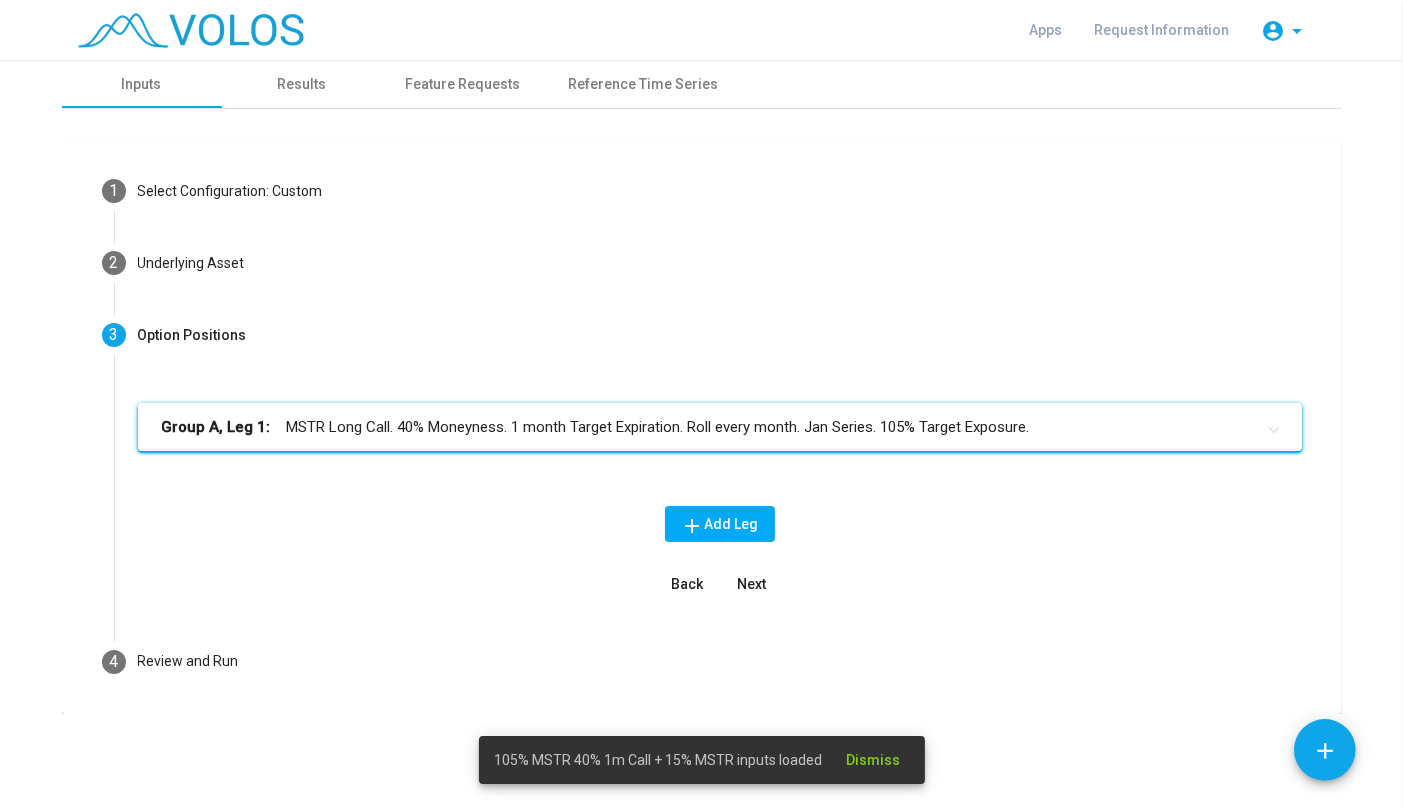 click on "Group A, Leg 1:   MSTR Long Call. 40% Moneyness. 1 month Target Expiration. Roll every month. Jan Series. 105% Target Exposure." at bounding box center (720, 427) 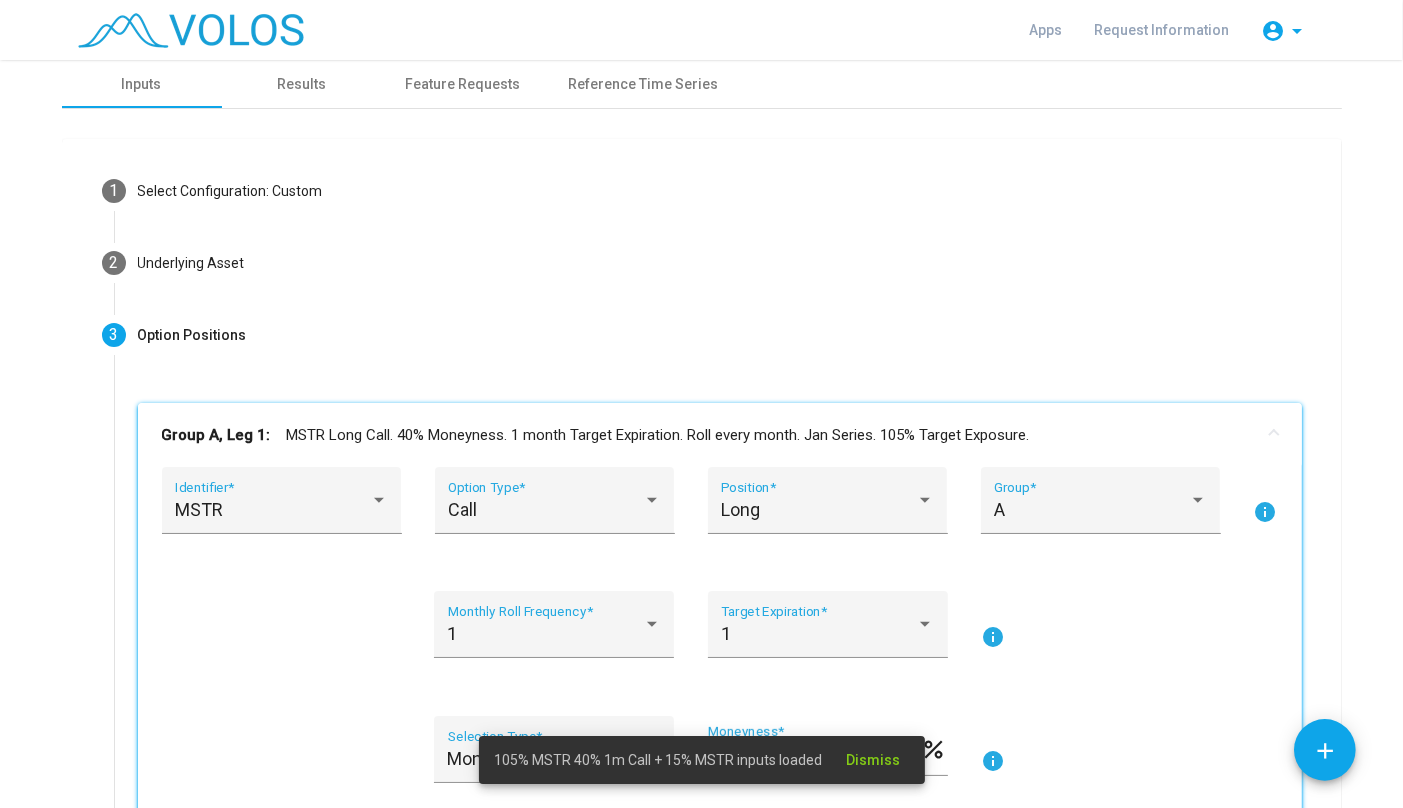 scroll, scrollTop: 319, scrollLeft: 0, axis: vertical 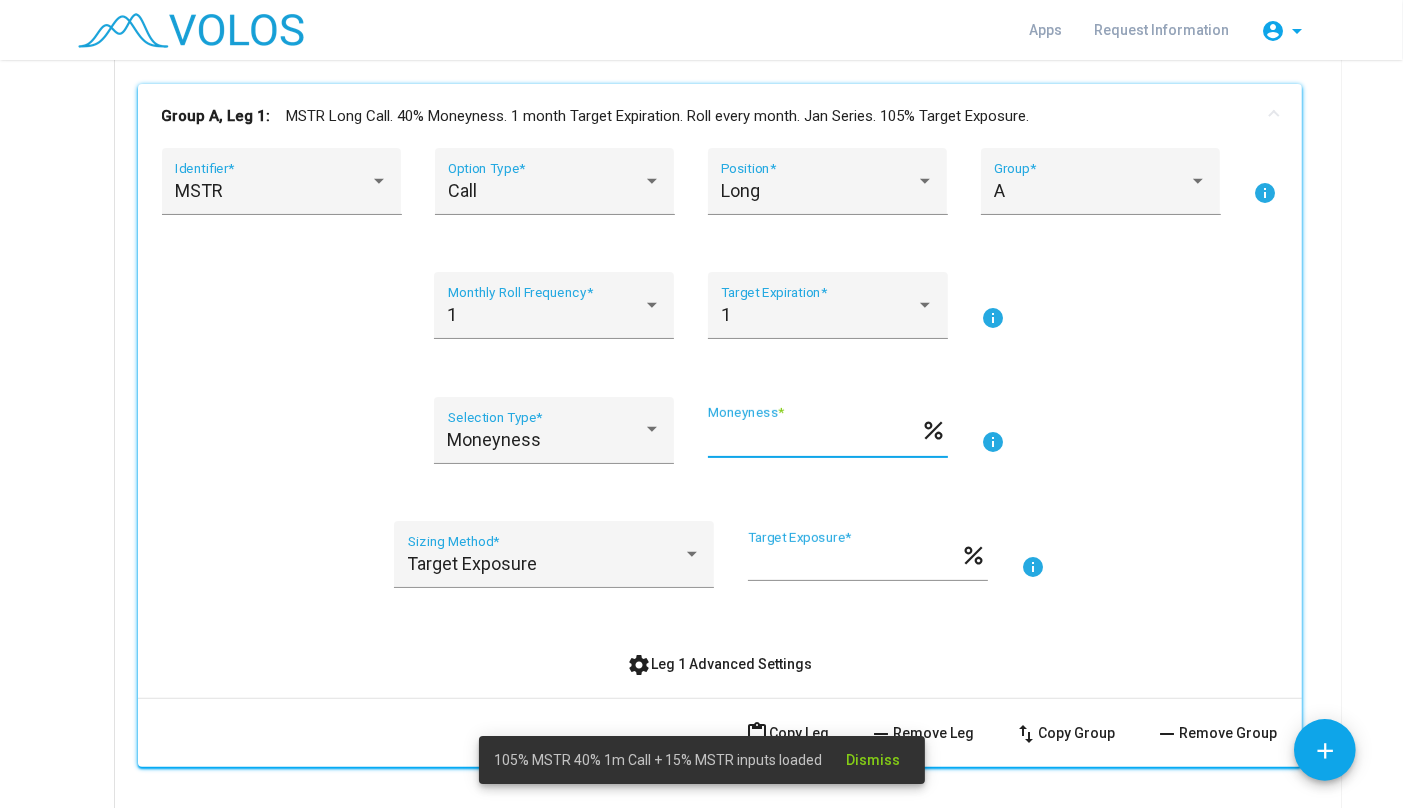 click on "**" at bounding box center (814, 438) 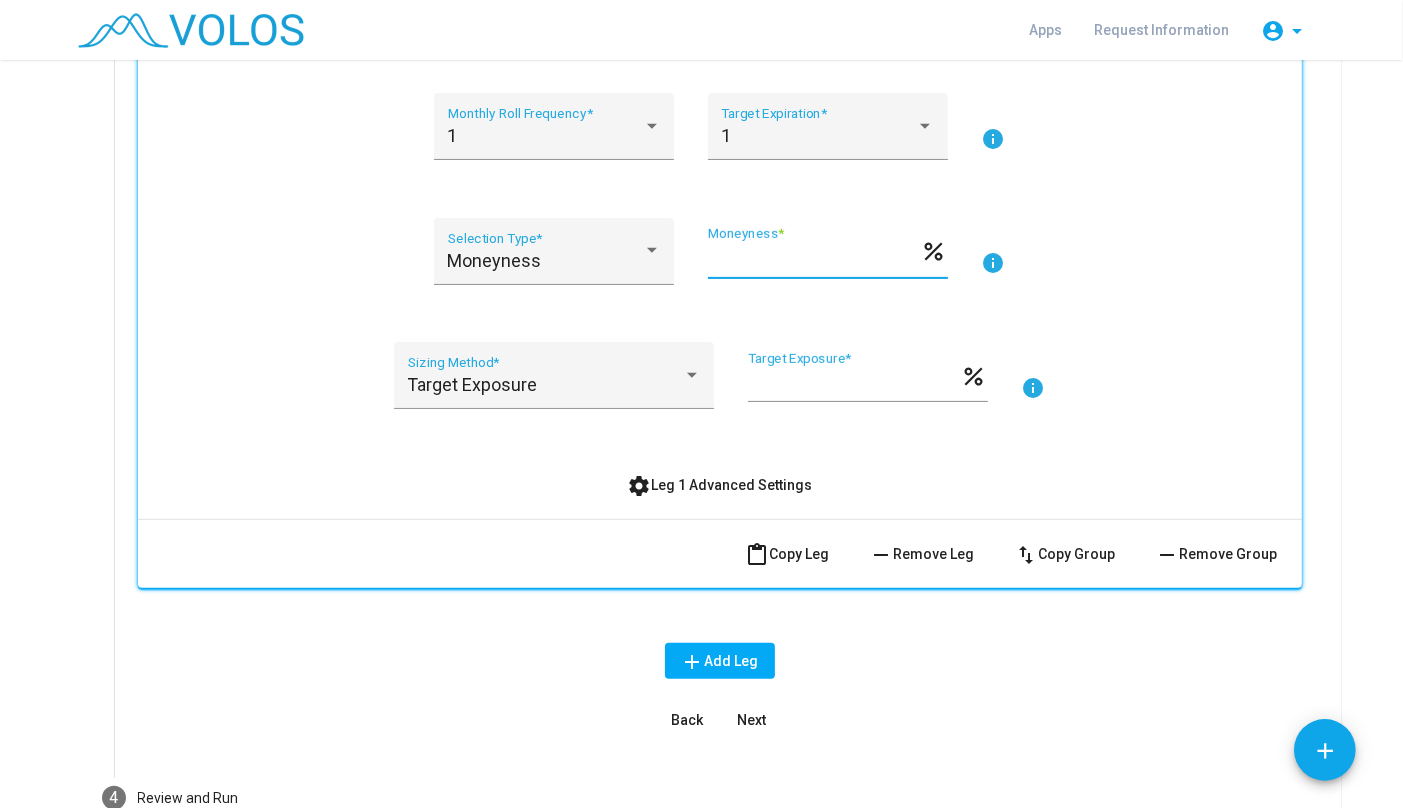 type on "**" 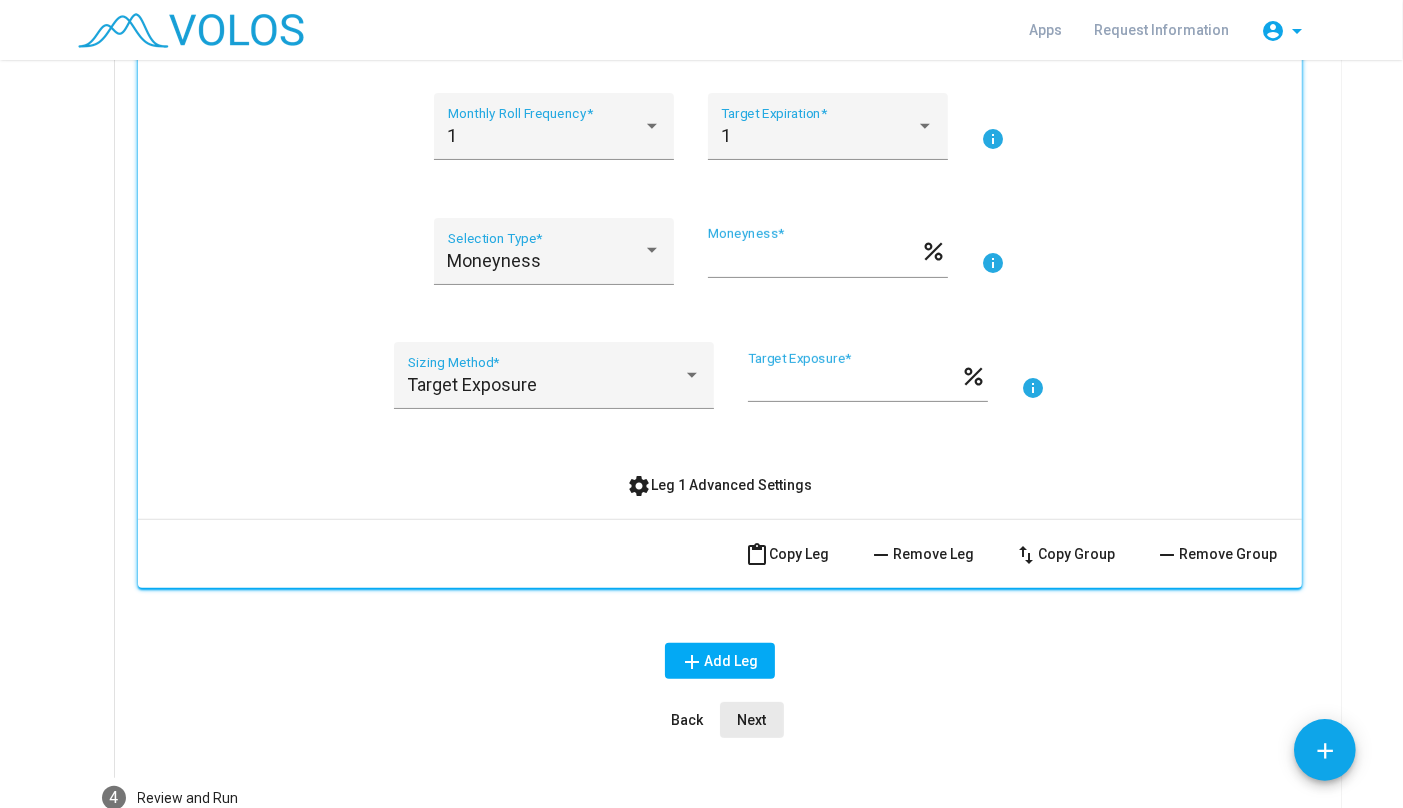 click on "Next" at bounding box center (752, 720) 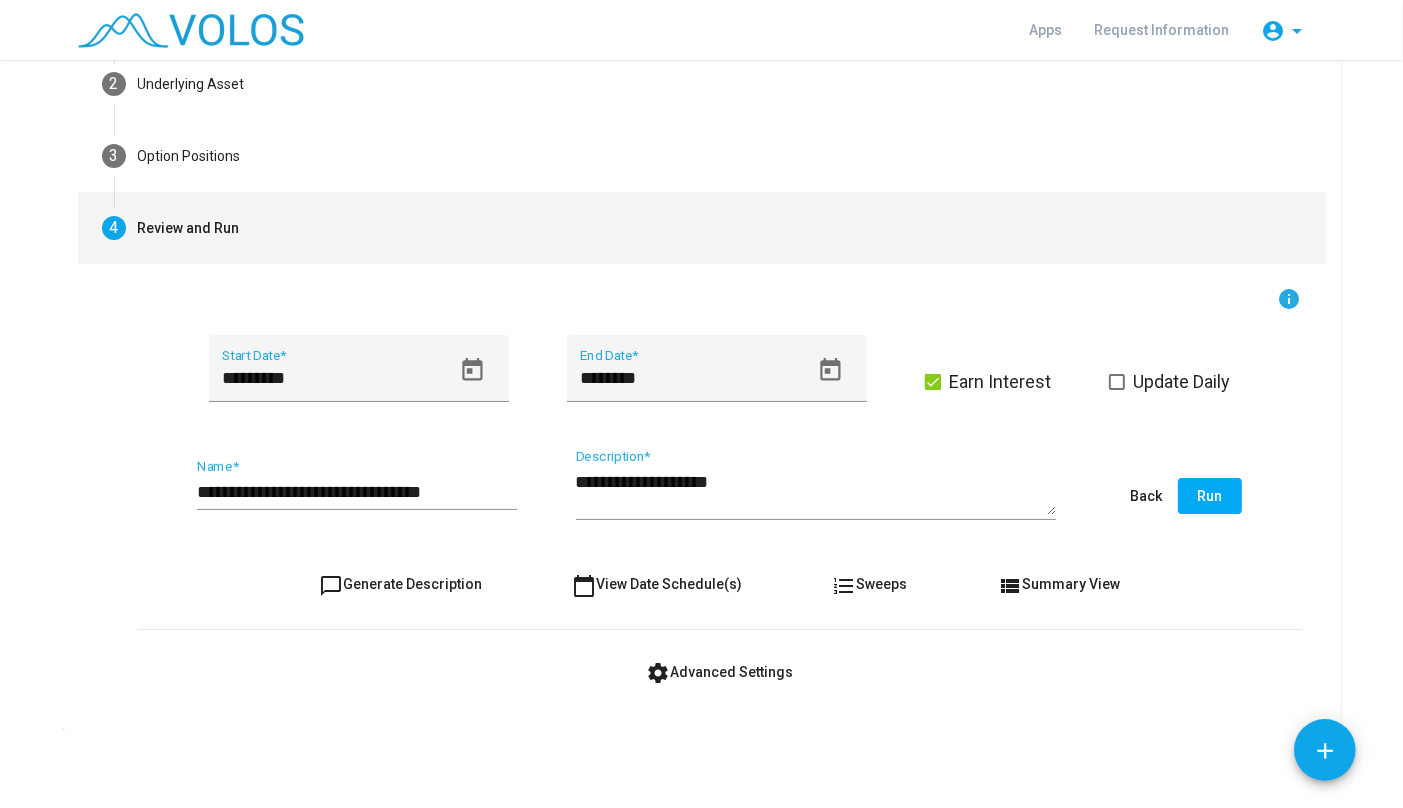click on "**********" at bounding box center (357, 492) 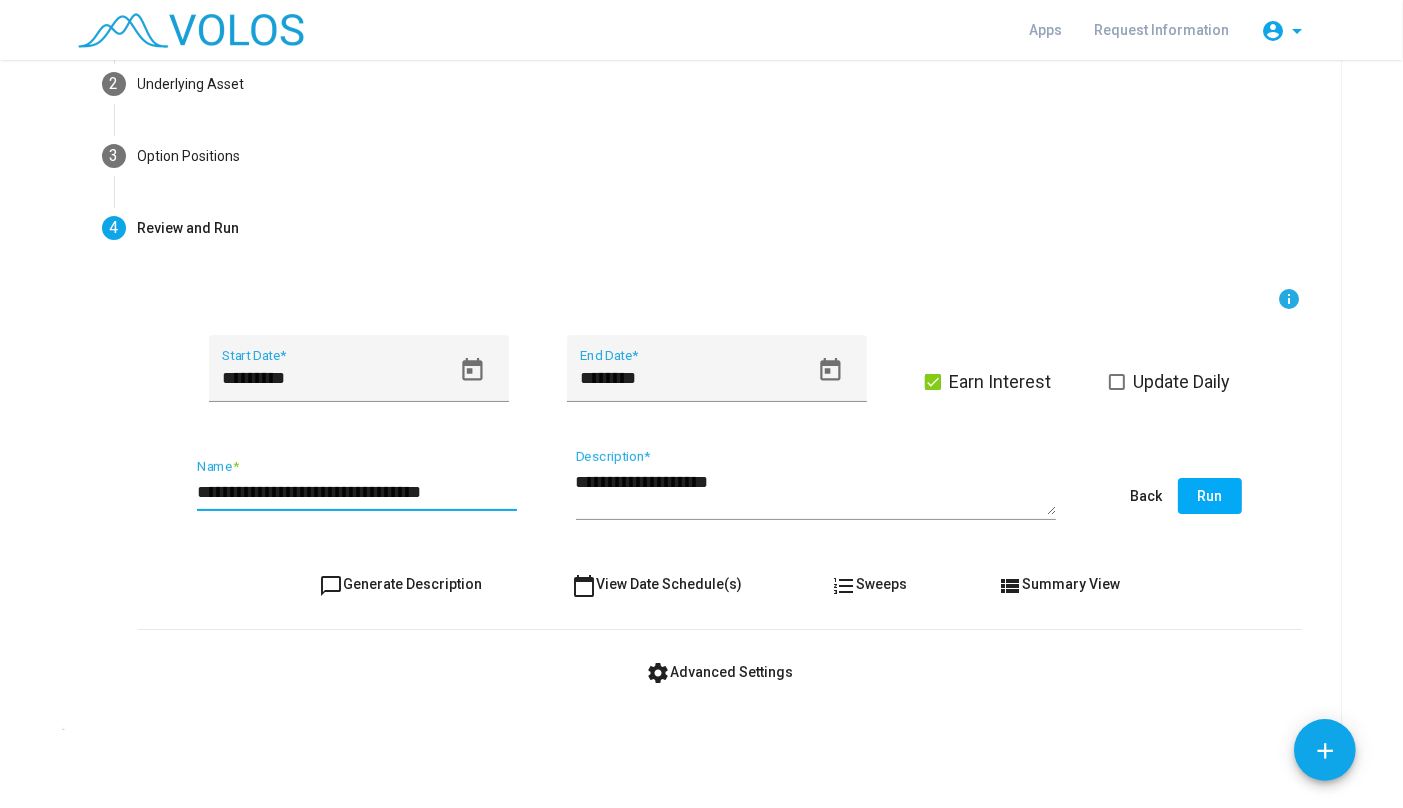 type on "**********" 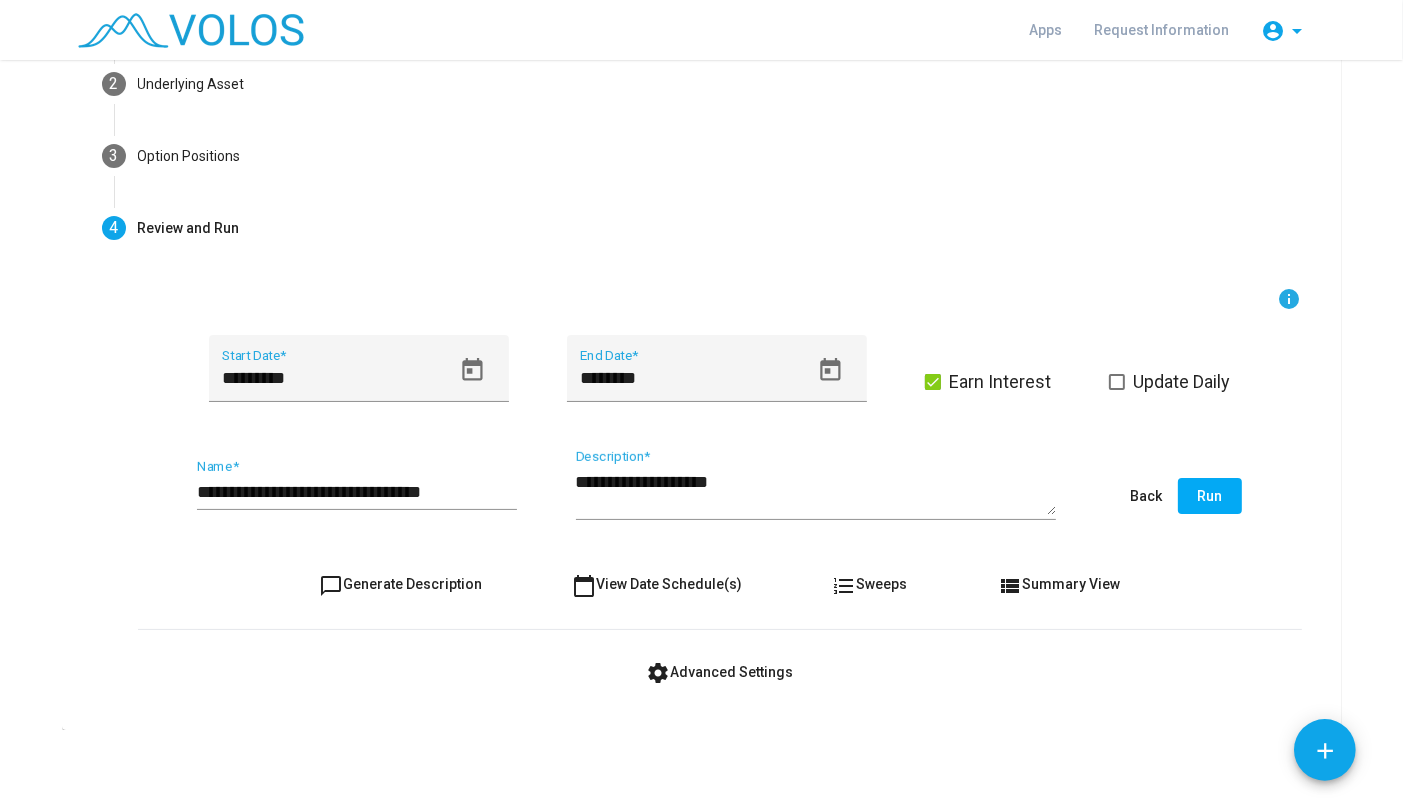 click on "Run" at bounding box center [1209, 496] 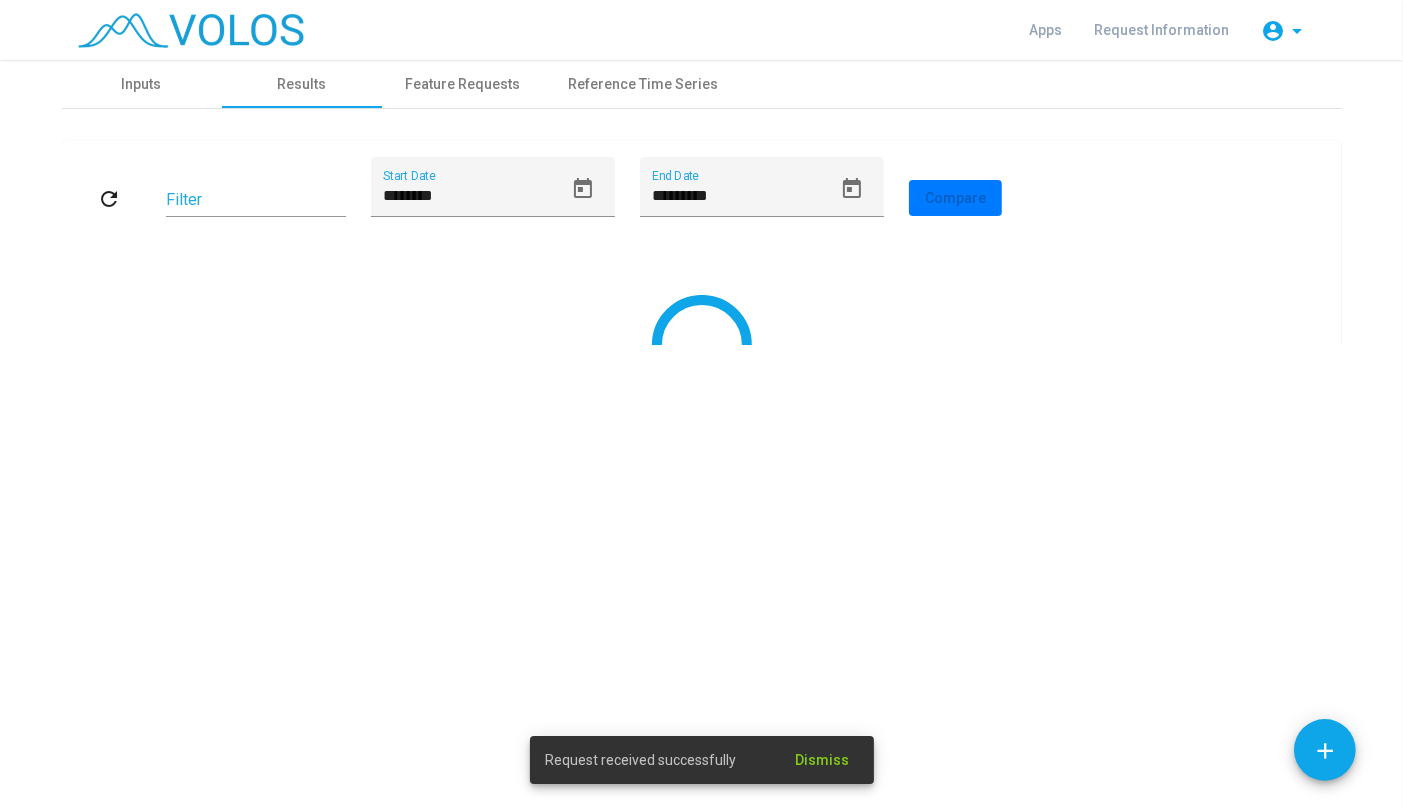 scroll, scrollTop: 0, scrollLeft: 0, axis: both 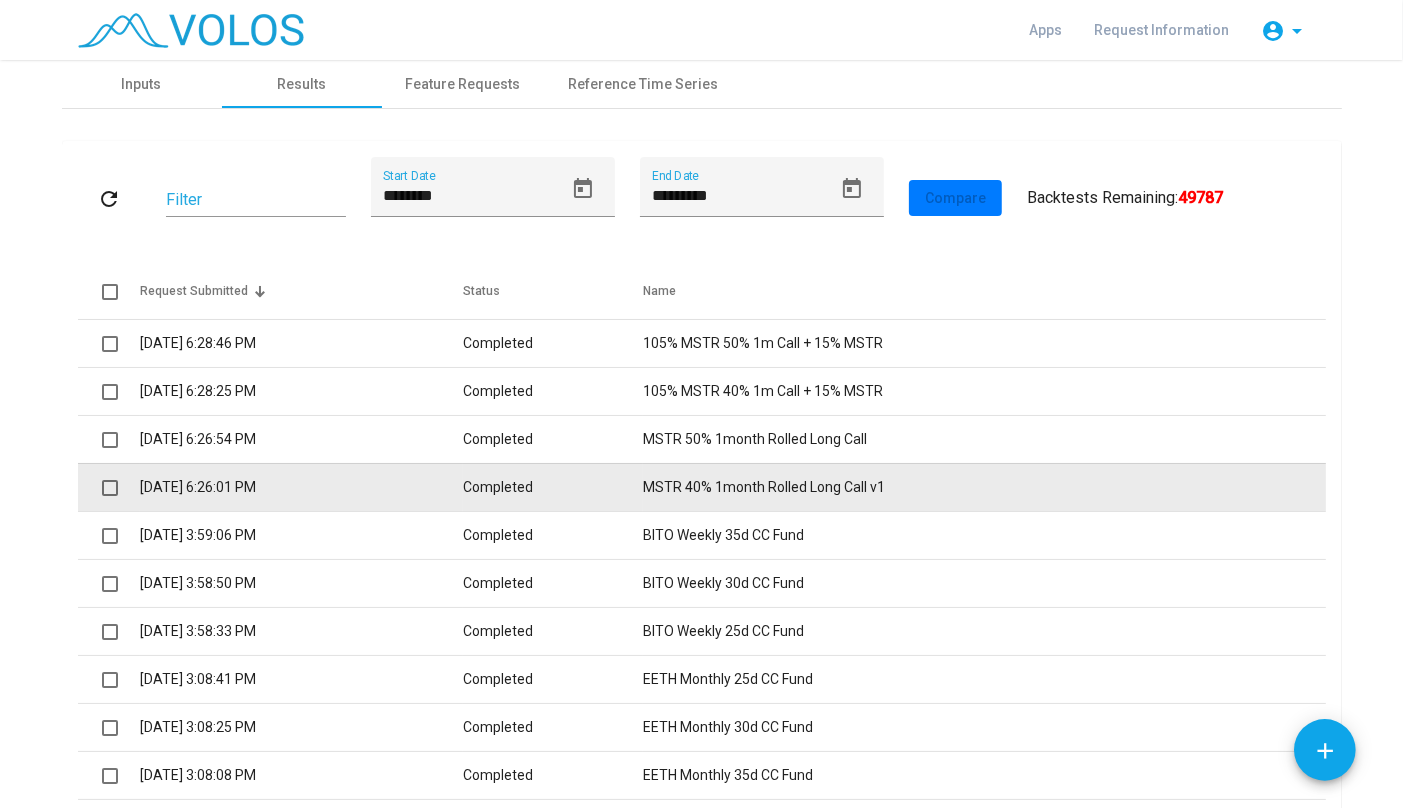 click on "7/8/2025 6:26:01 PM" at bounding box center [301, 487] 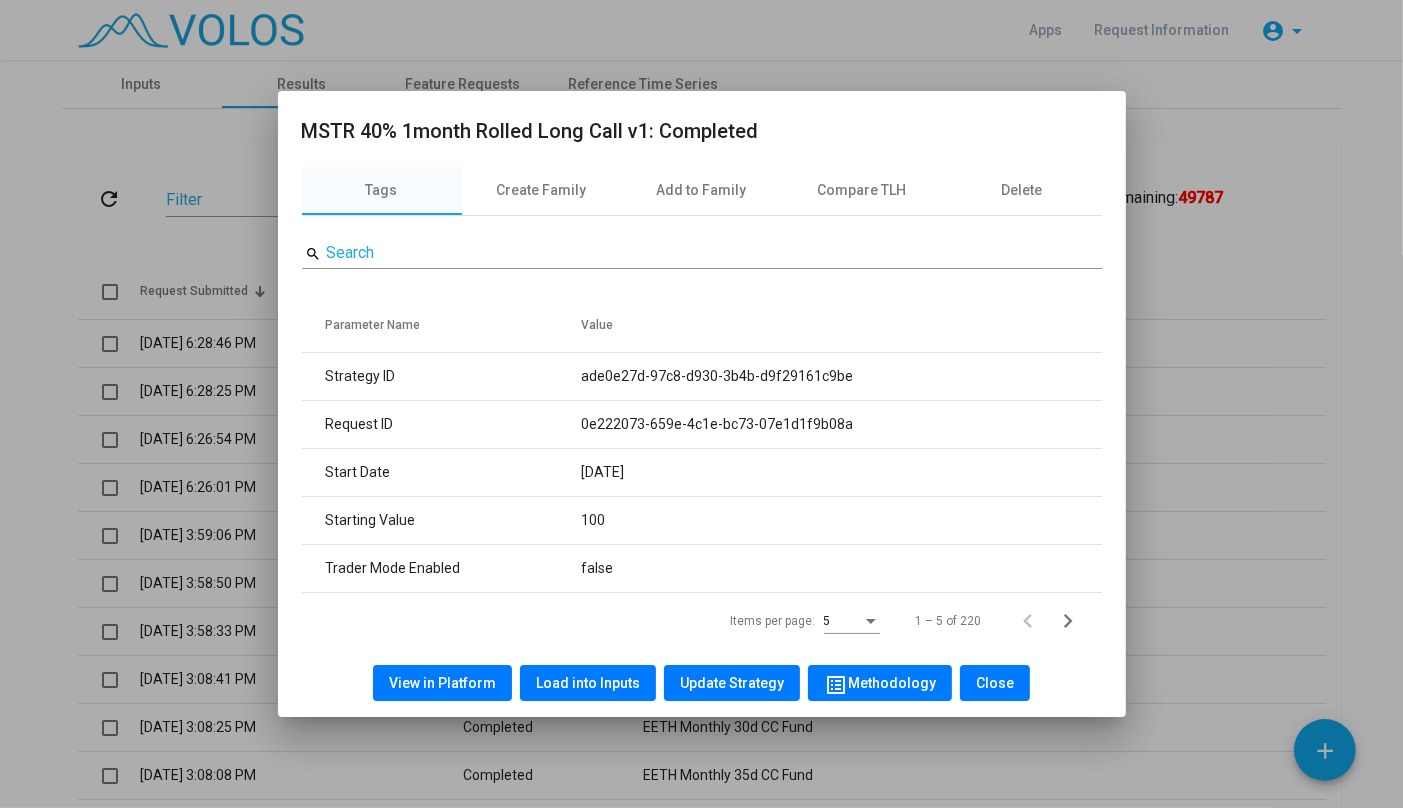 click on "View in Platform" at bounding box center [442, 683] 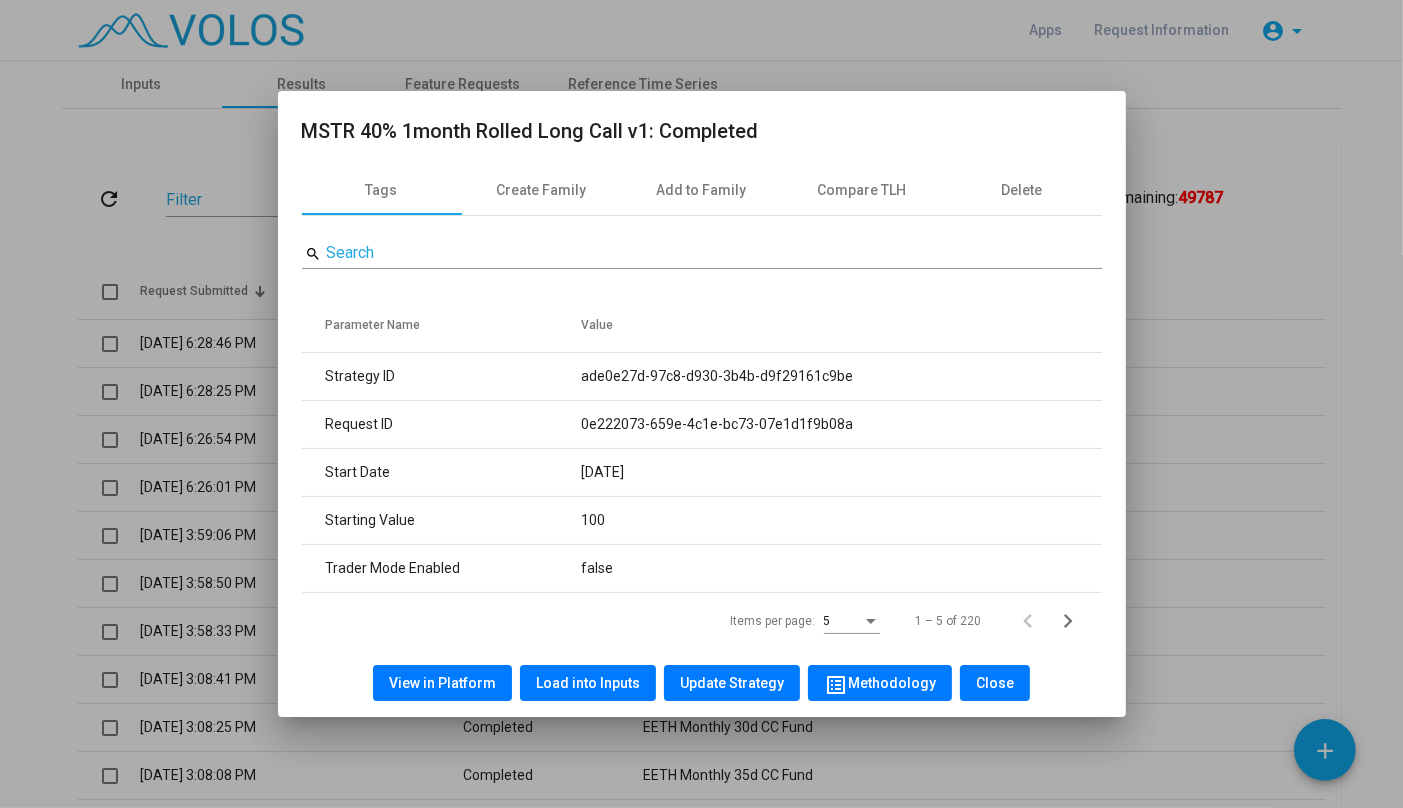 click at bounding box center (701, 404) 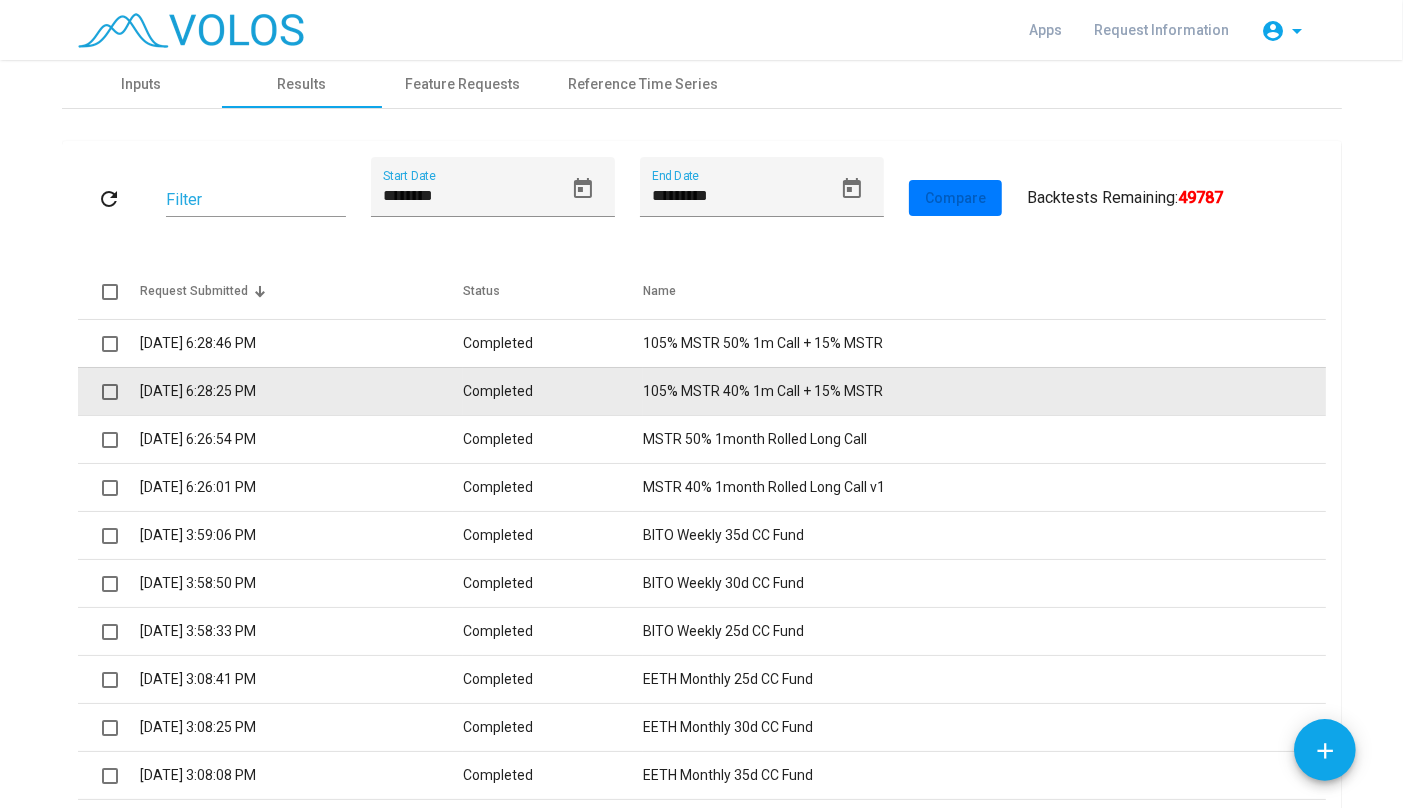 click on "7/8/2025 6:28:25 PM" at bounding box center (301, 391) 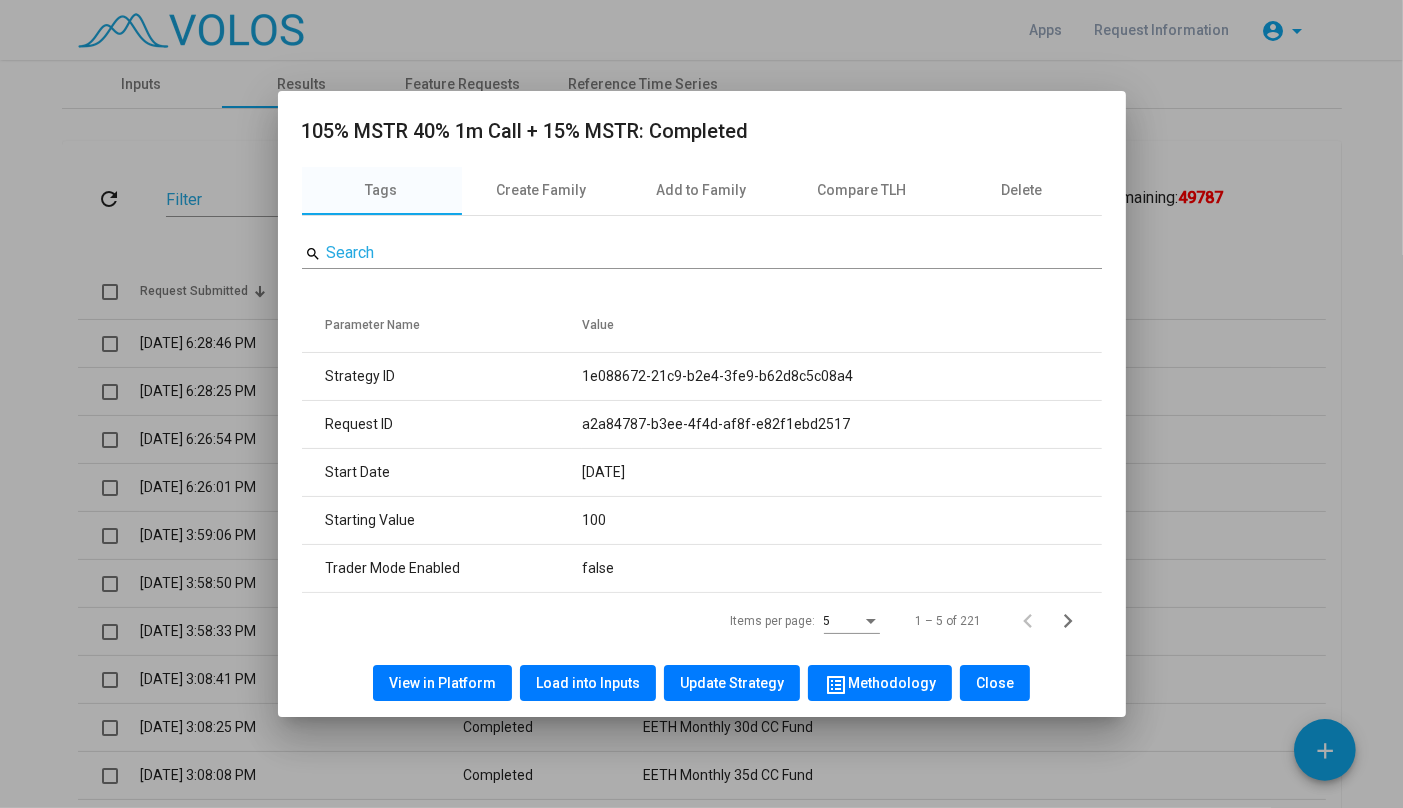click at bounding box center (701, 404) 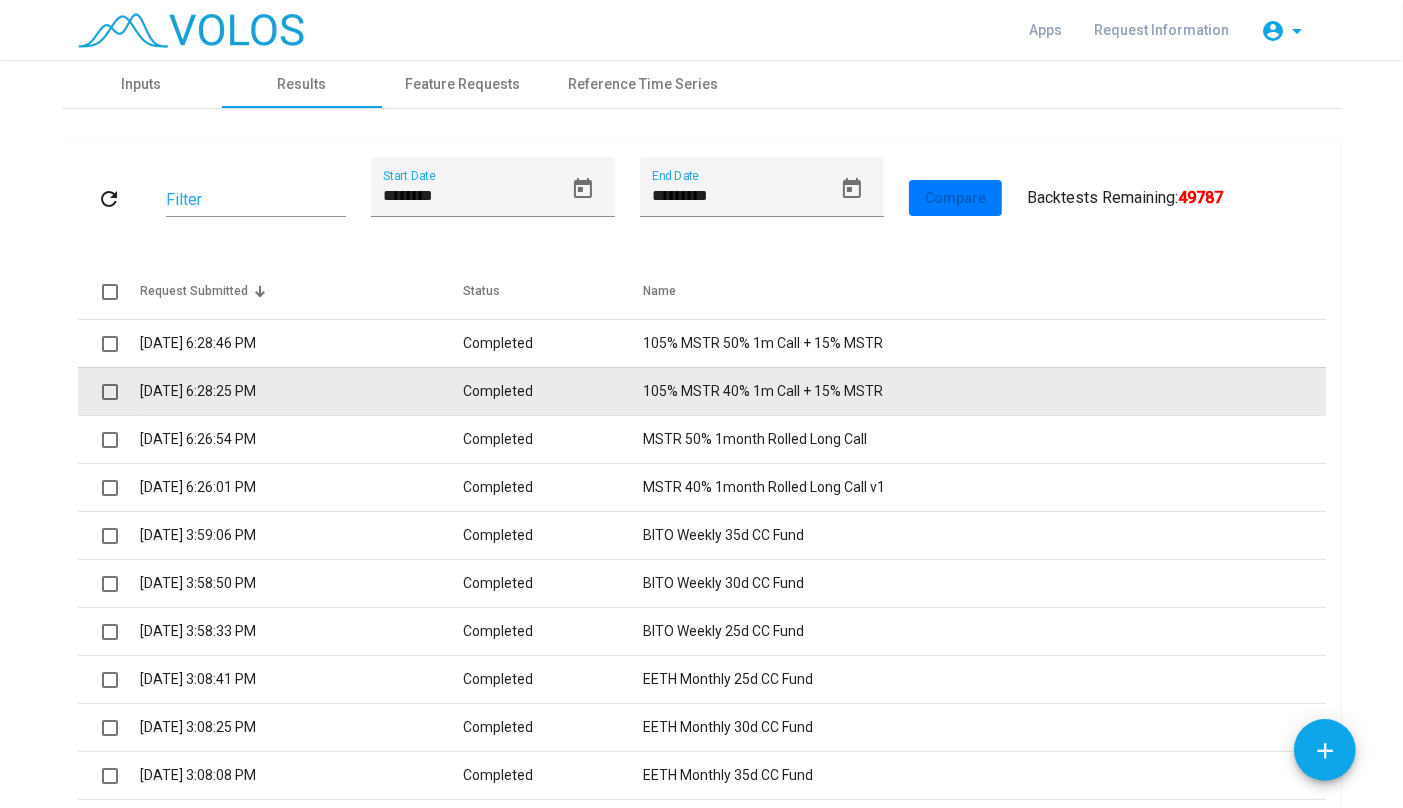 click on "7/8/2025 6:28:25 PM" at bounding box center [301, 391] 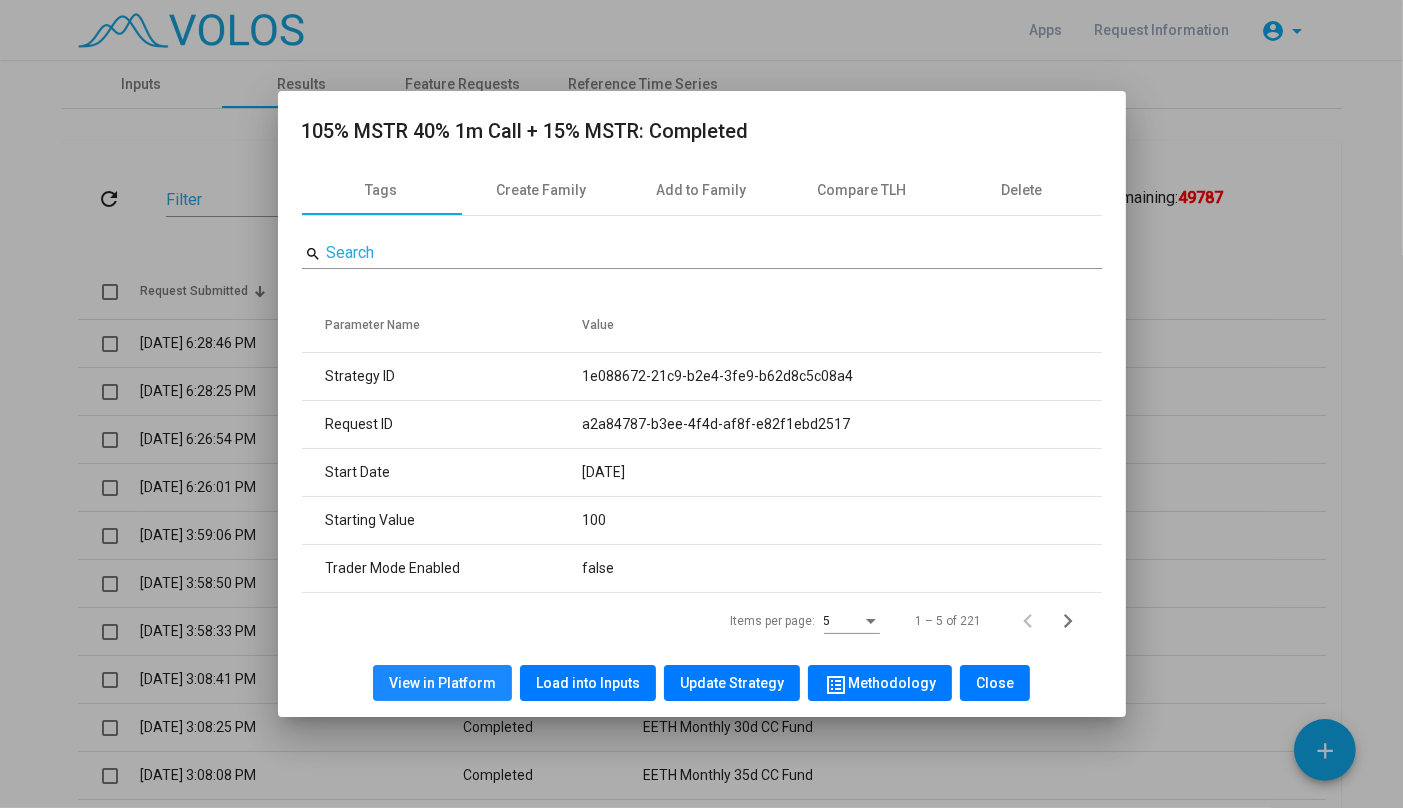 click on "View in Platform" at bounding box center (442, 683) 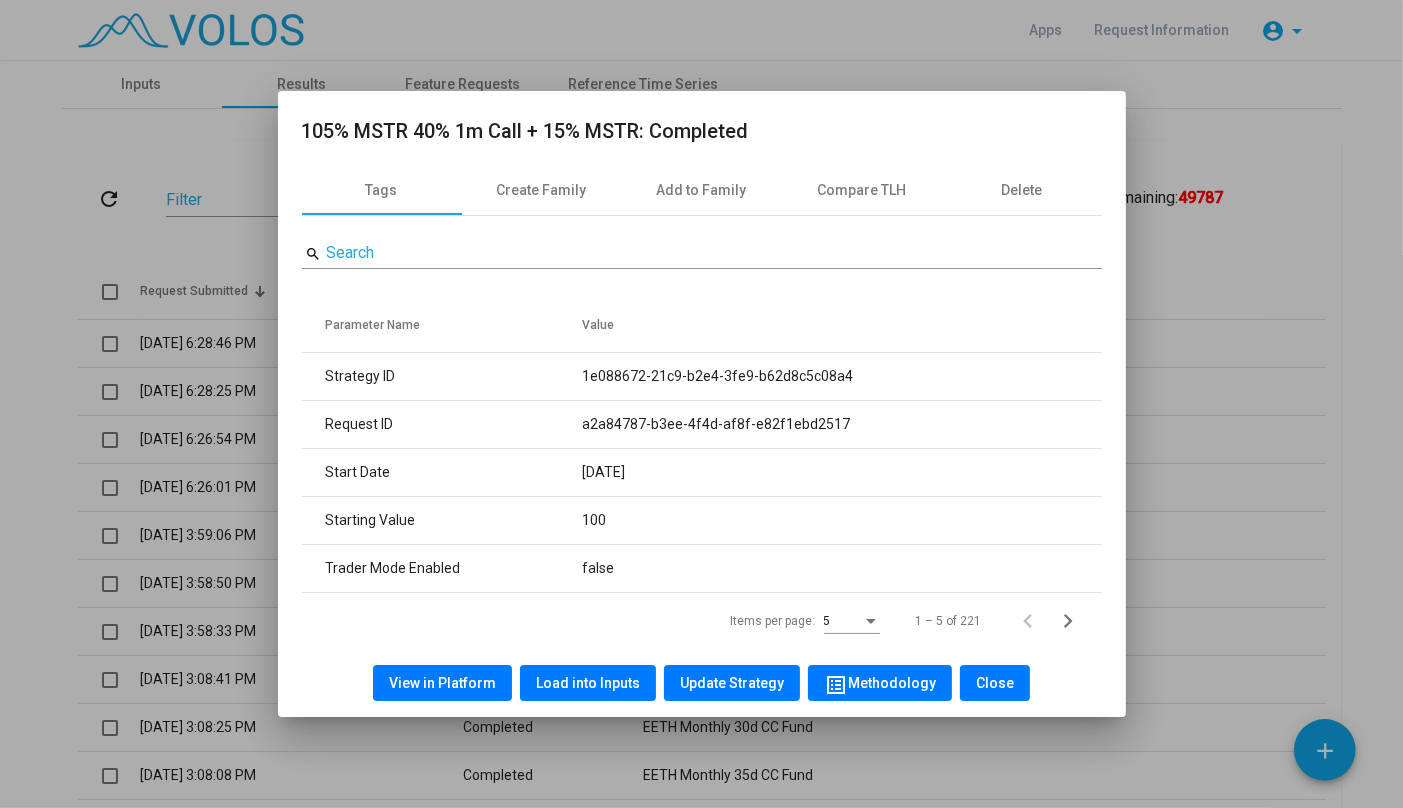 click at bounding box center (701, 404) 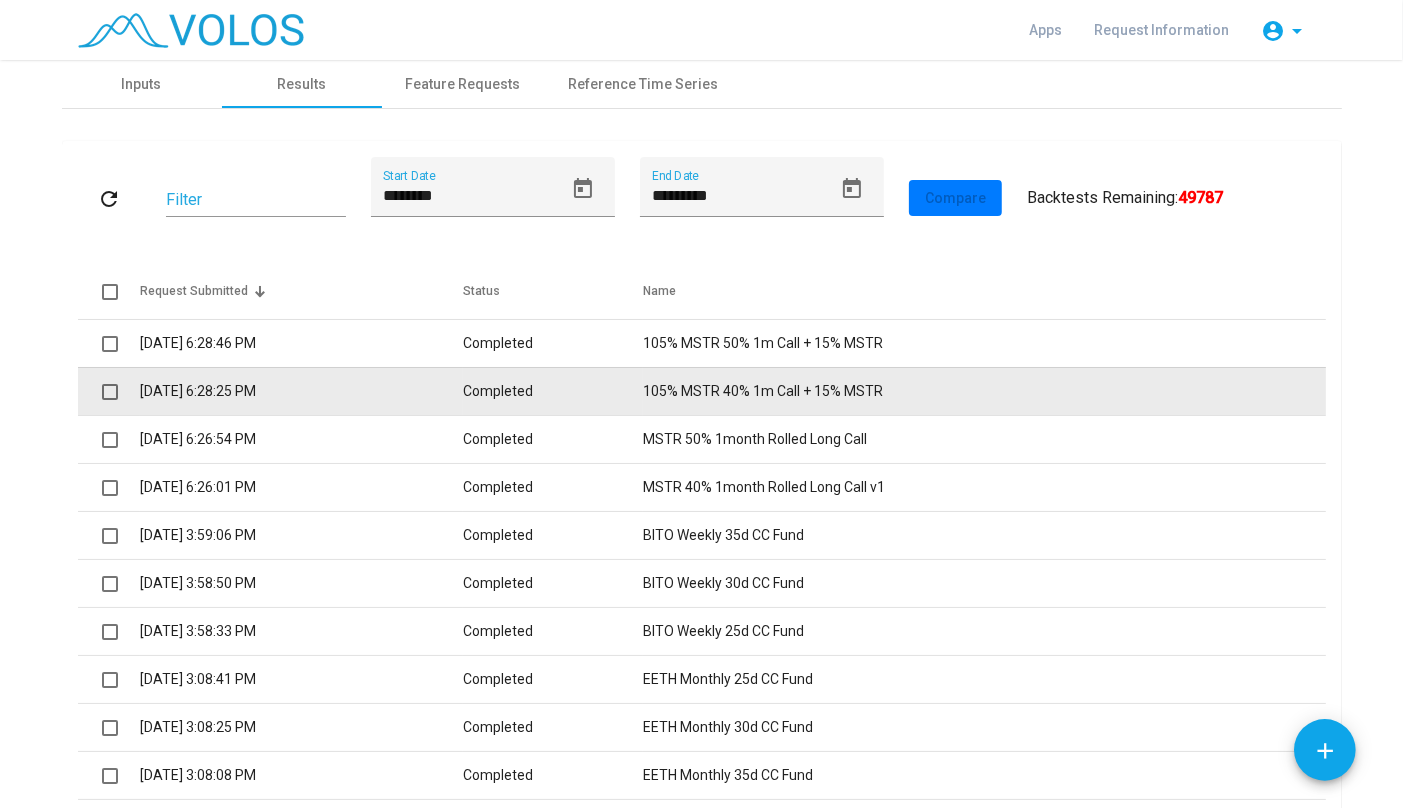 click at bounding box center (110, 392) 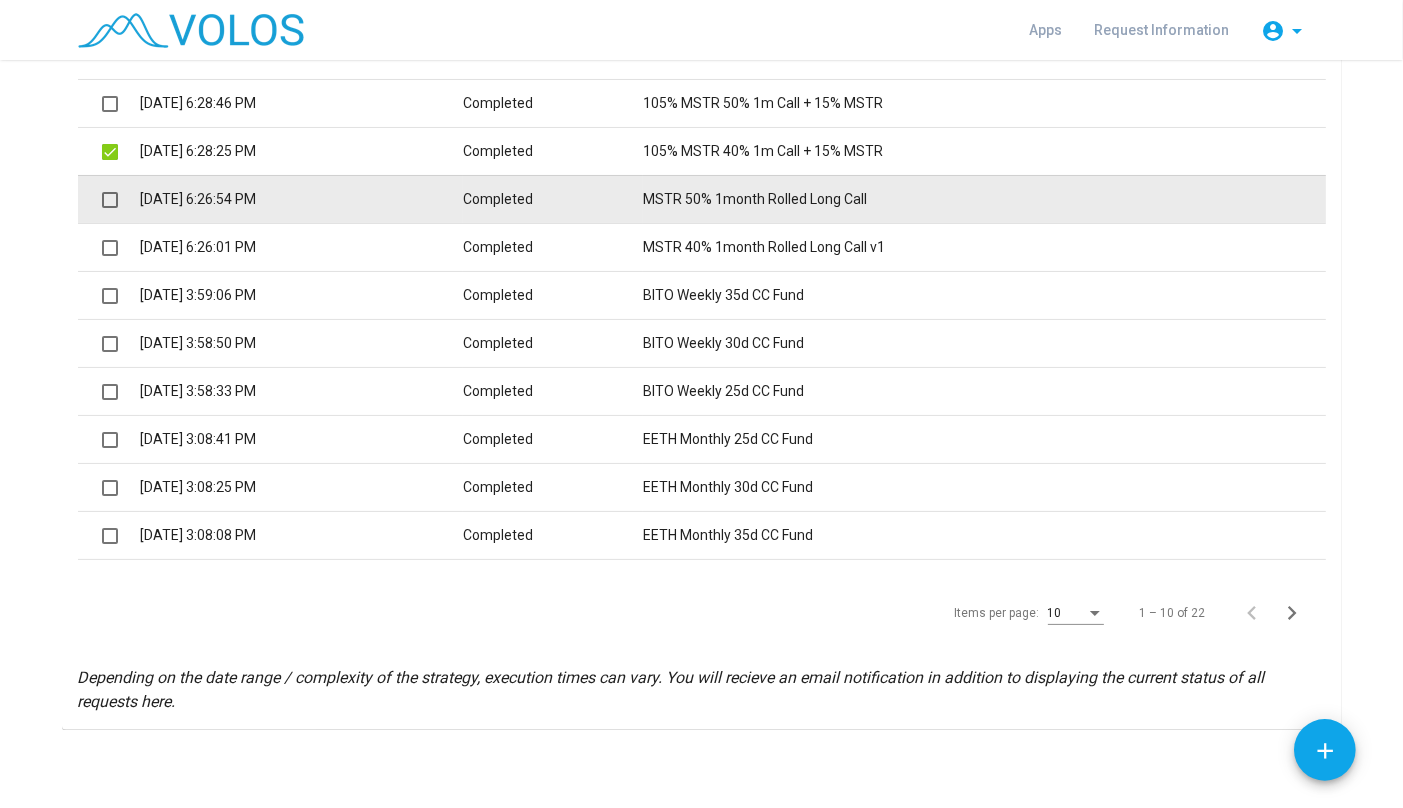 scroll, scrollTop: 0, scrollLeft: 0, axis: both 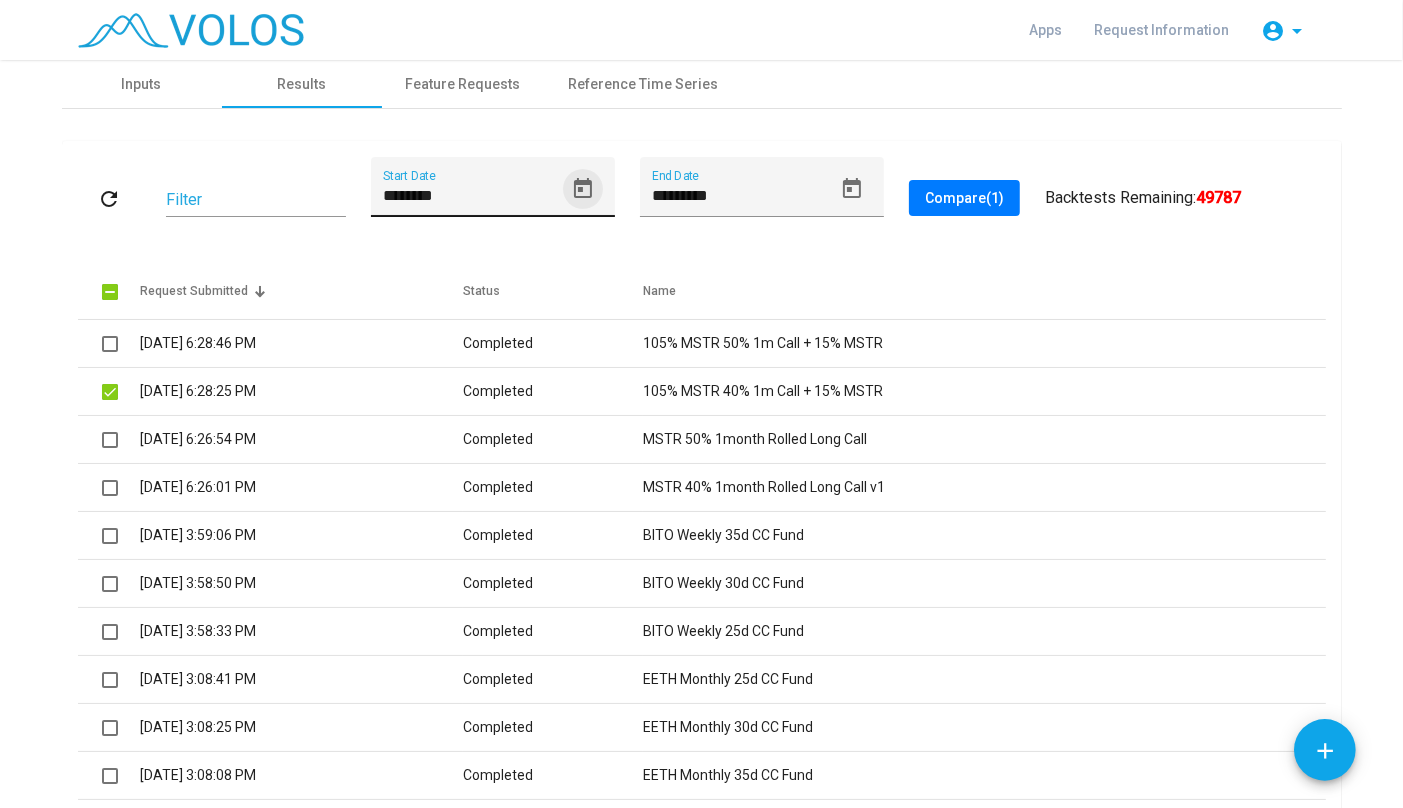 click 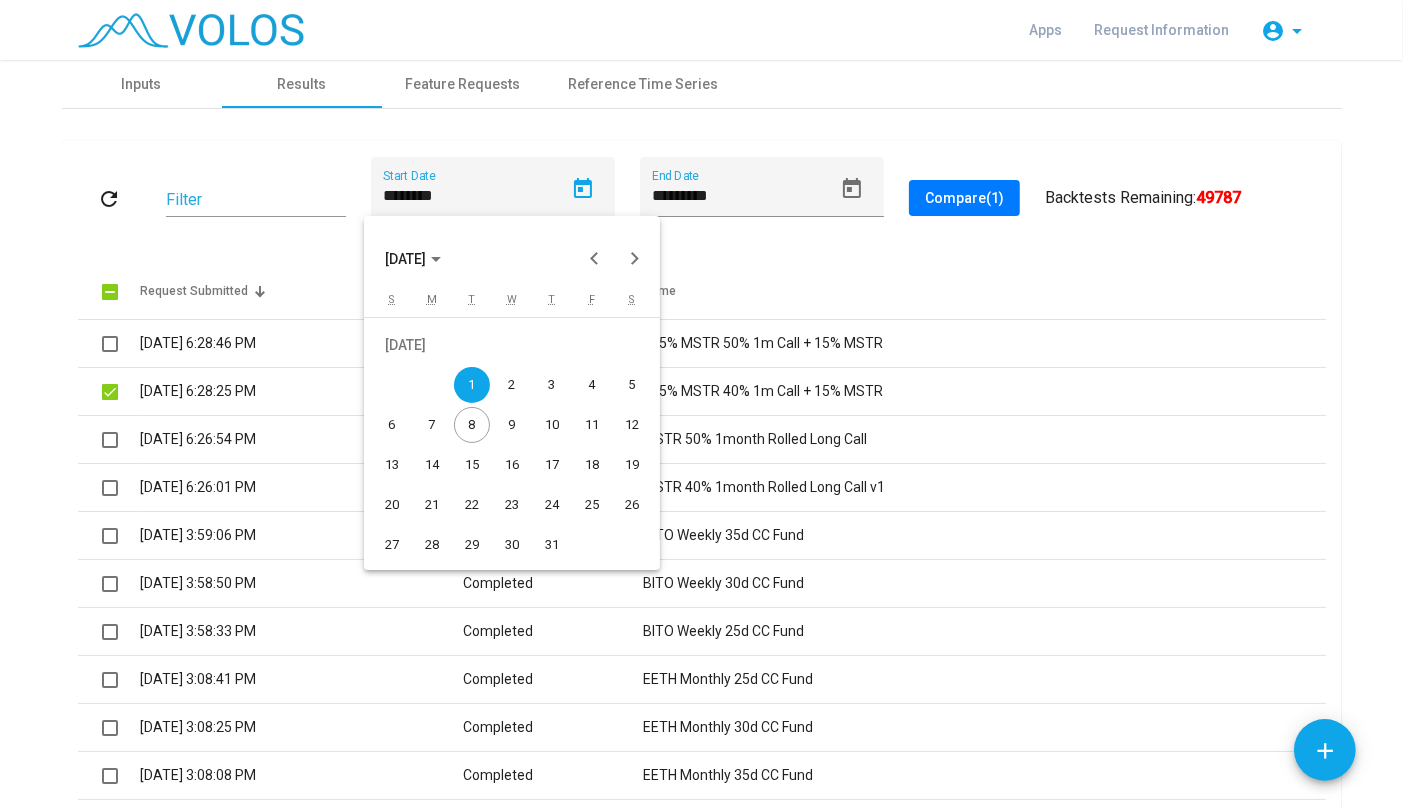 click at bounding box center [701, 404] 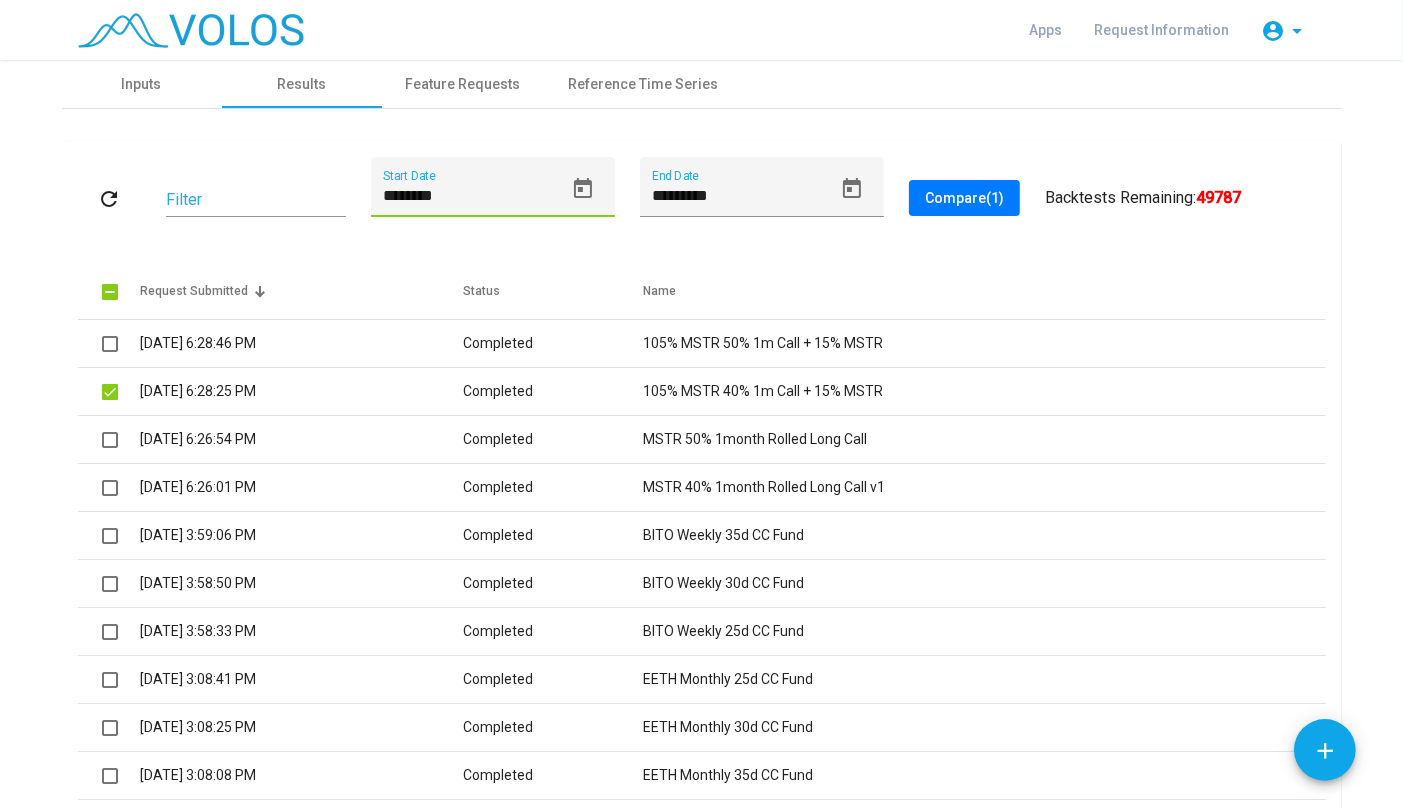 click on "********" at bounding box center [473, 196] 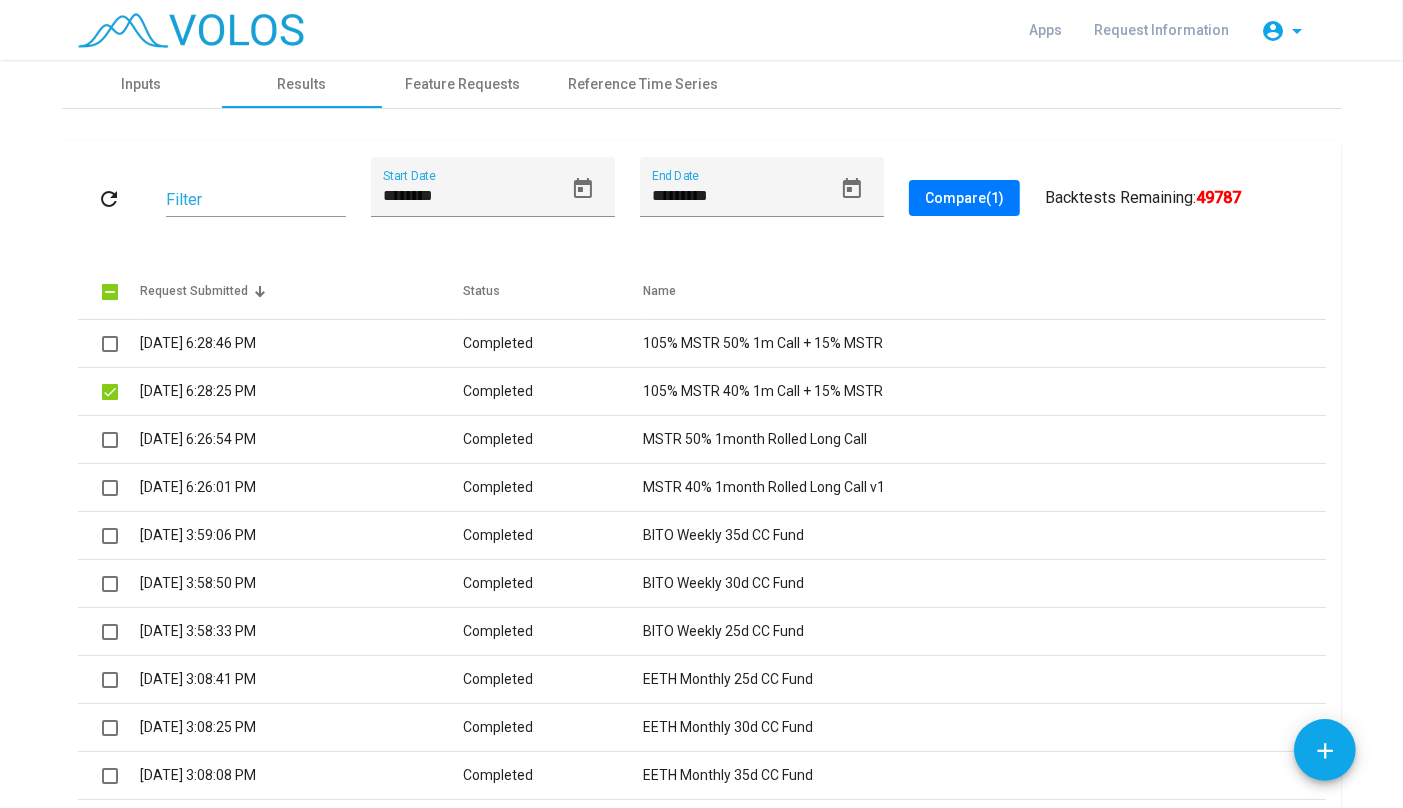 scroll, scrollTop: 184, scrollLeft: 0, axis: vertical 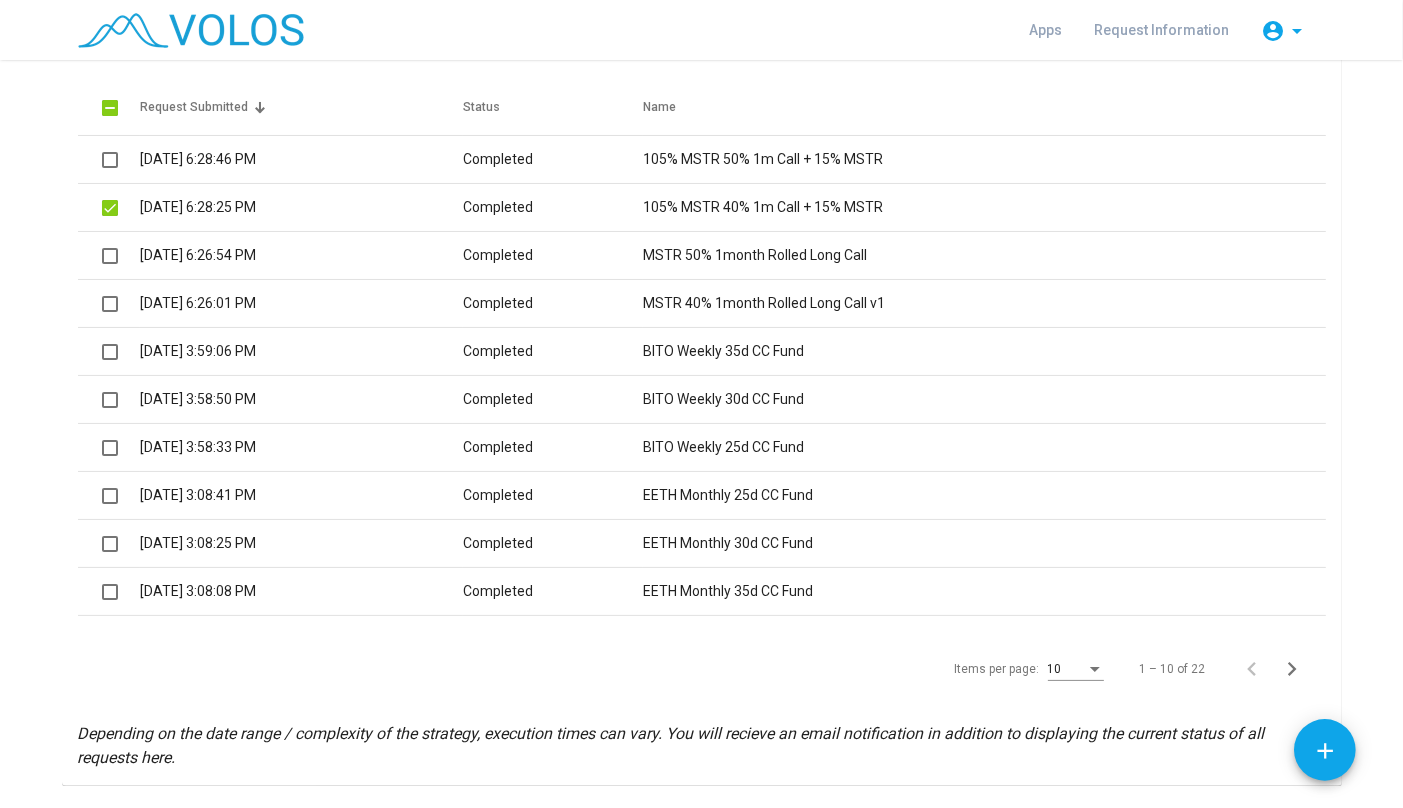 click on "Items per page:  10" at bounding box center [1029, 668] 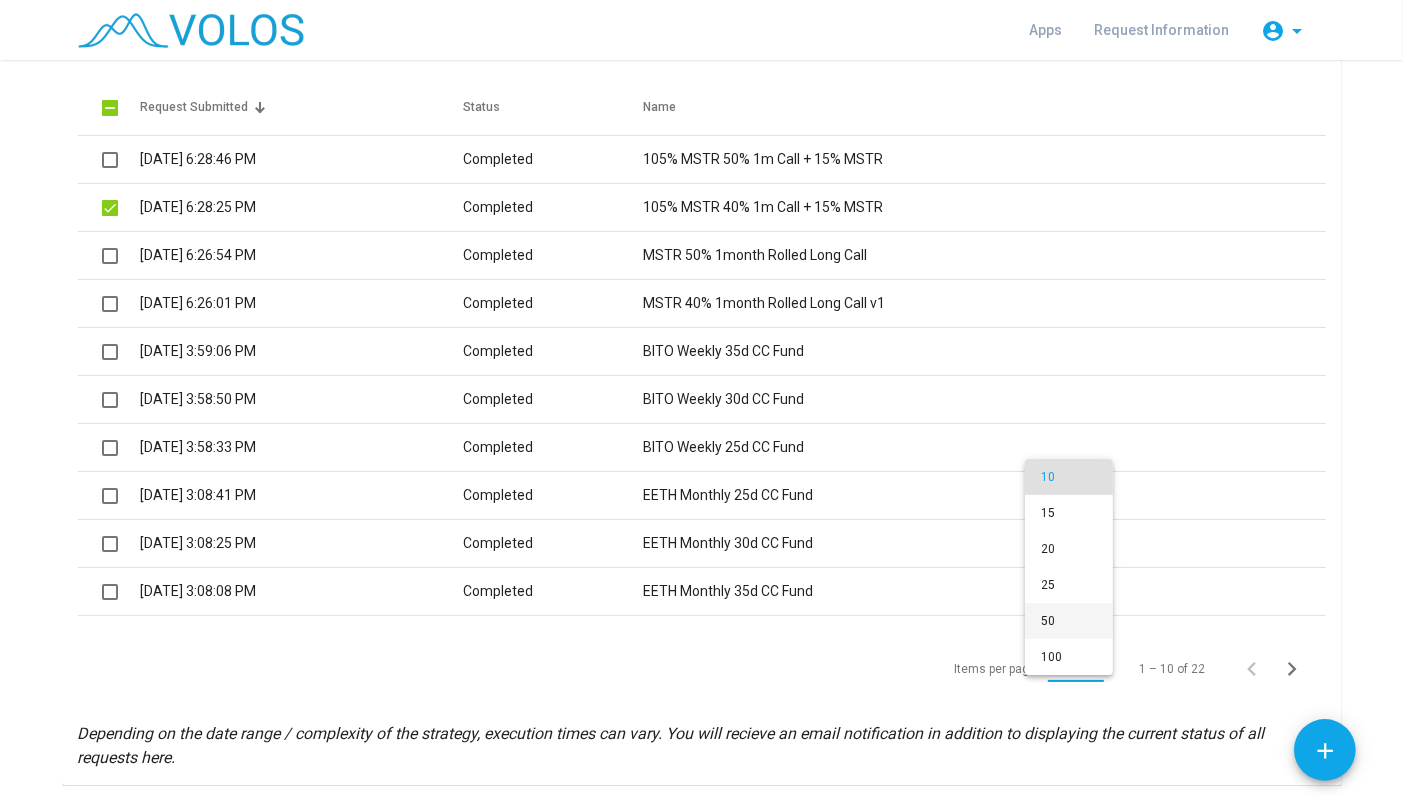 click on "50" at bounding box center (1069, 621) 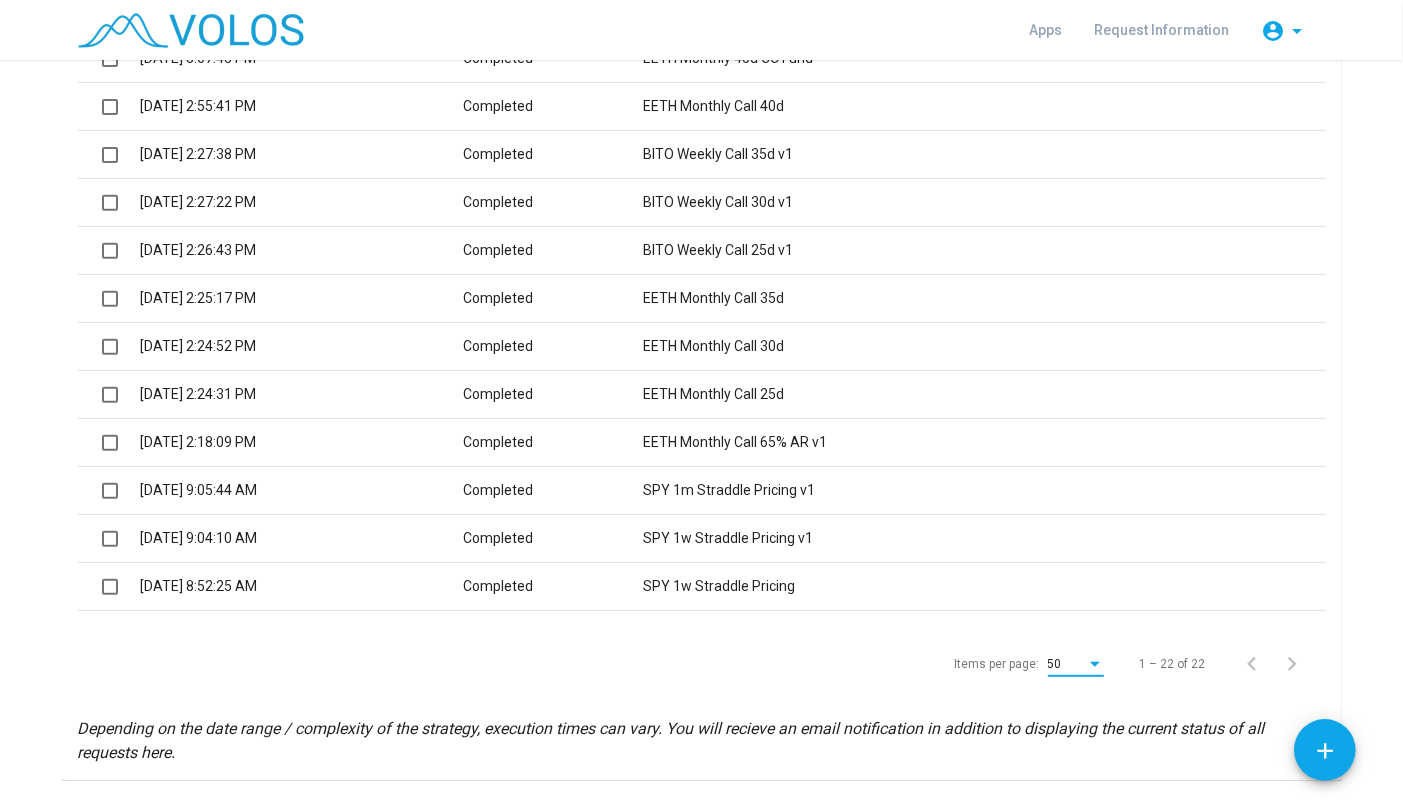 scroll, scrollTop: 816, scrollLeft: 0, axis: vertical 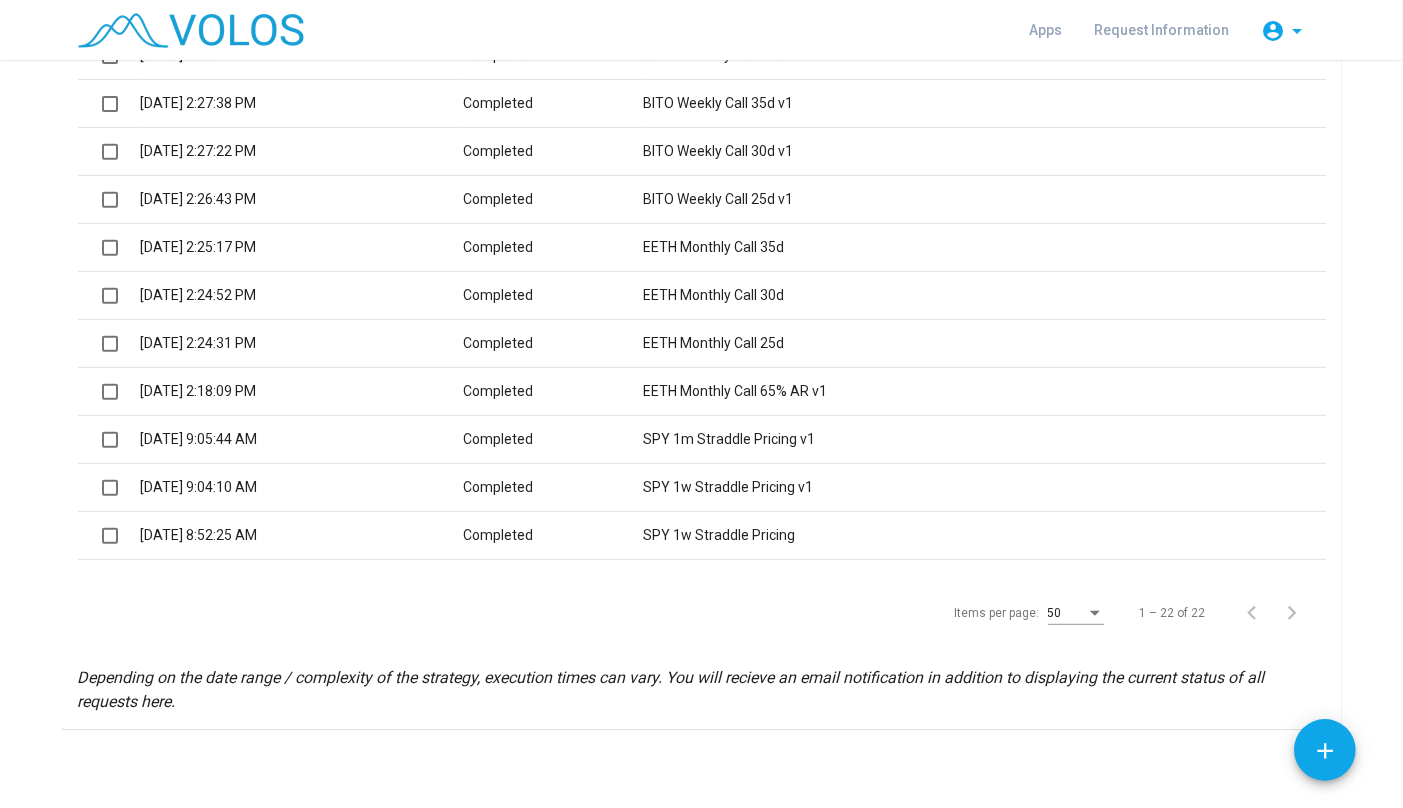 click on "50" at bounding box center [1076, 608] 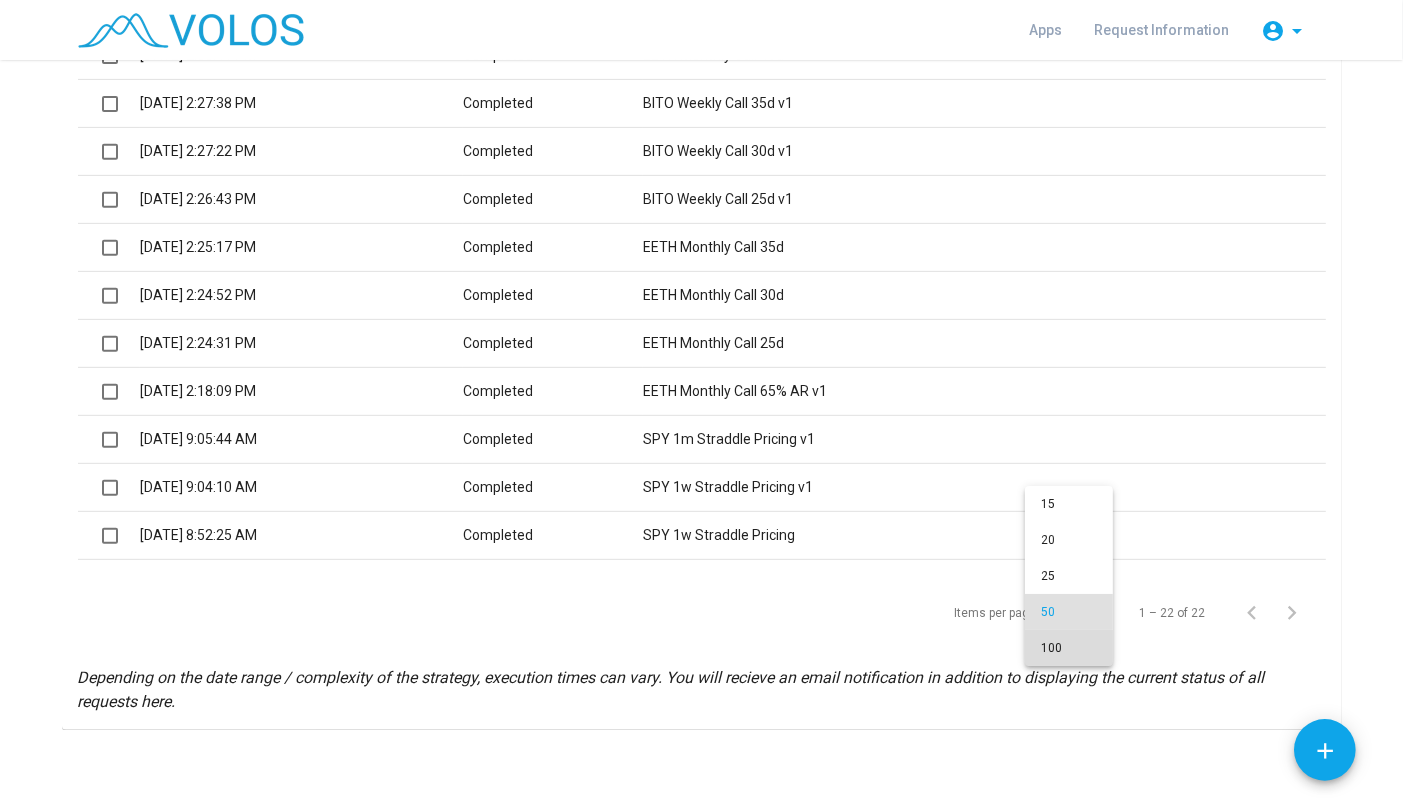 click on "100" at bounding box center (1069, 648) 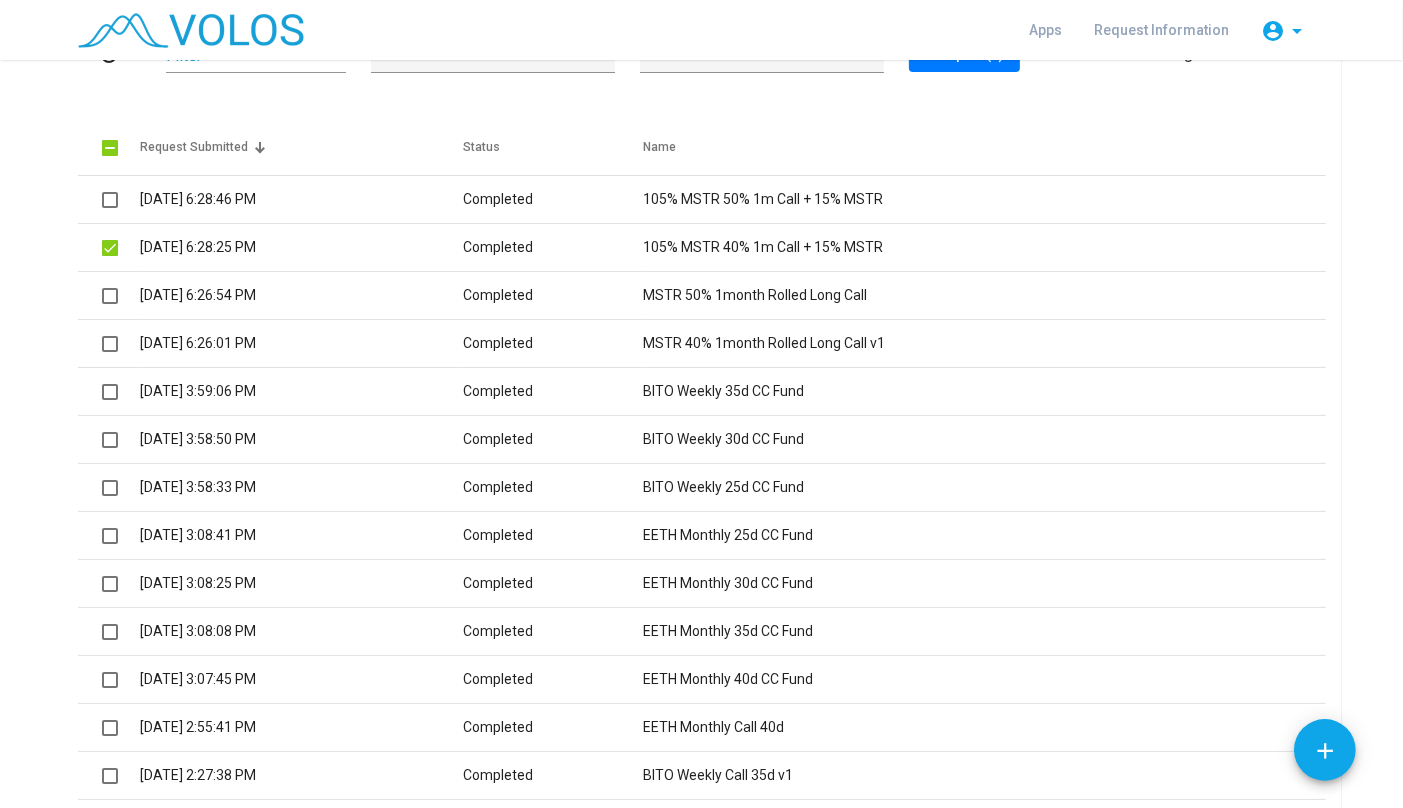 scroll, scrollTop: 0, scrollLeft: 0, axis: both 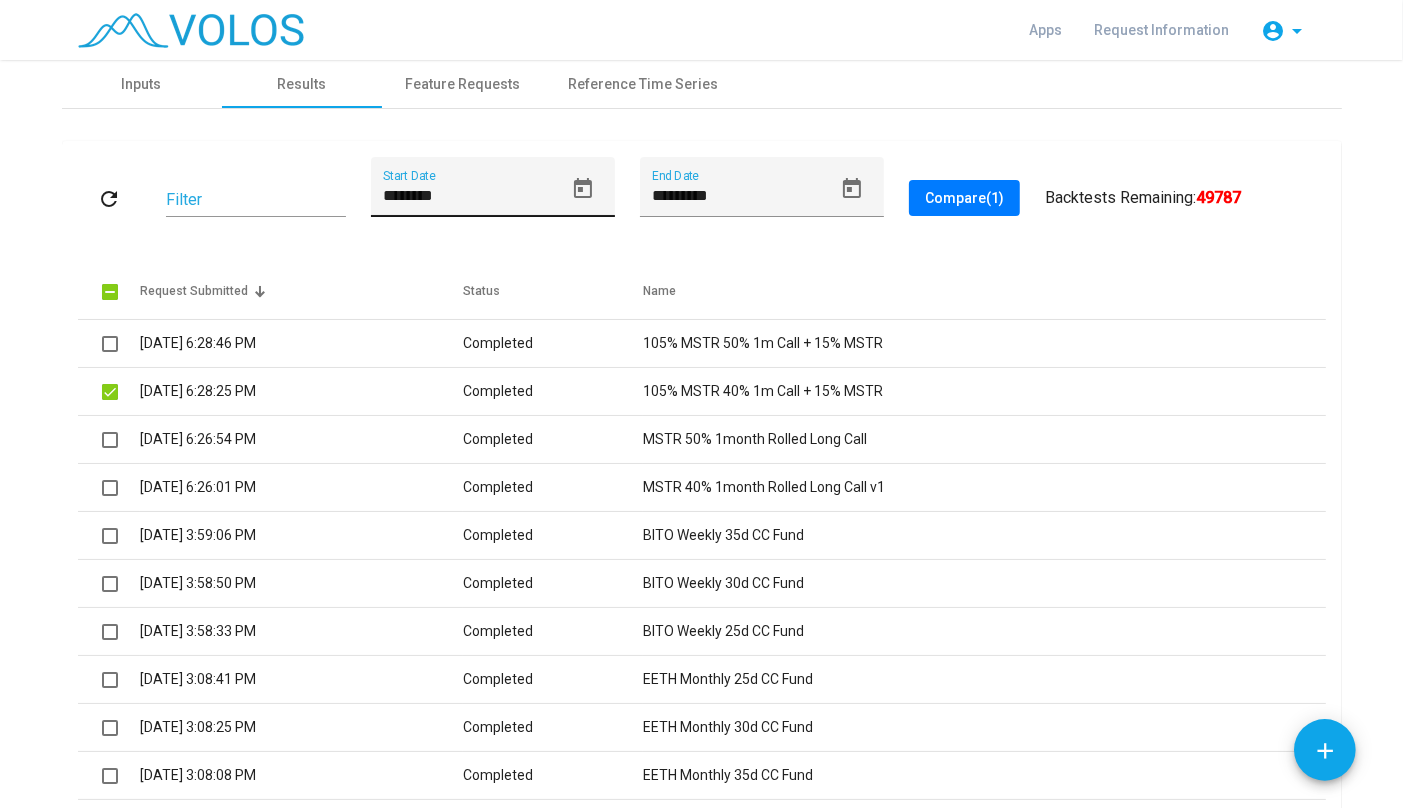click 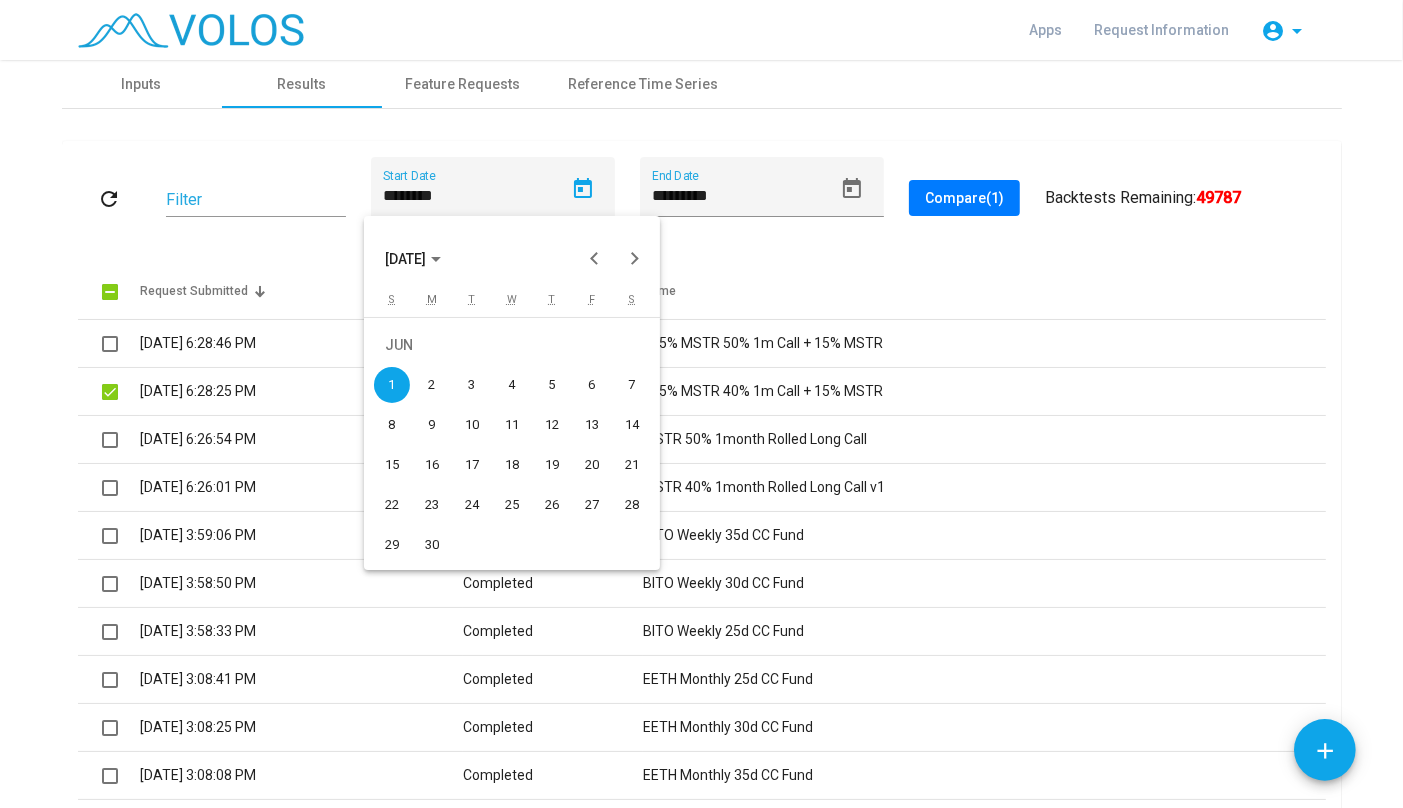 click on "1" at bounding box center [392, 385] 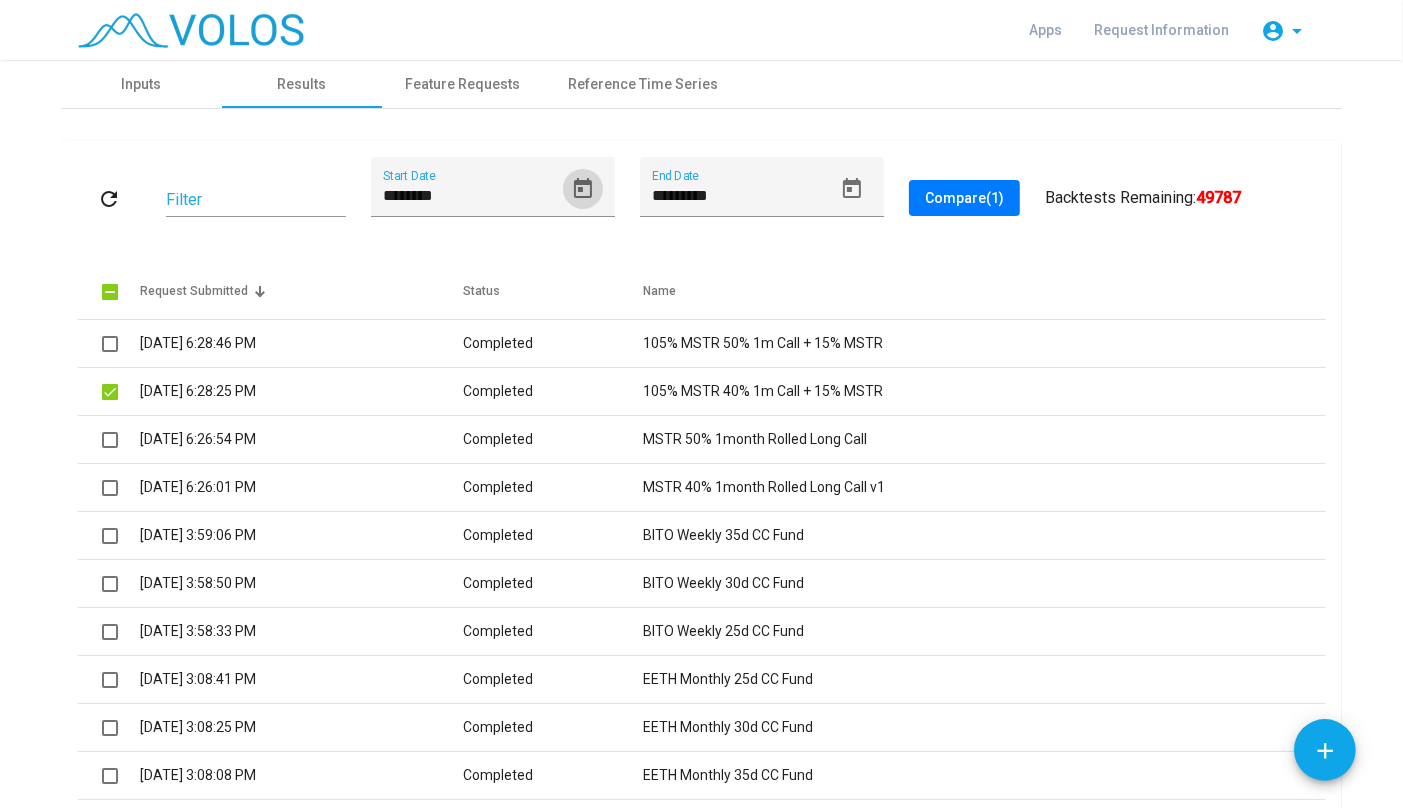 click on "refresh" at bounding box center (110, 199) 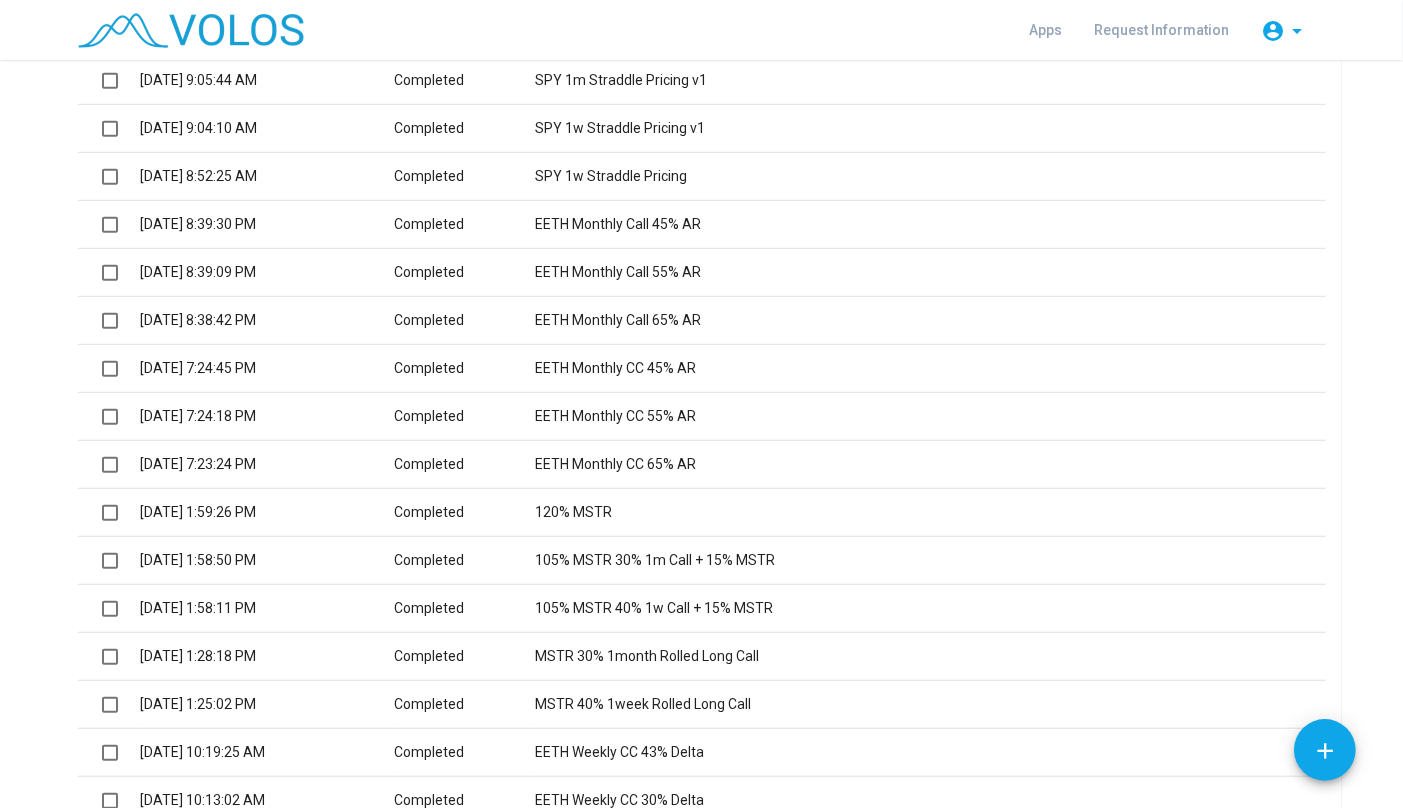 scroll, scrollTop: 1179, scrollLeft: 0, axis: vertical 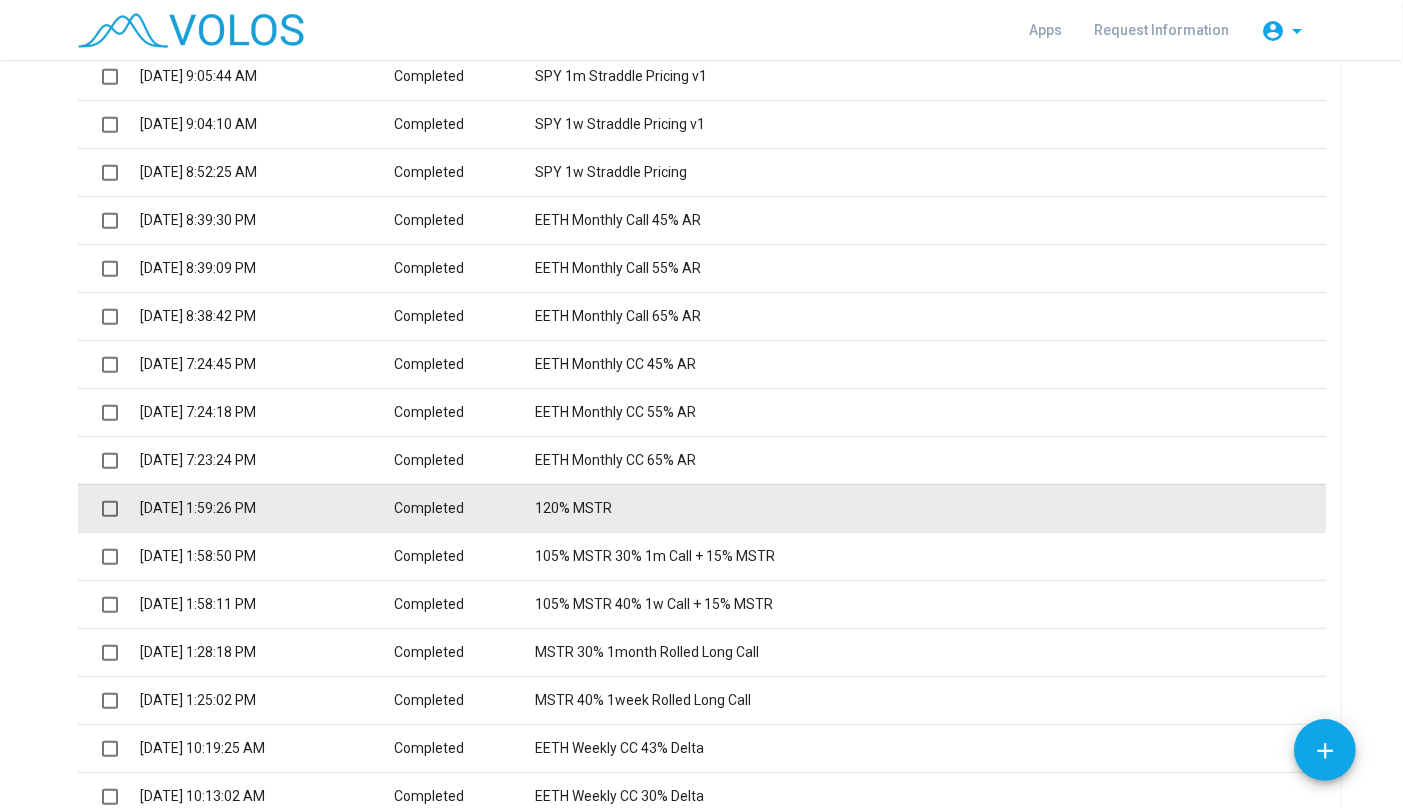 click at bounding box center (110, 509) 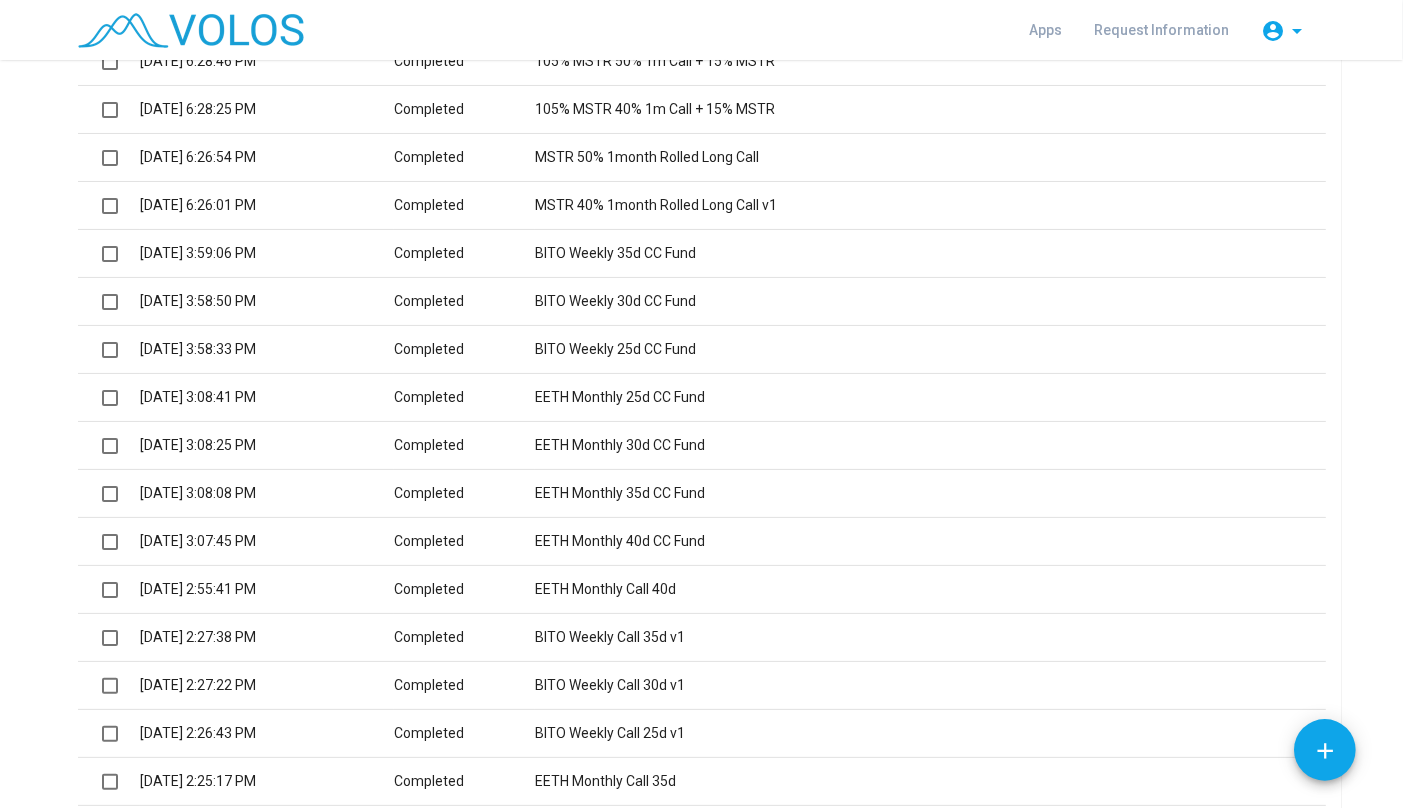 scroll, scrollTop: 0, scrollLeft: 0, axis: both 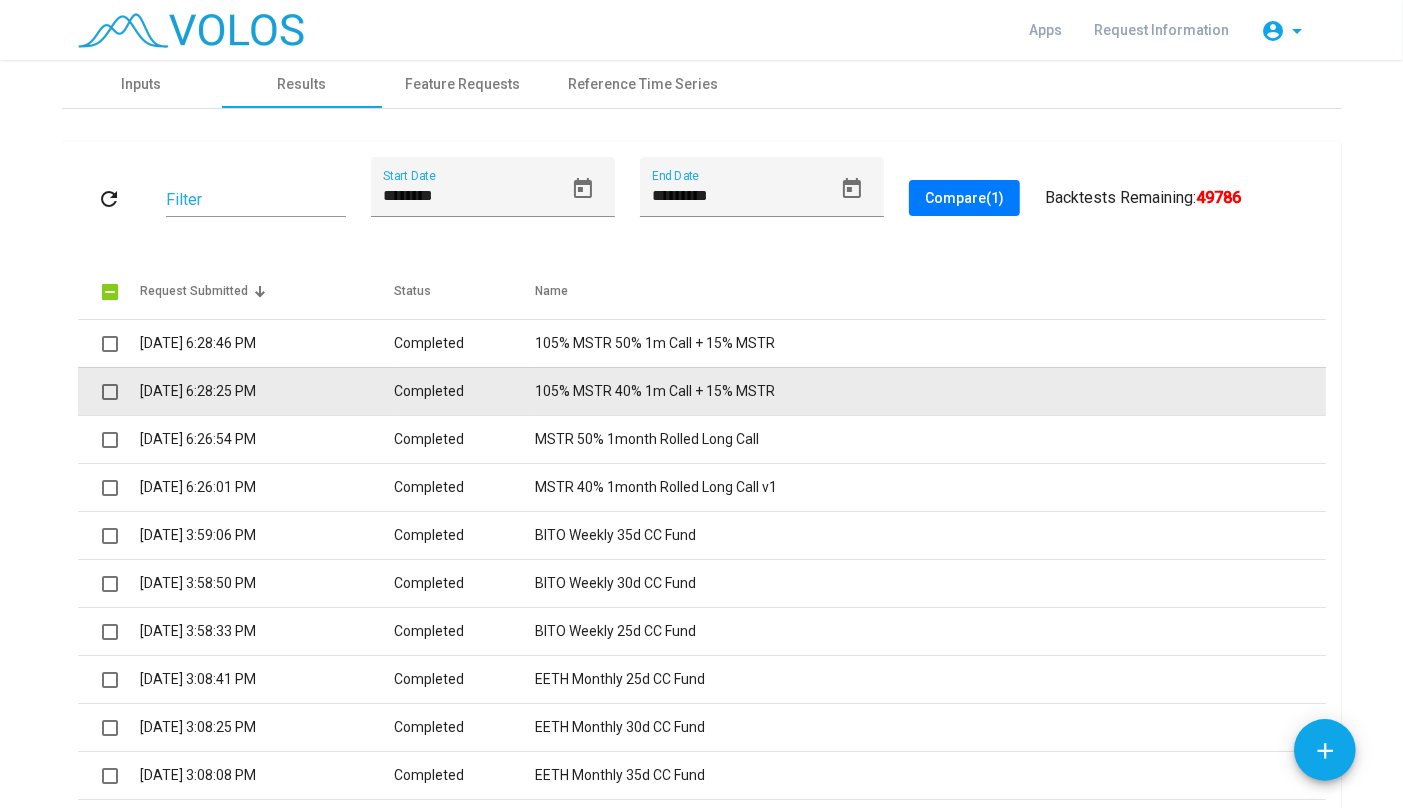 click at bounding box center (110, 392) 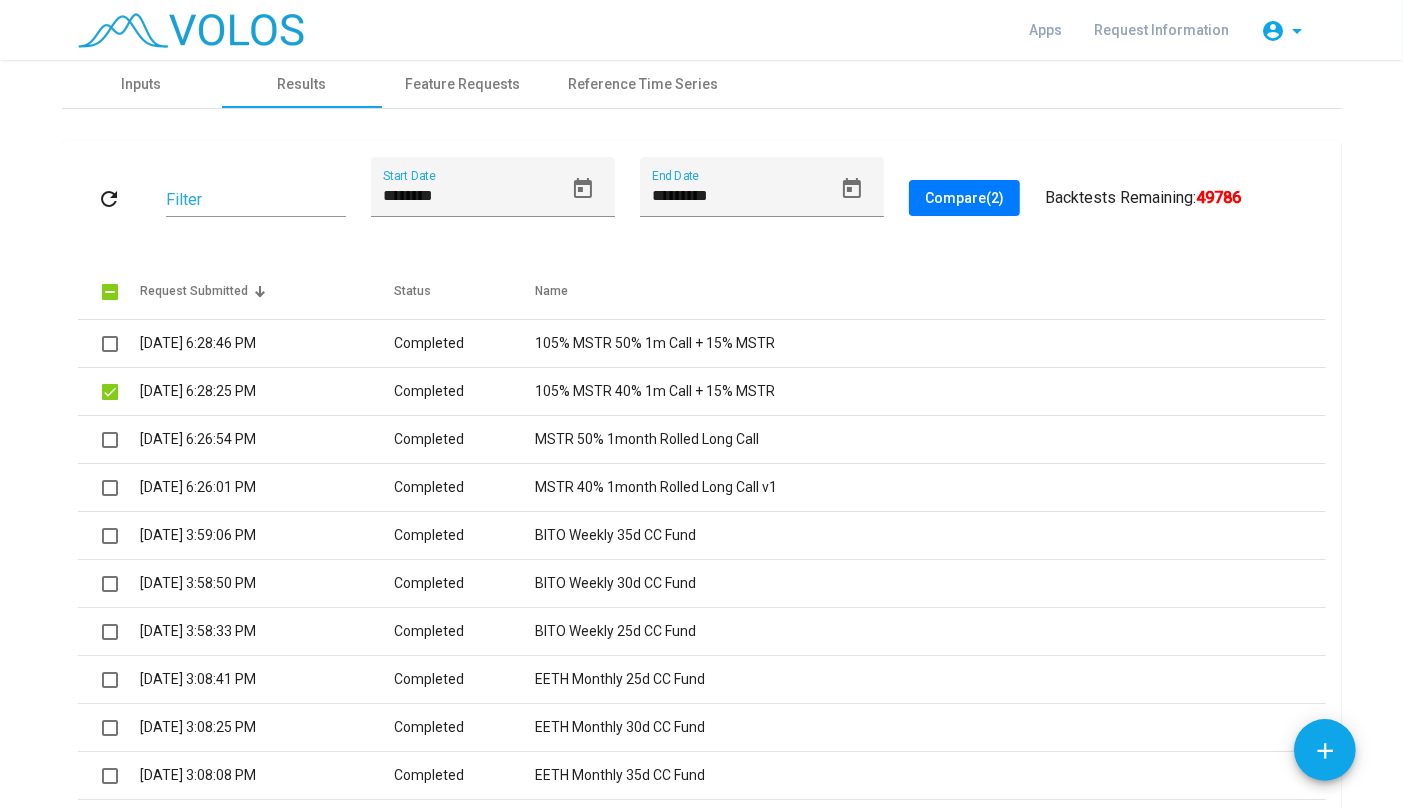 click on "Compare  (2)" at bounding box center [964, 198] 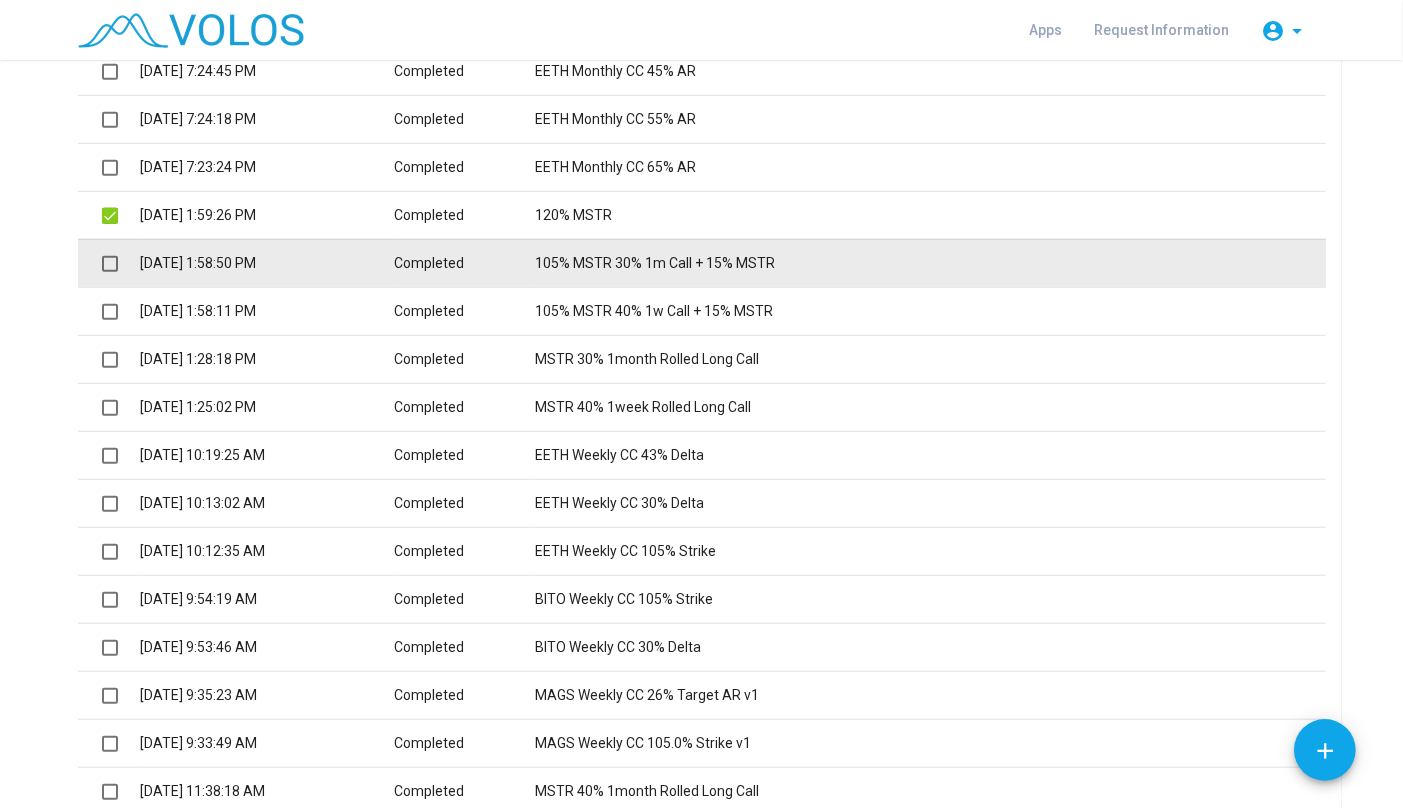 scroll, scrollTop: 1371, scrollLeft: 0, axis: vertical 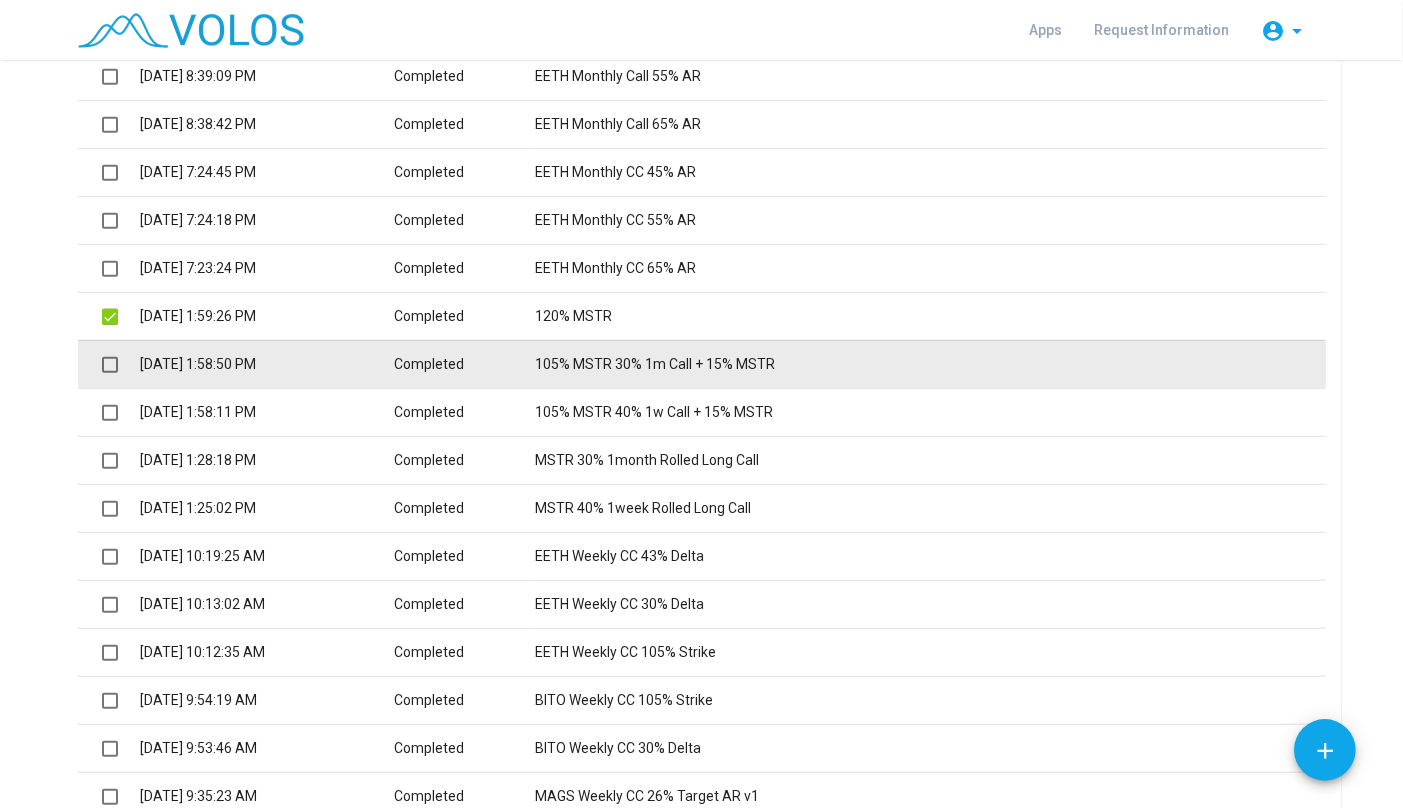 click at bounding box center [110, 365] 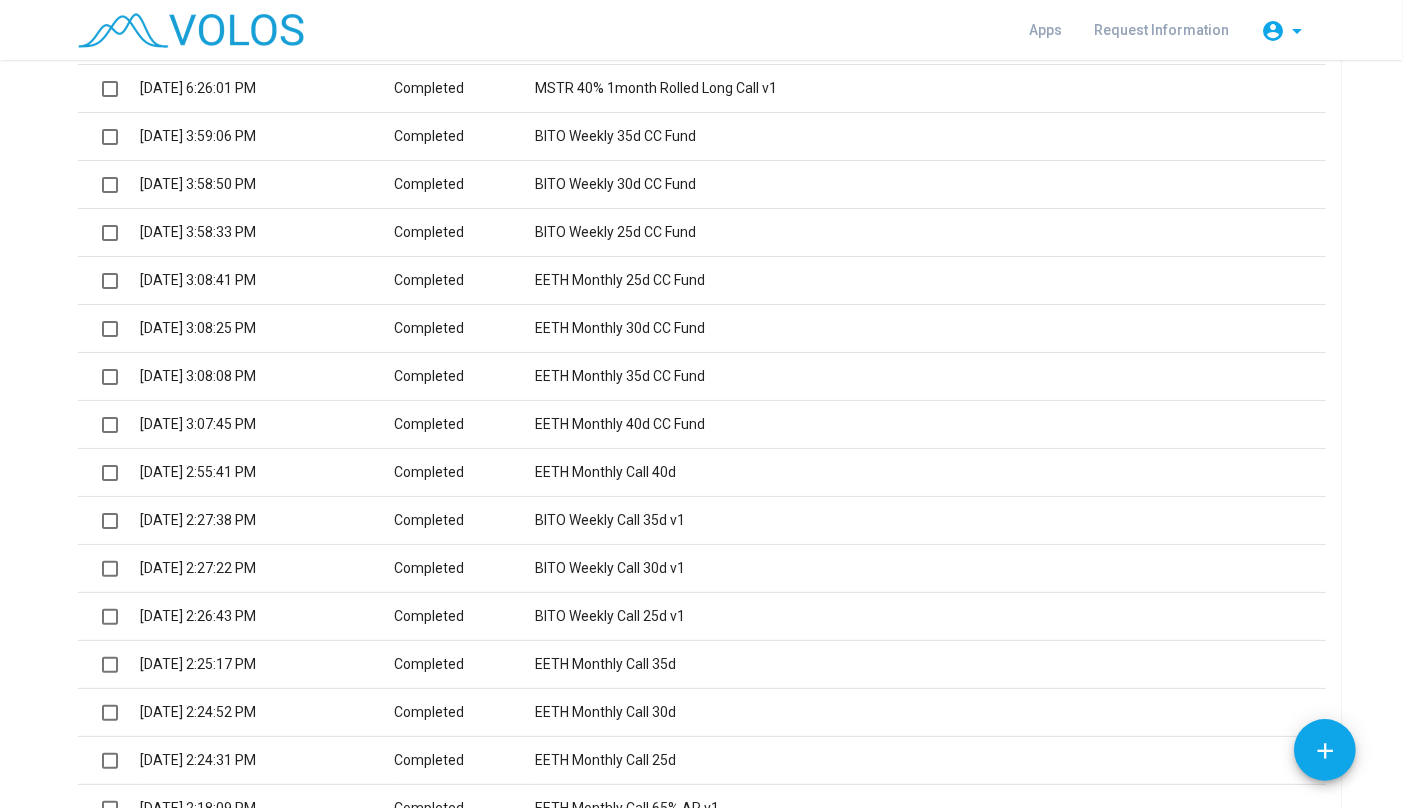 scroll, scrollTop: 0, scrollLeft: 0, axis: both 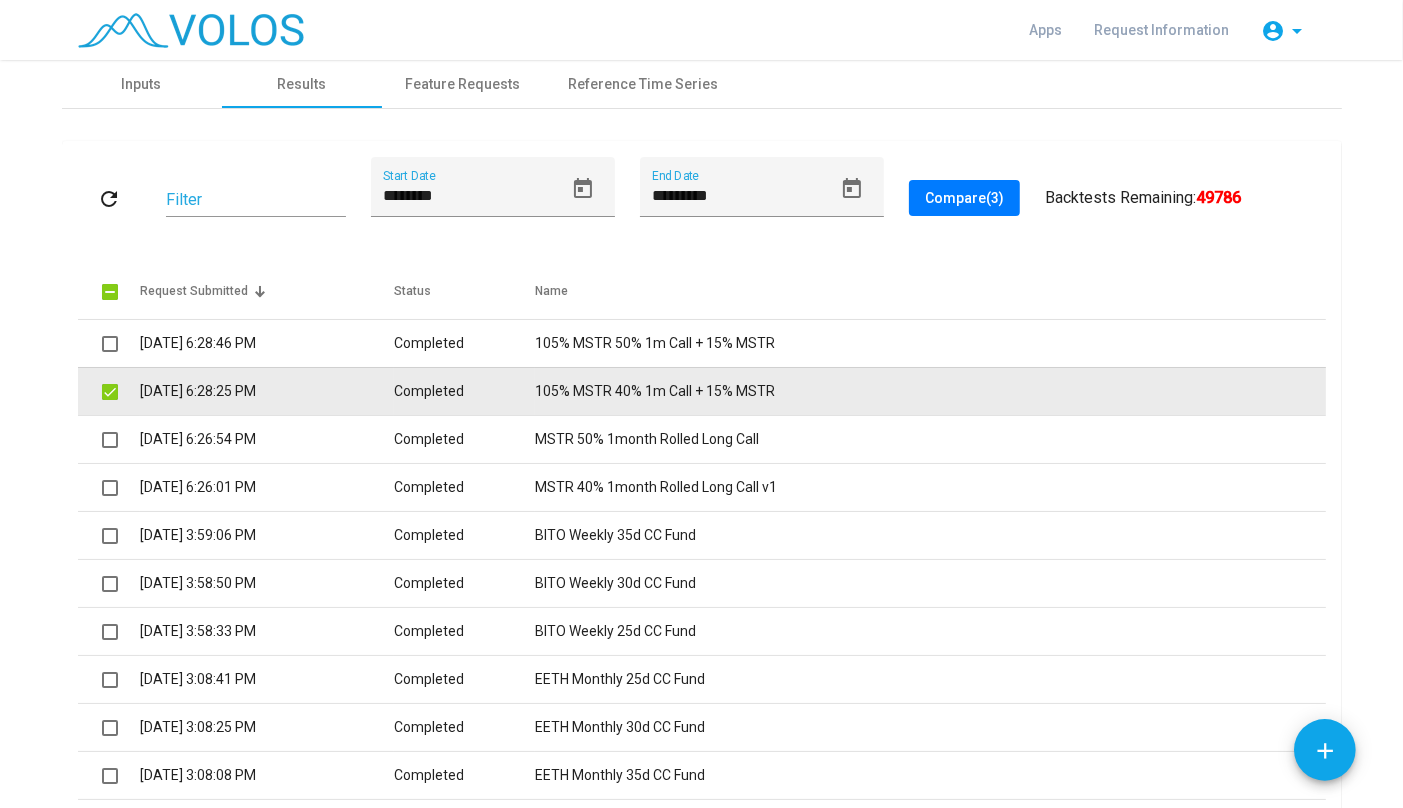 click at bounding box center (110, 392) 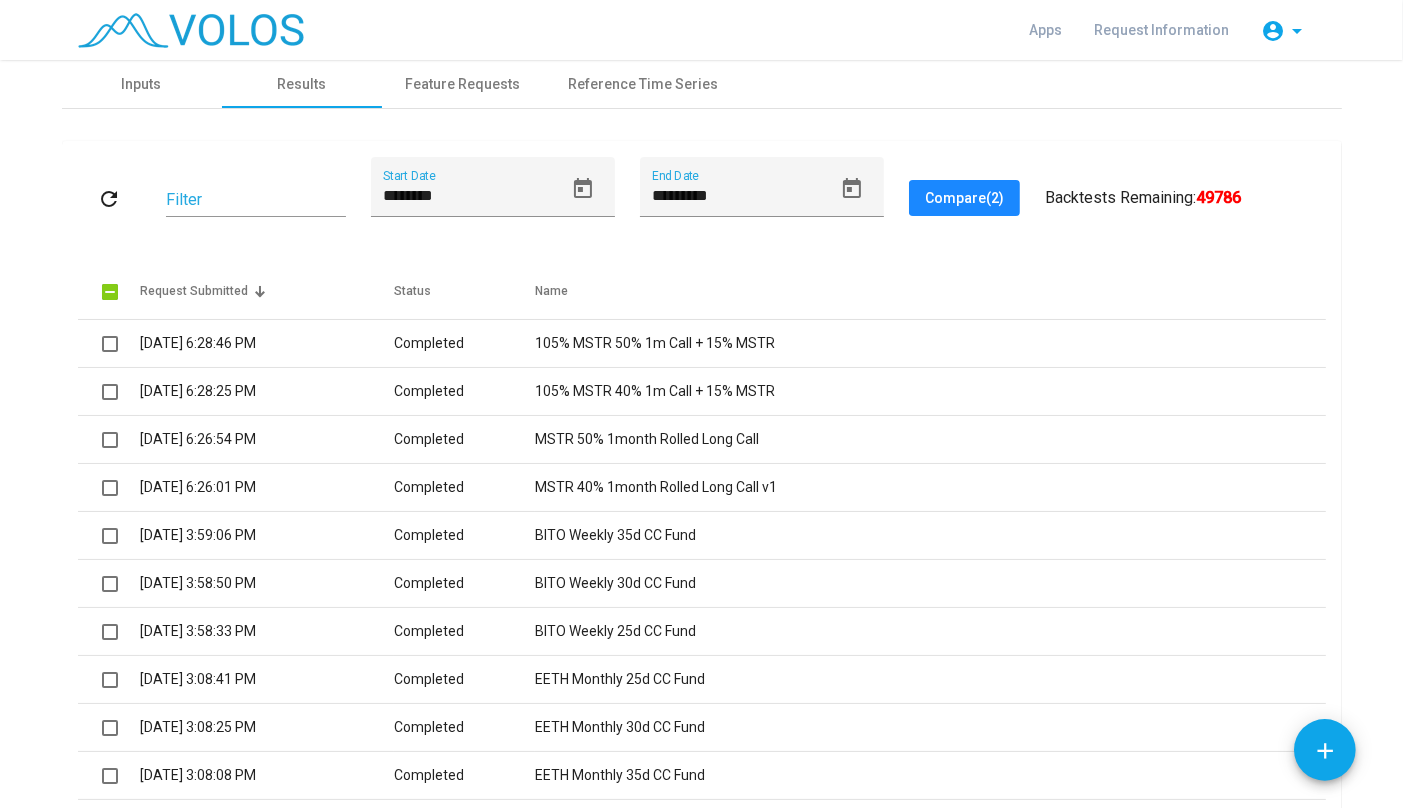 click on "Compare  (2)" at bounding box center (964, 198) 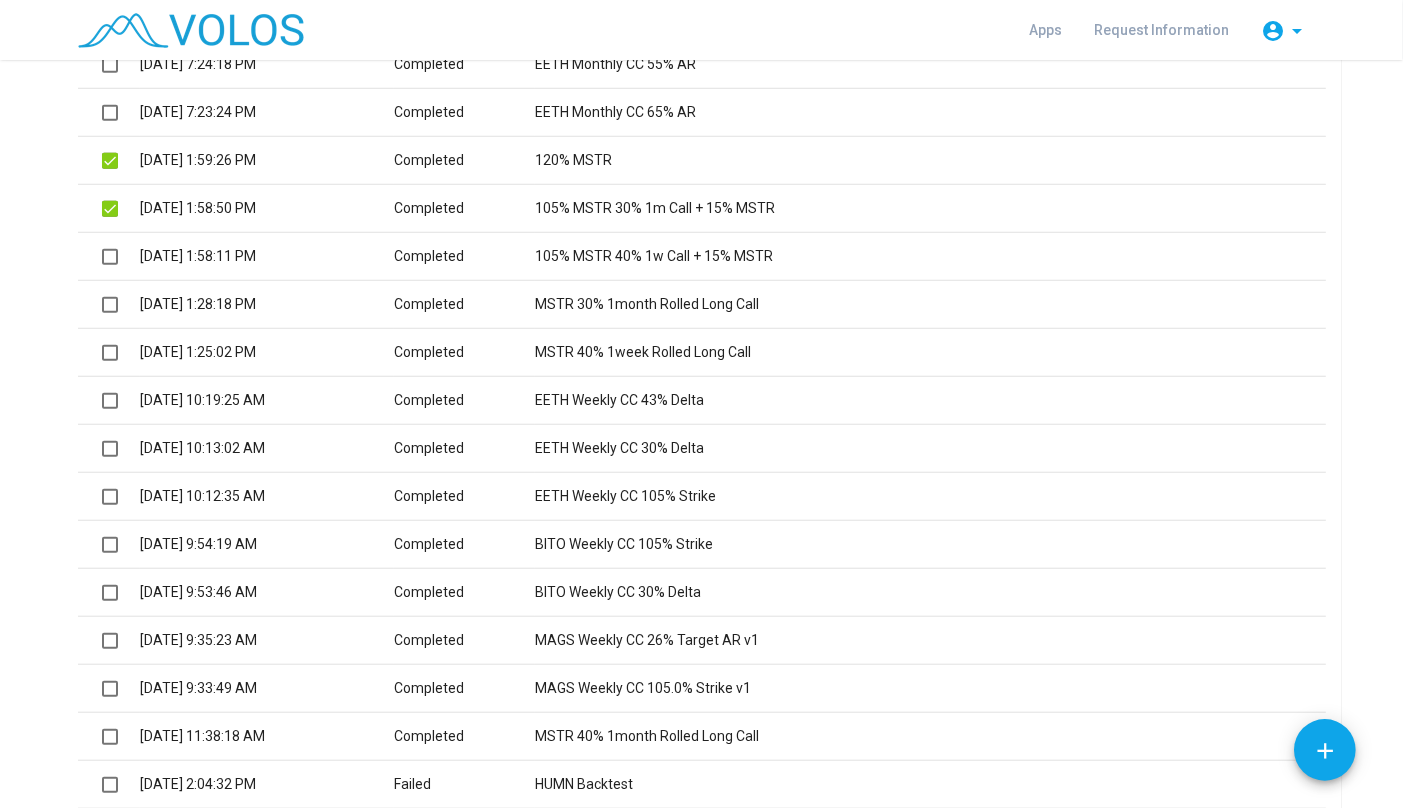 scroll, scrollTop: 1502, scrollLeft: 0, axis: vertical 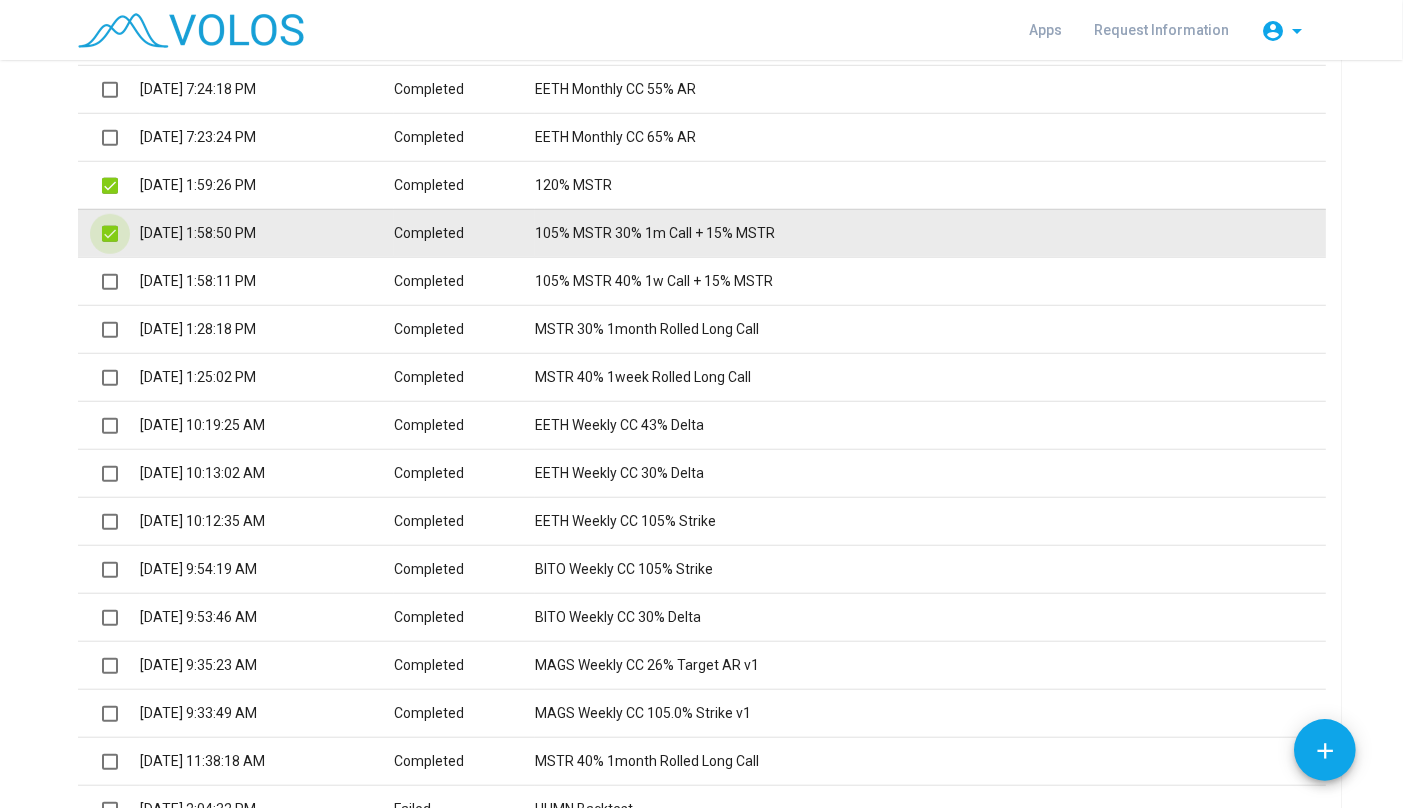click at bounding box center [110, 234] 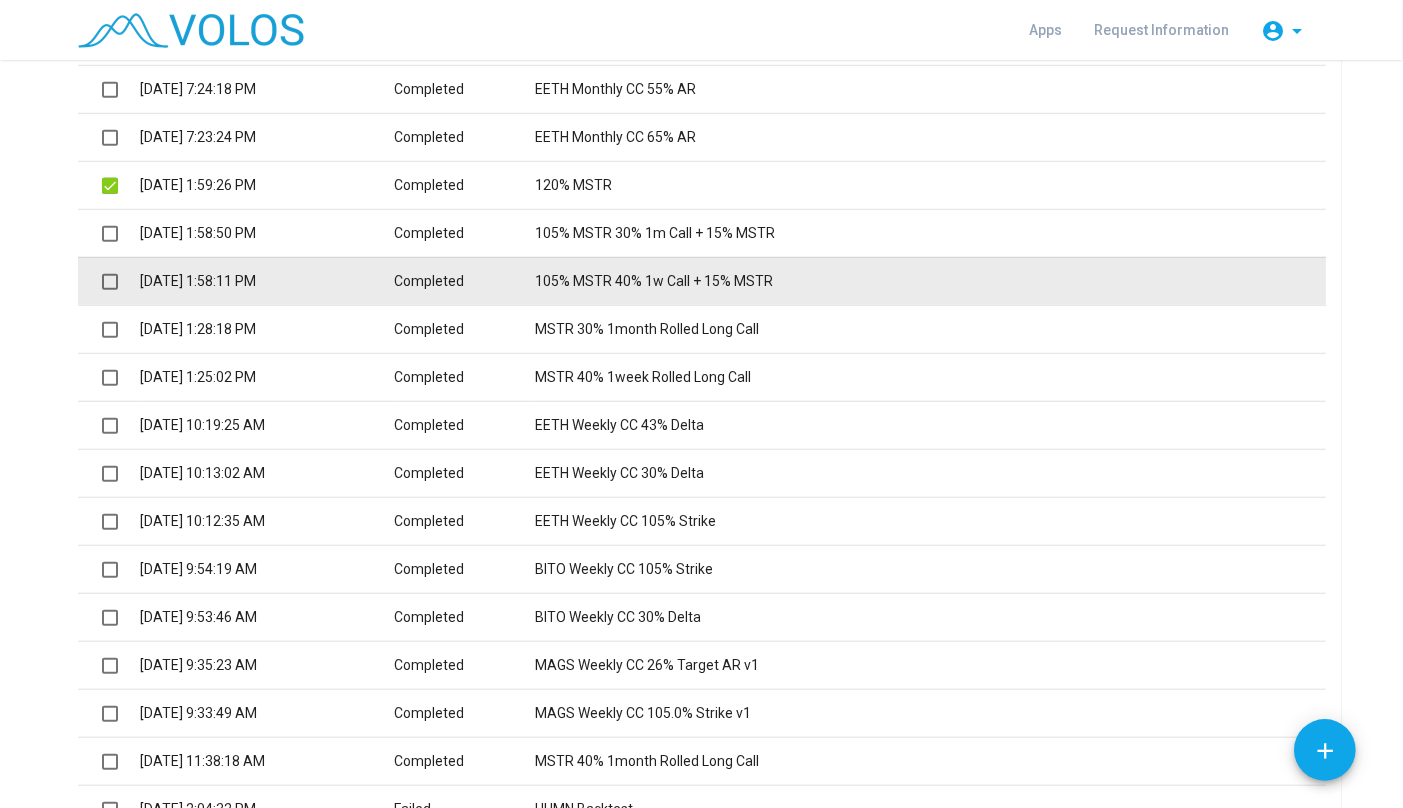 click at bounding box center [110, 282] 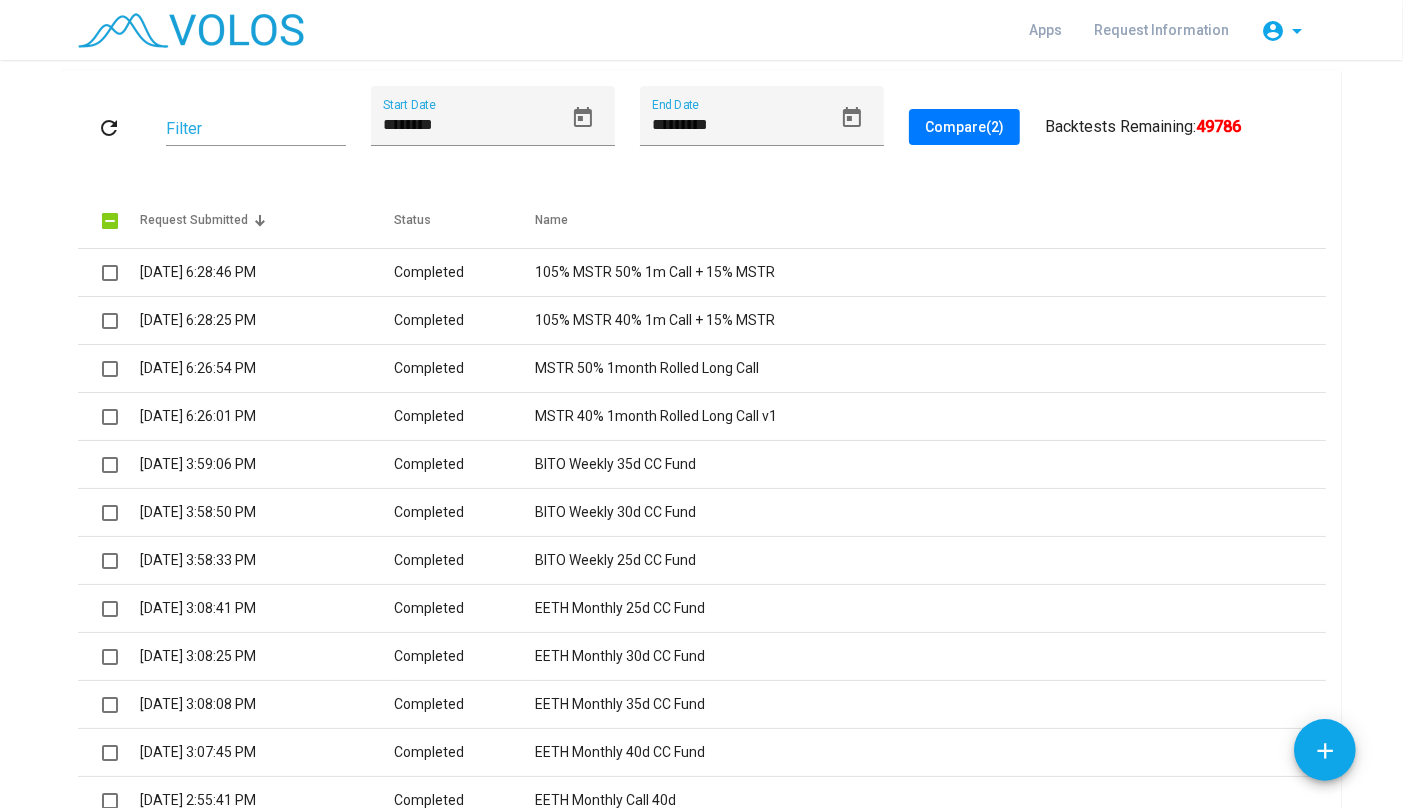 scroll, scrollTop: 0, scrollLeft: 0, axis: both 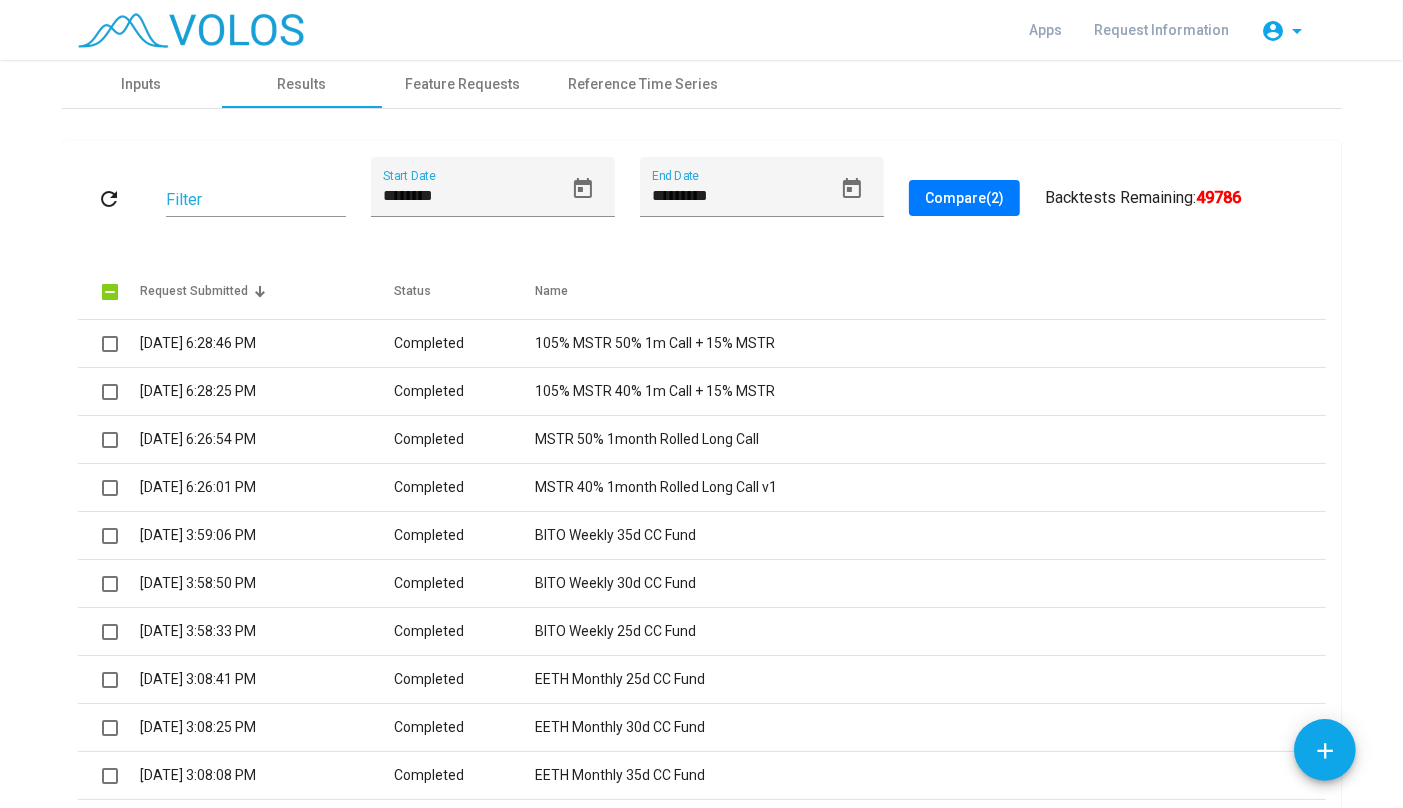 click on "Compare  (2)" at bounding box center (964, 198) 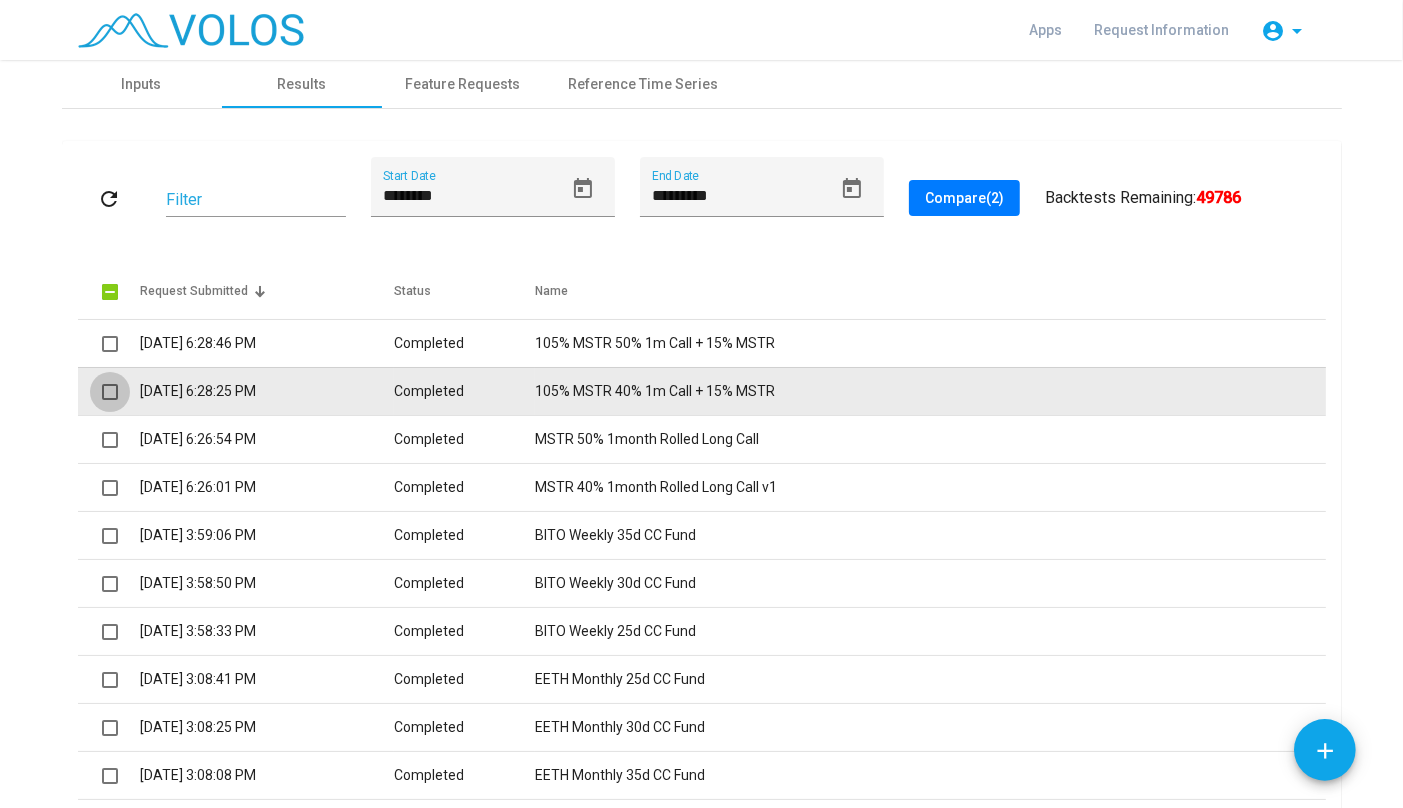 click at bounding box center [110, 392] 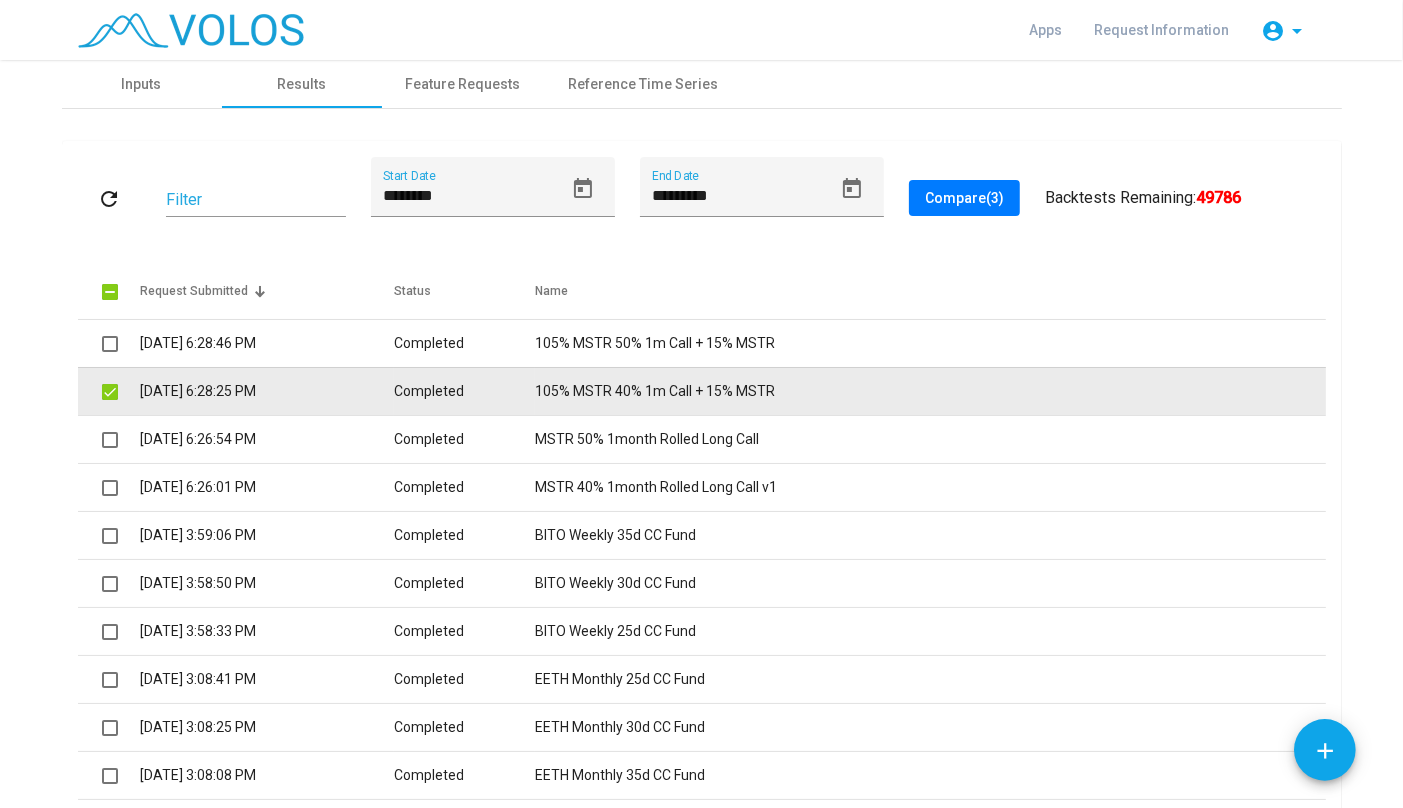 click at bounding box center [110, 392] 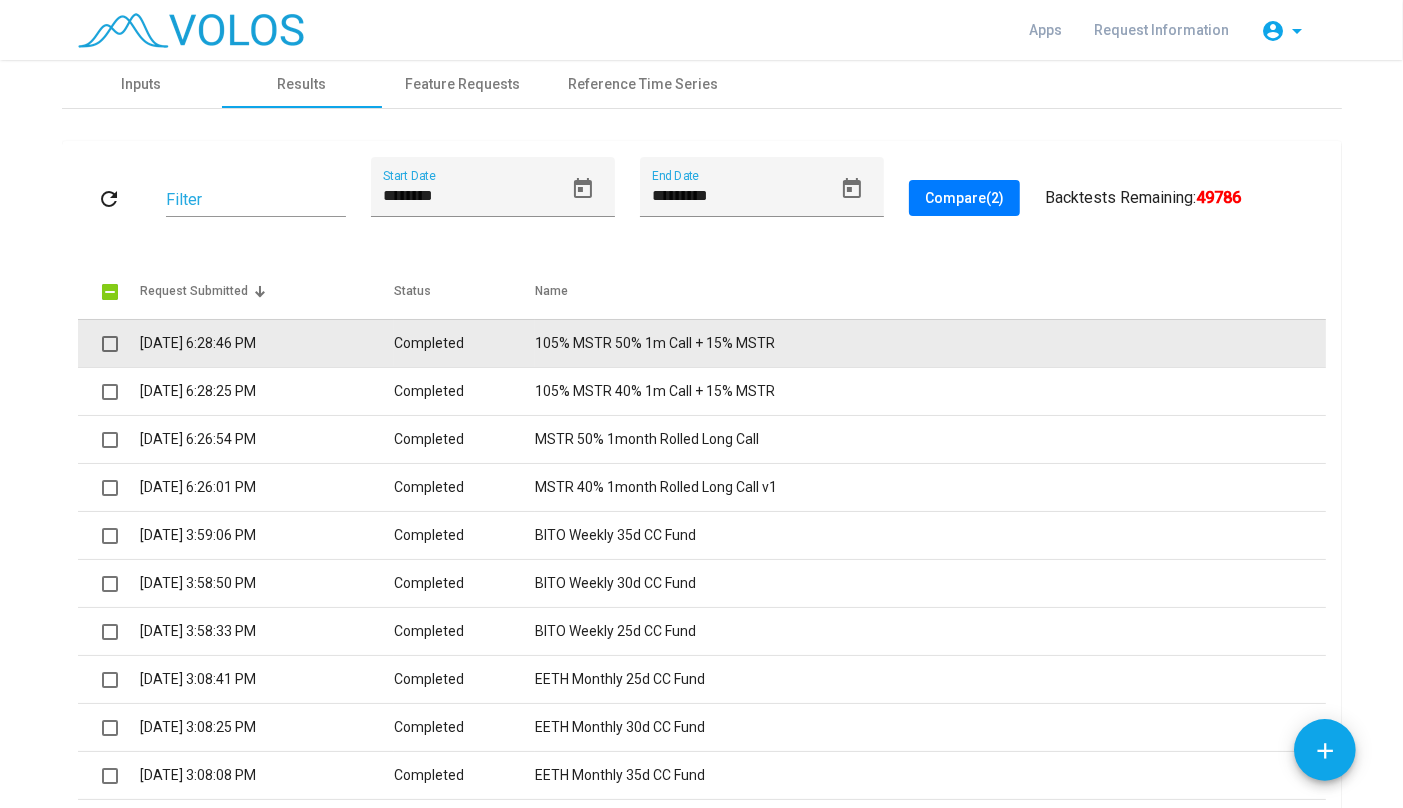 click at bounding box center (110, 344) 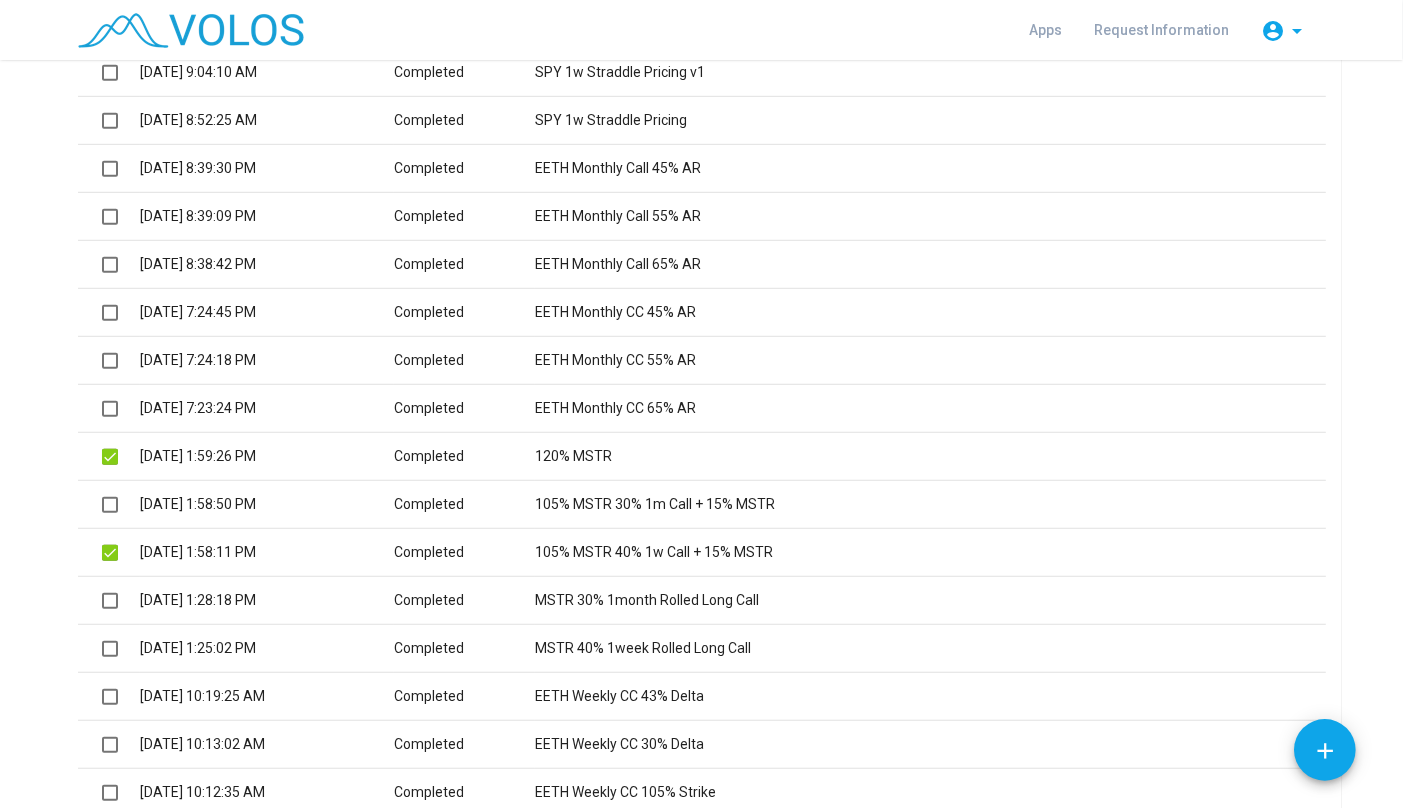 scroll, scrollTop: 1264, scrollLeft: 0, axis: vertical 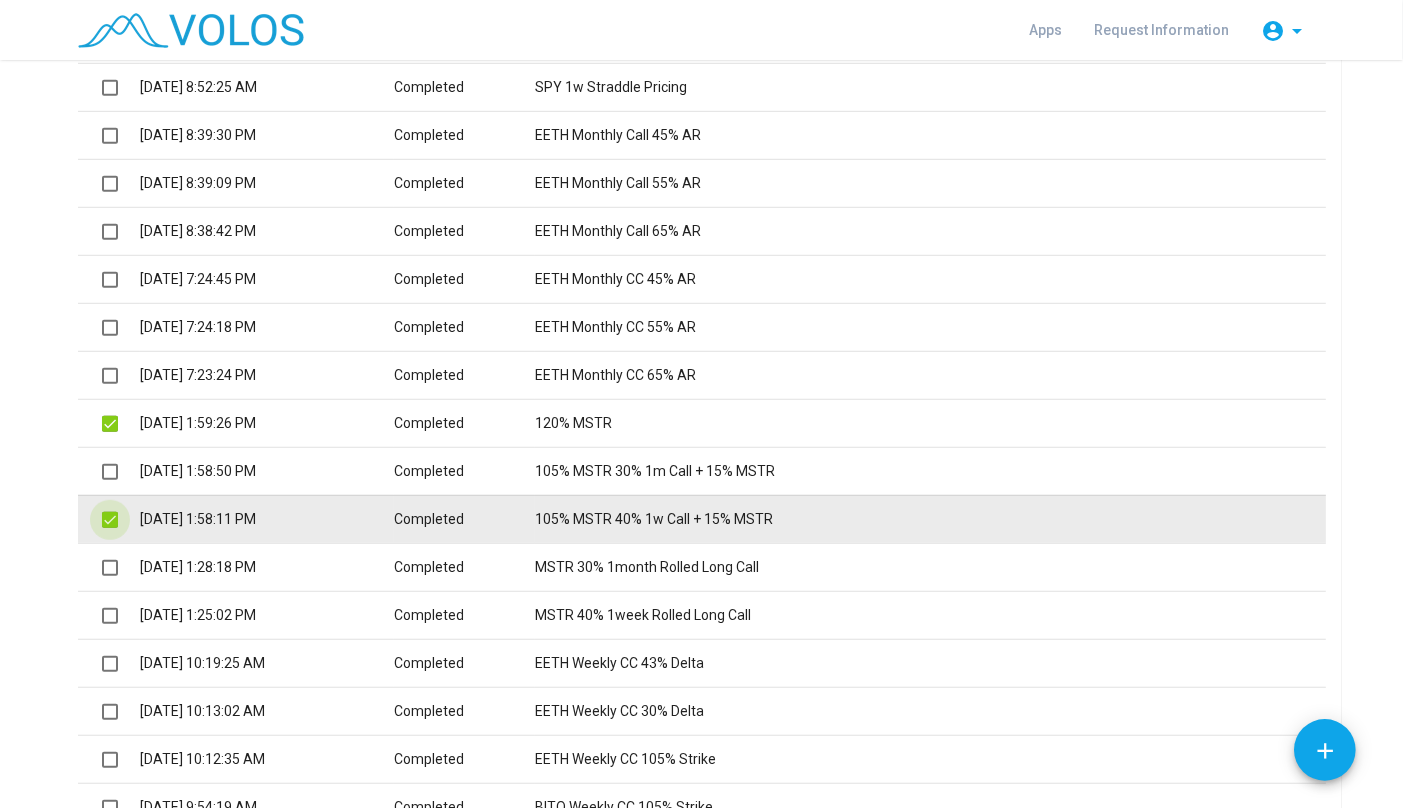 click at bounding box center [110, 520] 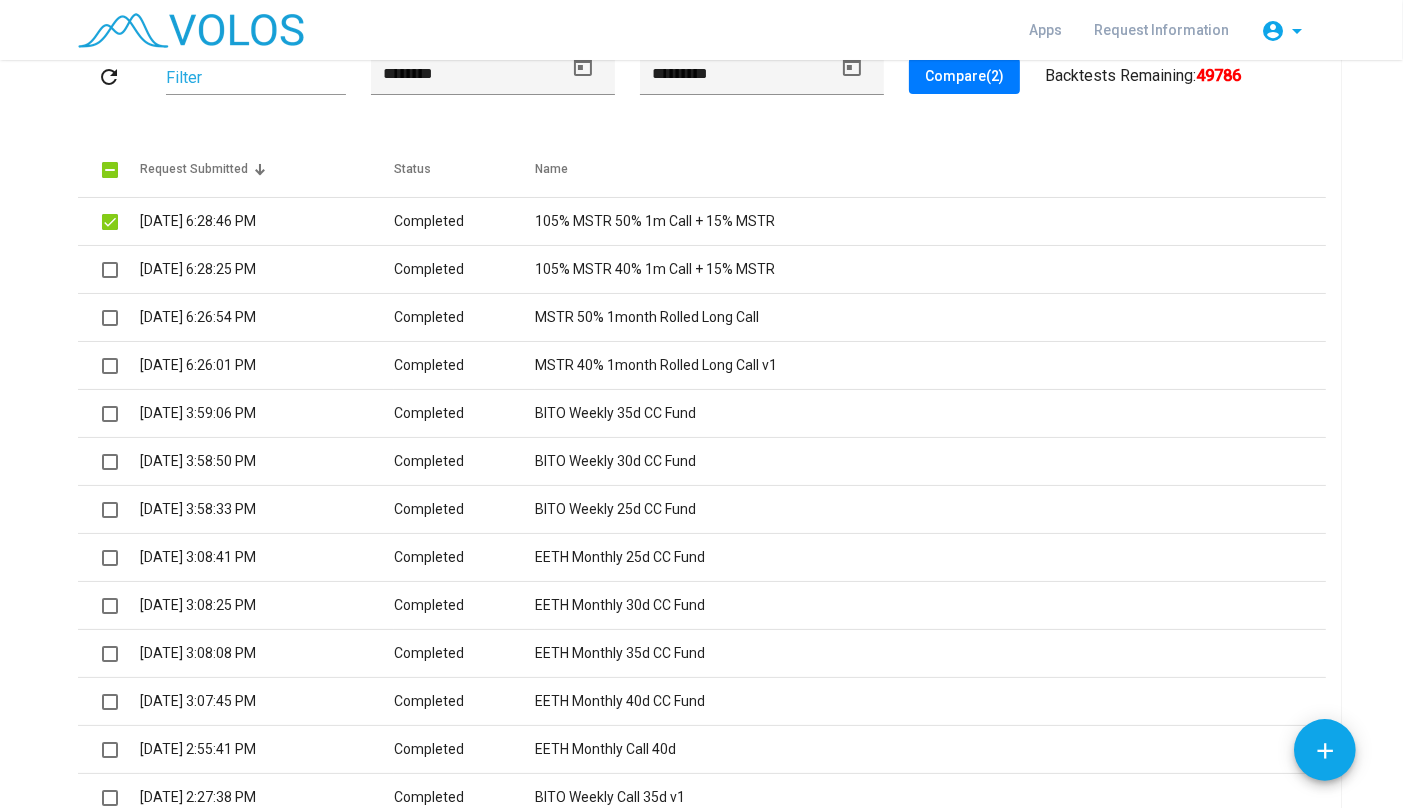 scroll, scrollTop: 0, scrollLeft: 0, axis: both 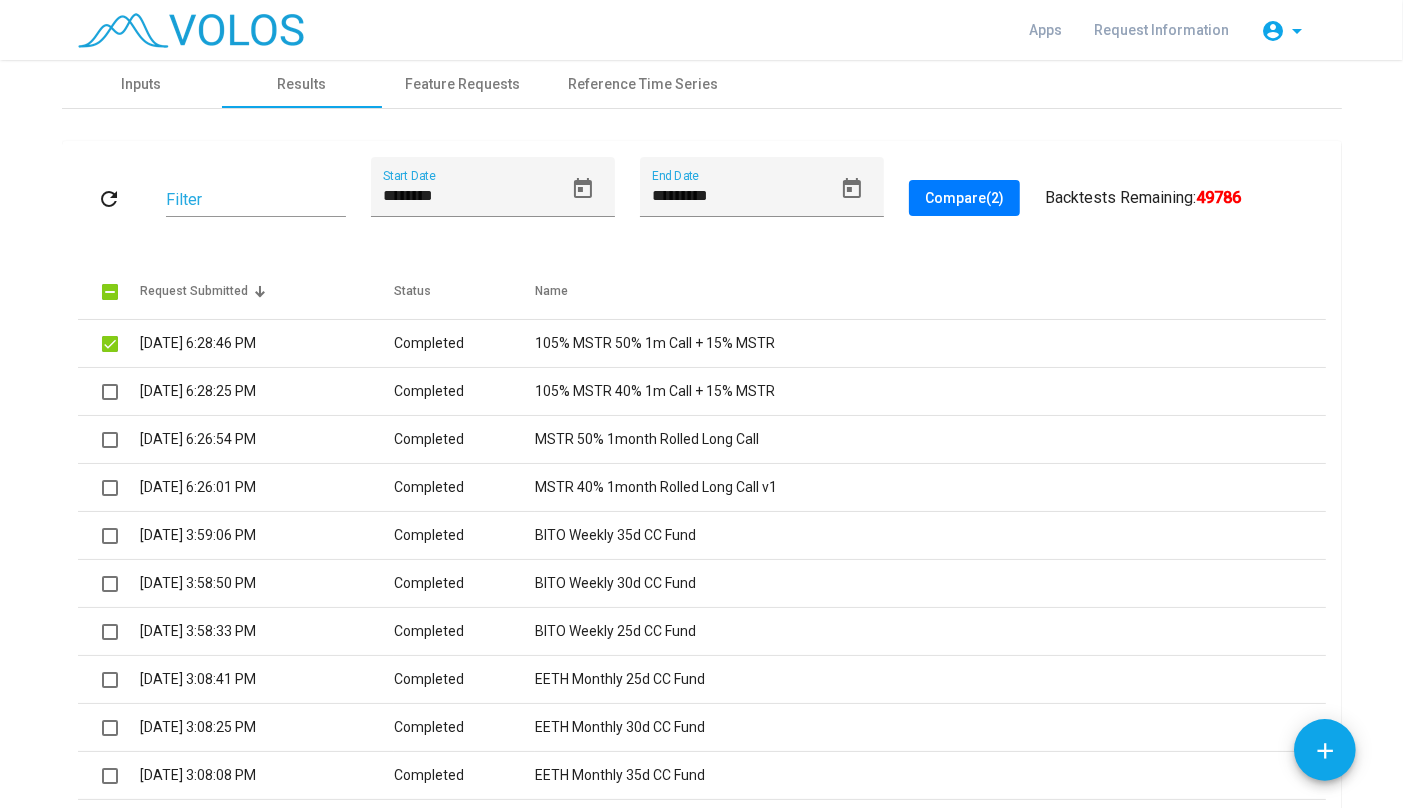click on "Compare  (2)" at bounding box center (964, 198) 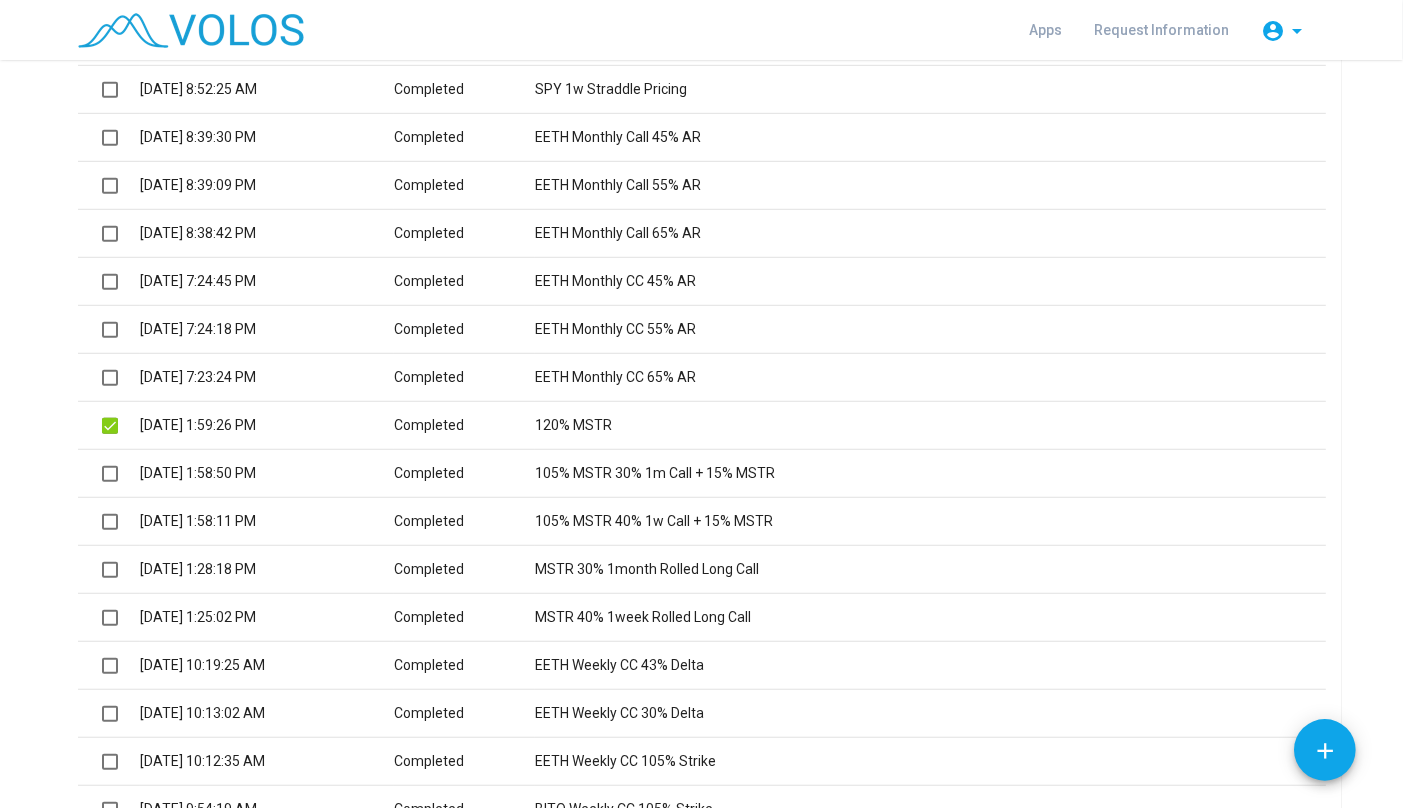 scroll, scrollTop: 1260, scrollLeft: 0, axis: vertical 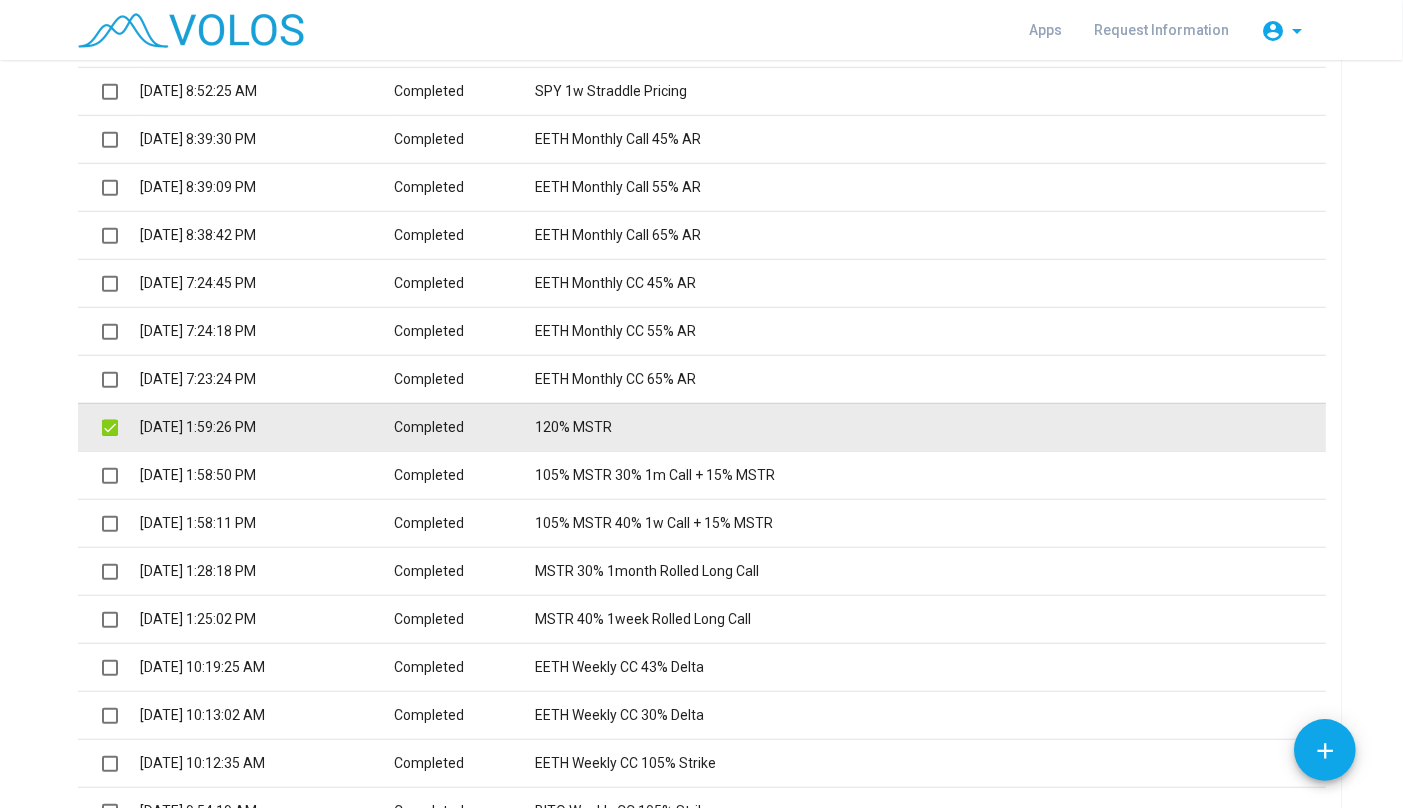 click at bounding box center (110, 428) 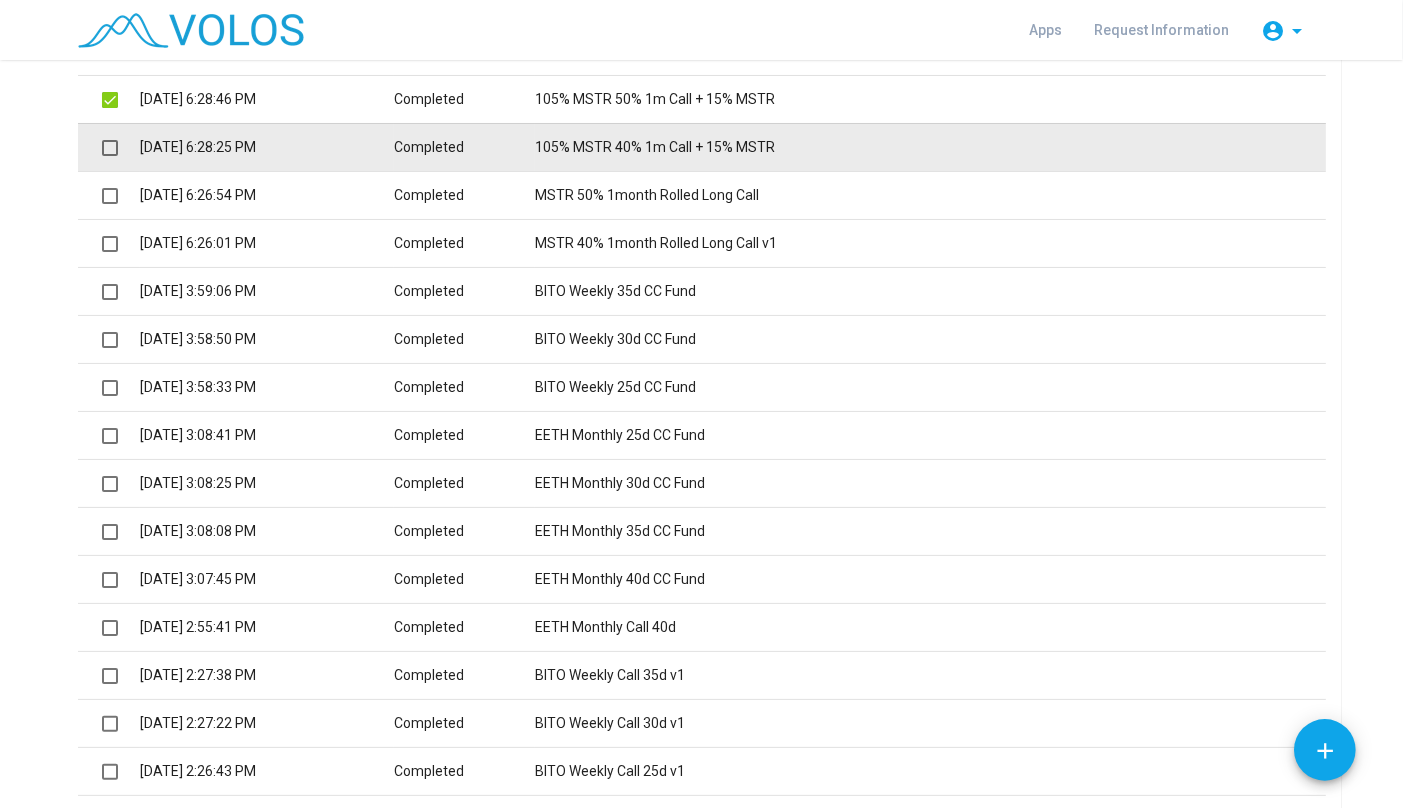 scroll, scrollTop: 0, scrollLeft: 0, axis: both 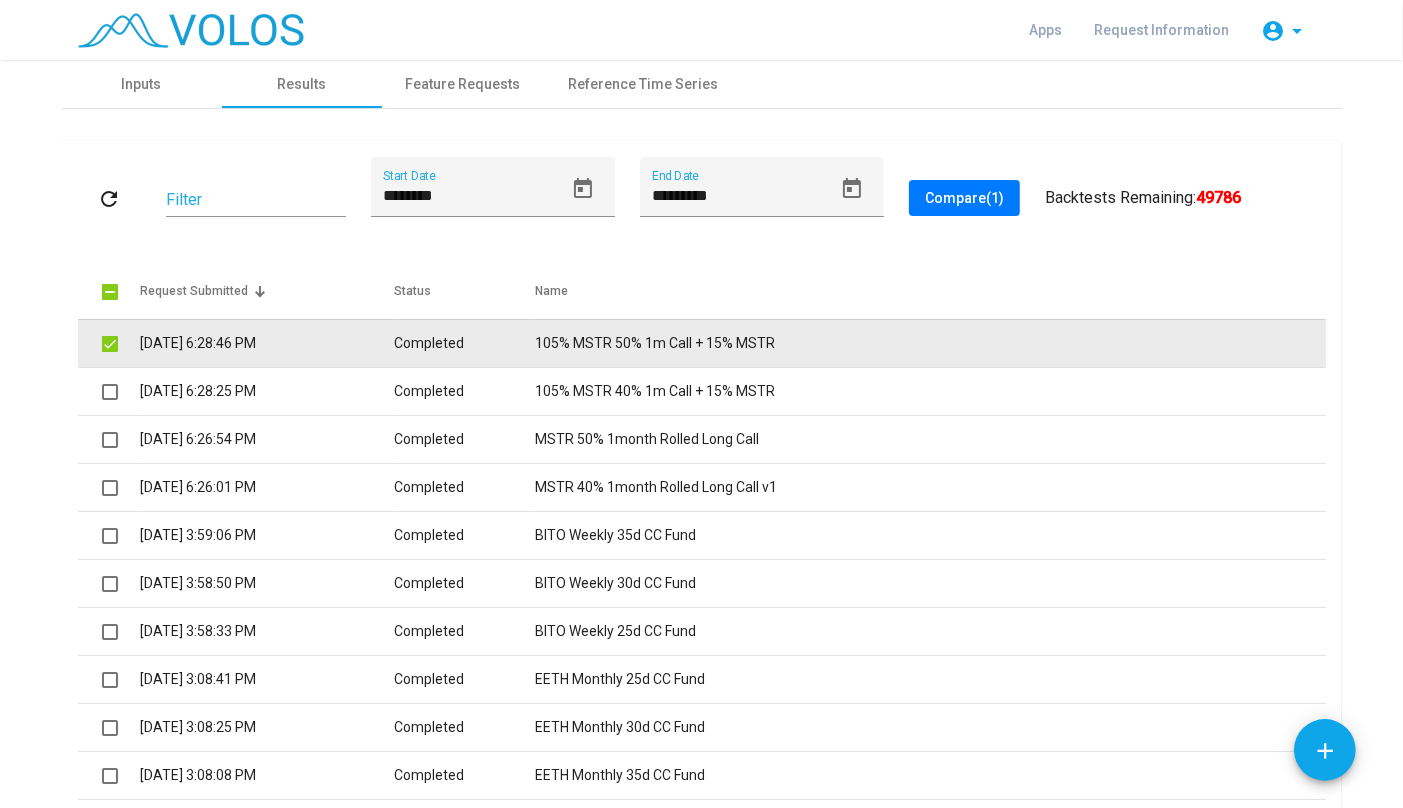 click at bounding box center [110, 344] 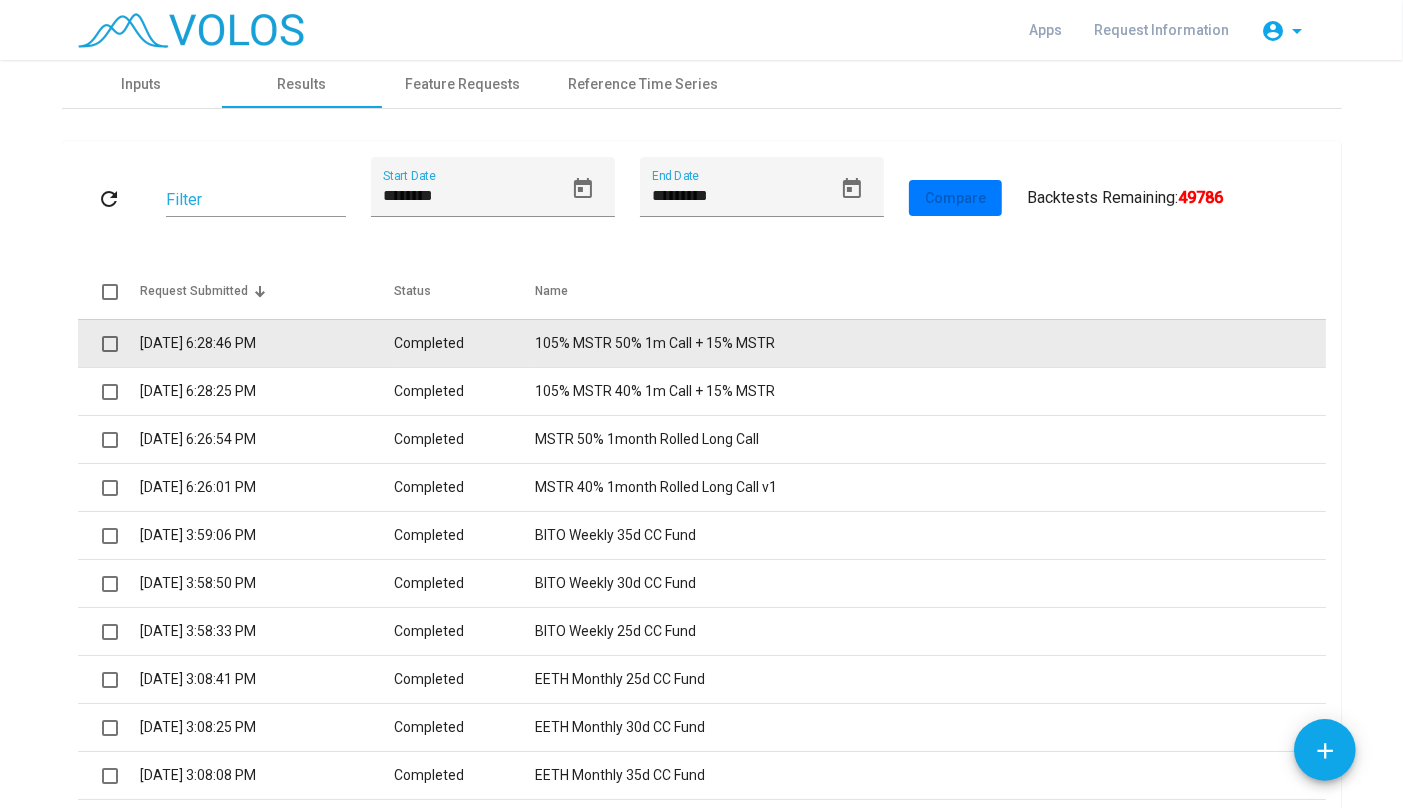 click on "7/8/2025 6:28:46 PM" at bounding box center [267, 343] 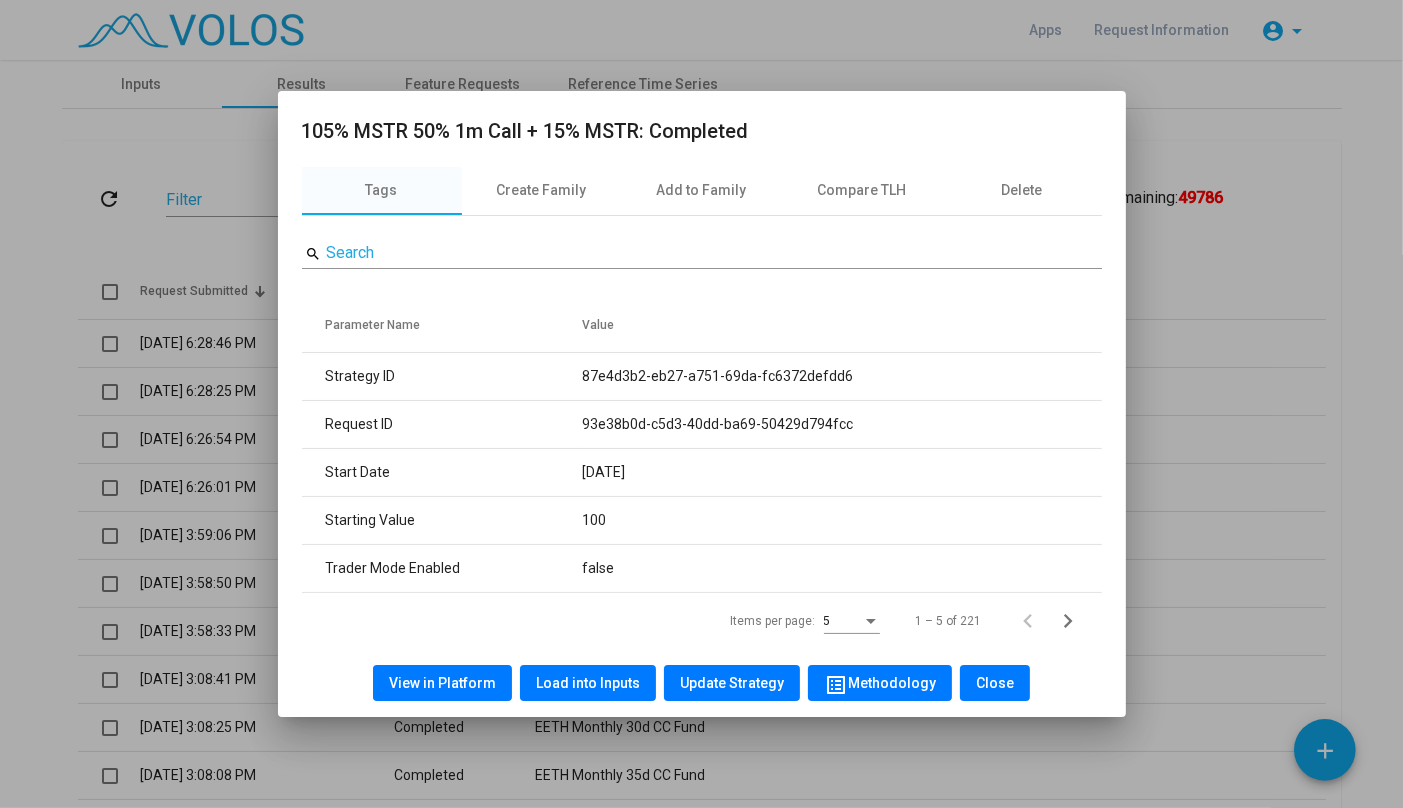 click on "View in Platform" at bounding box center [442, 683] 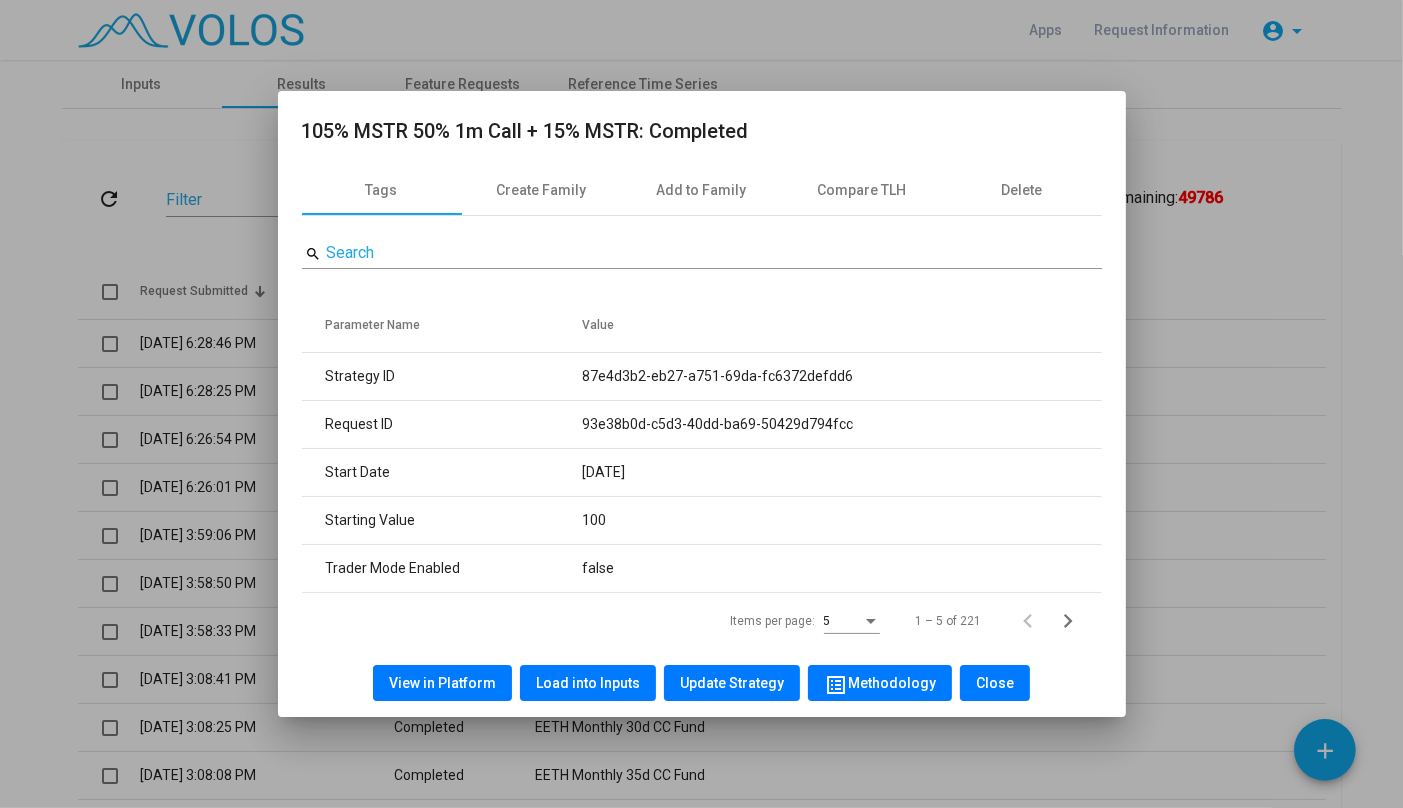 click on "Close" at bounding box center (995, 683) 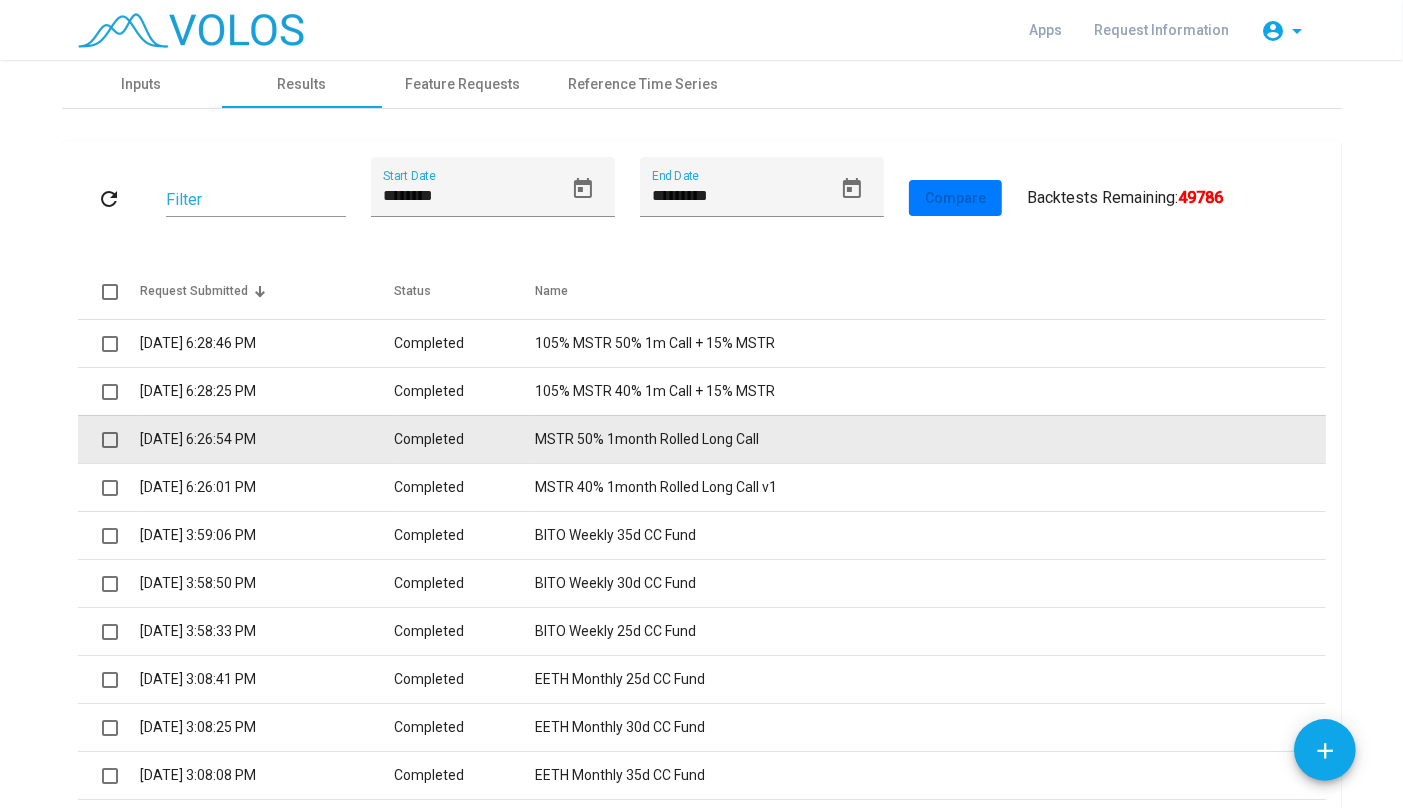 click on "MSTR 50% 1month Rolled Long Call" at bounding box center (930, 439) 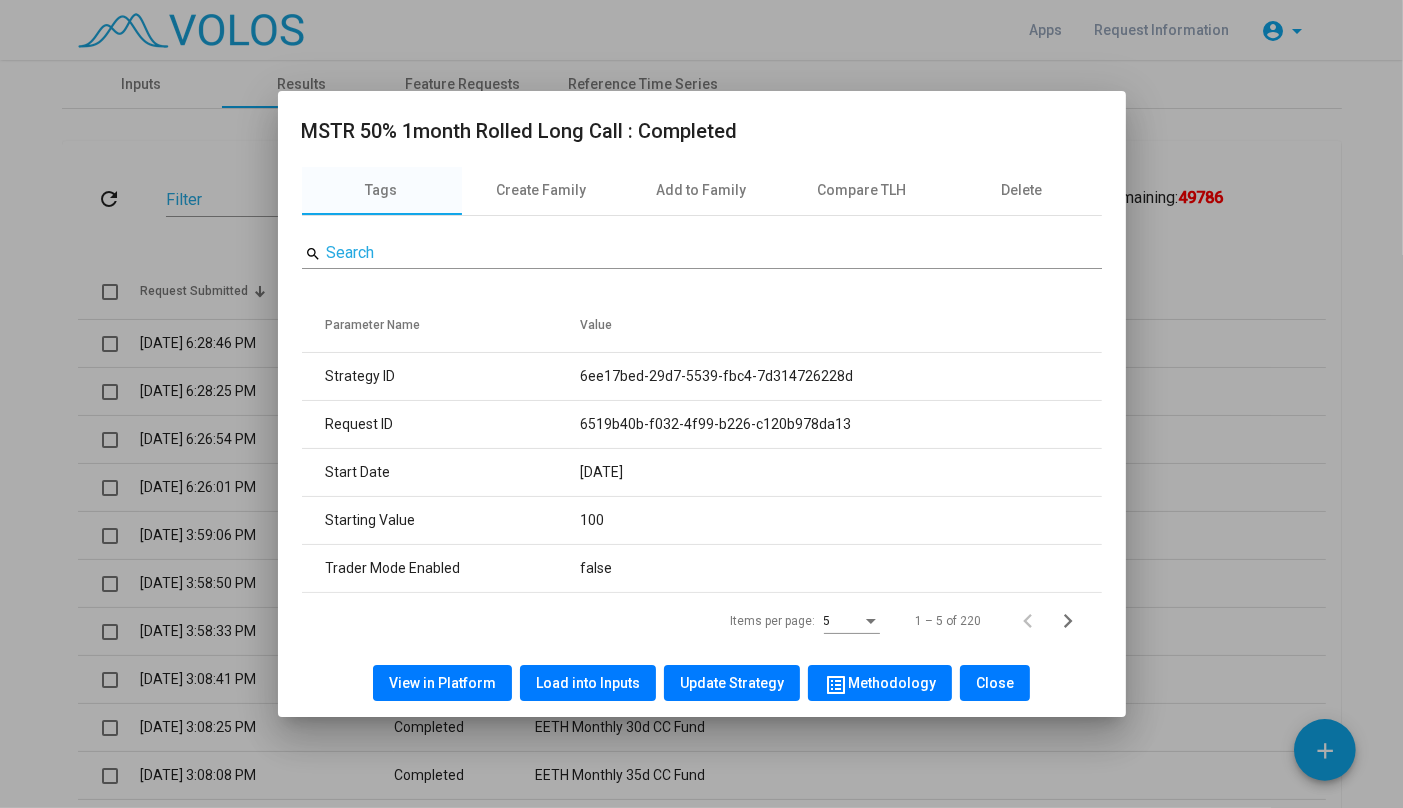 click on "View in Platform" at bounding box center [442, 683] 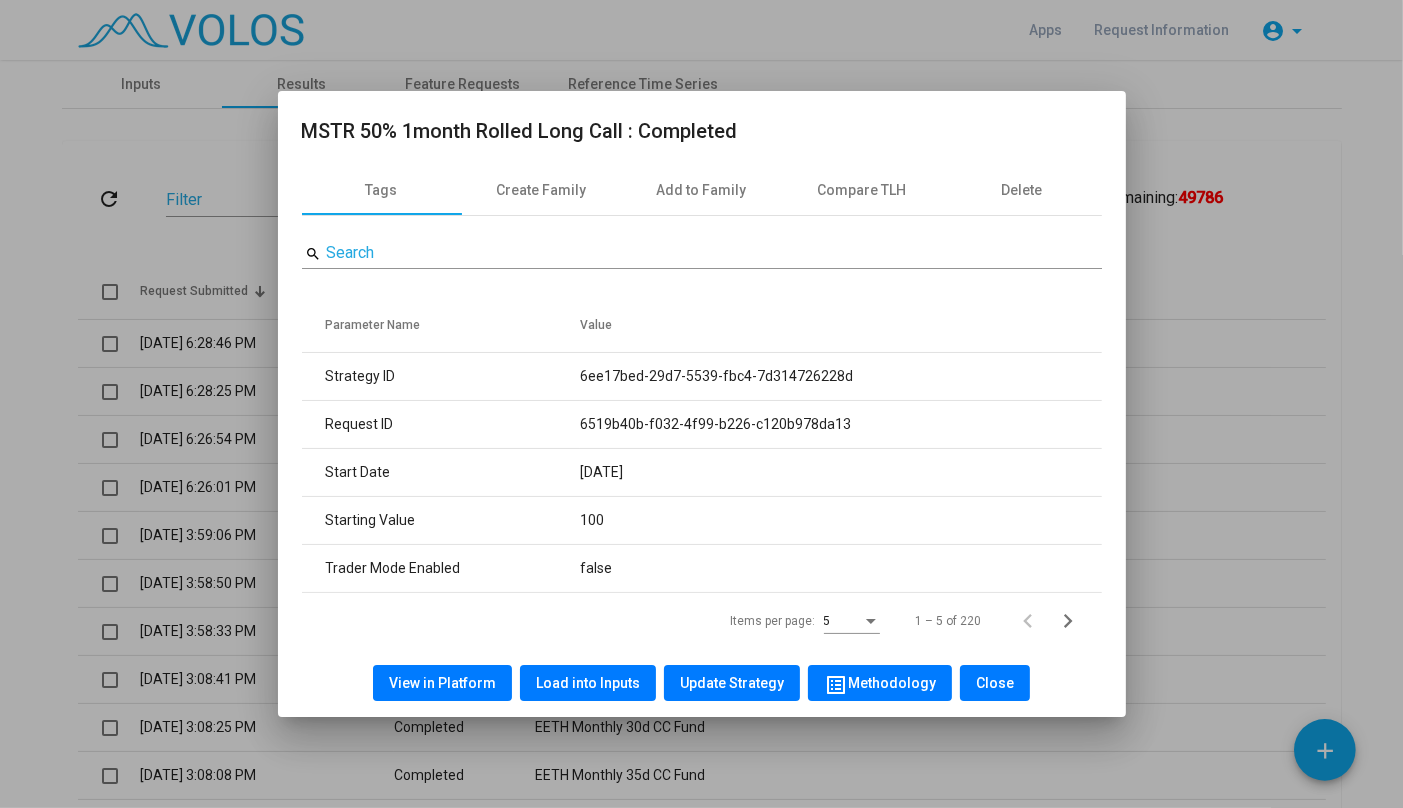 click on "Close" at bounding box center [995, 683] 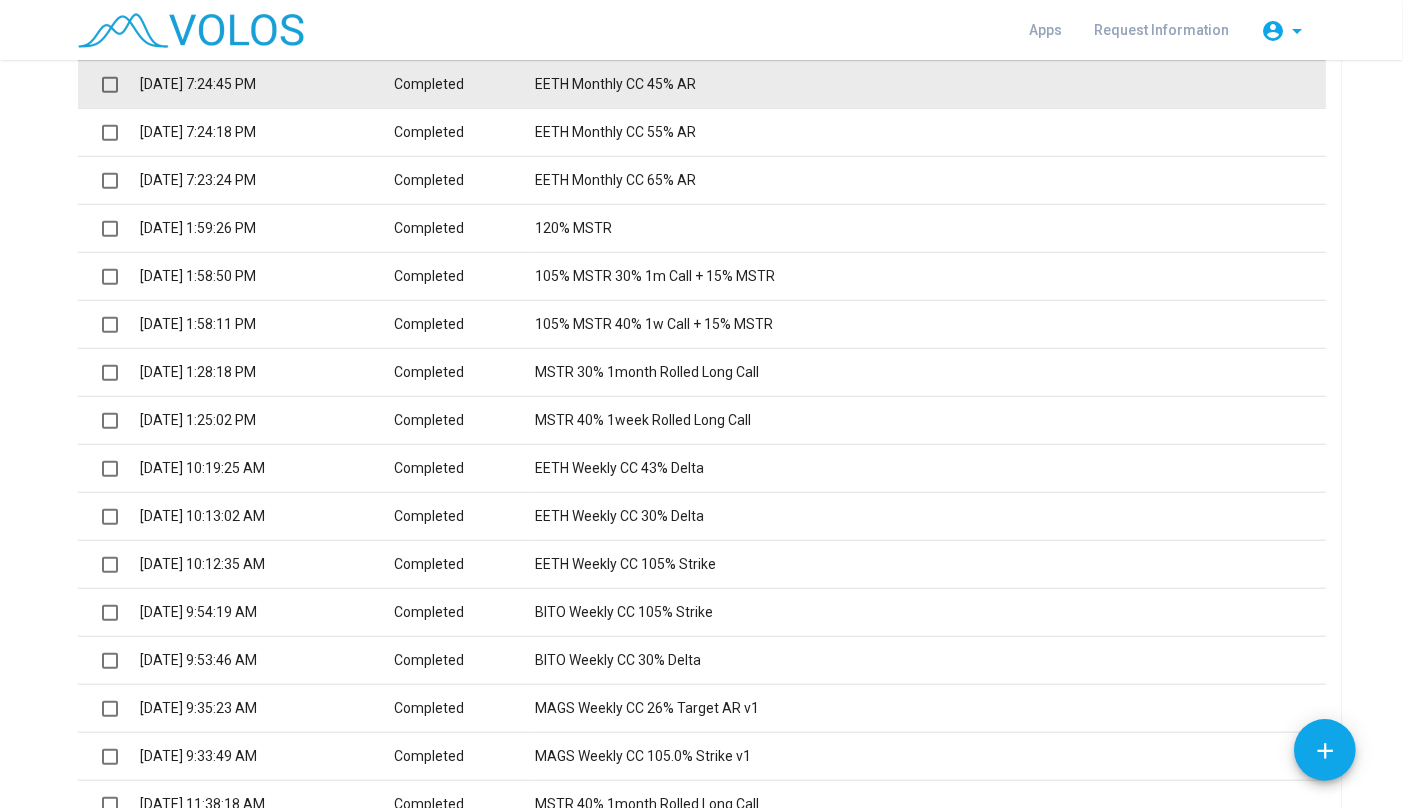 scroll, scrollTop: 1458, scrollLeft: 0, axis: vertical 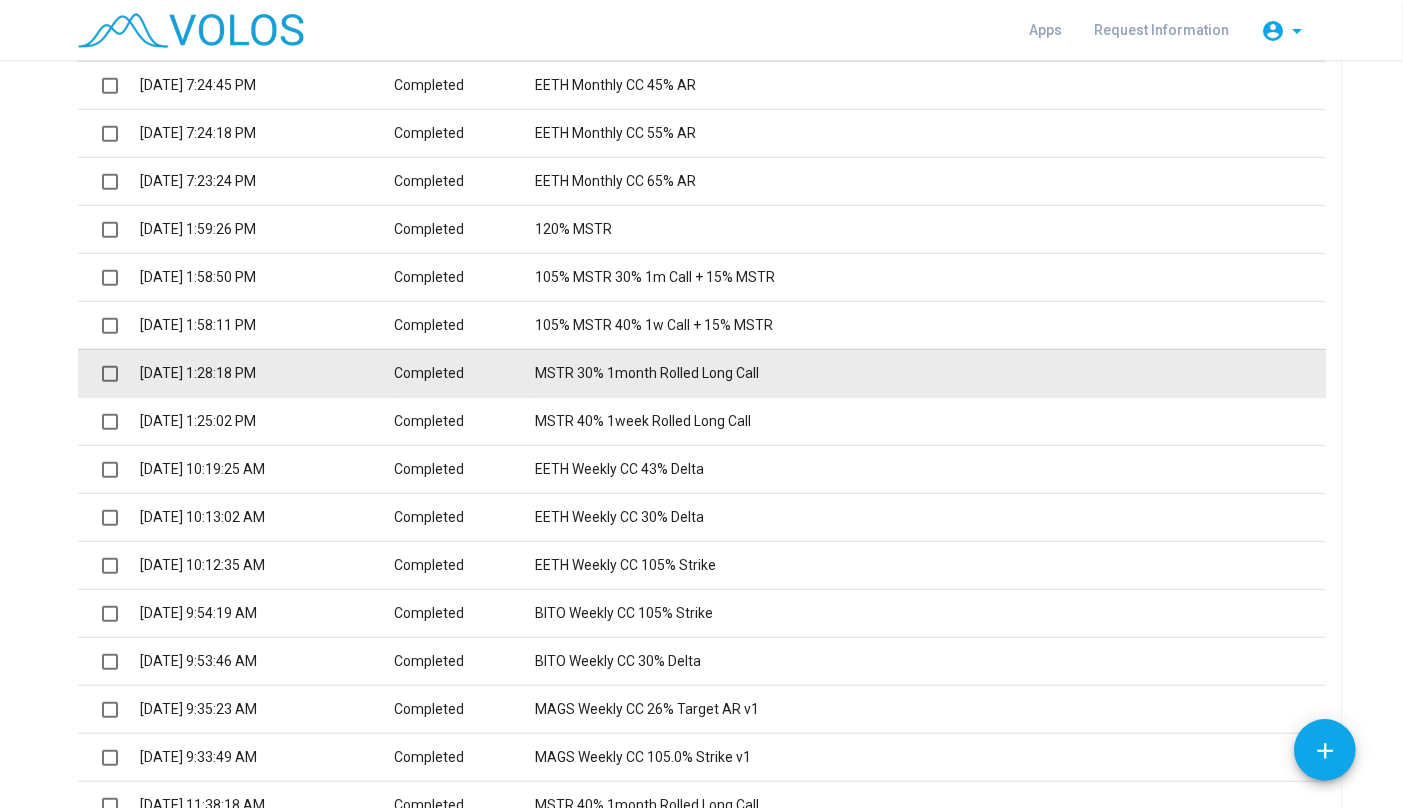 click on "MSTR 30% 1month Rolled Long Call" at bounding box center (930, 373) 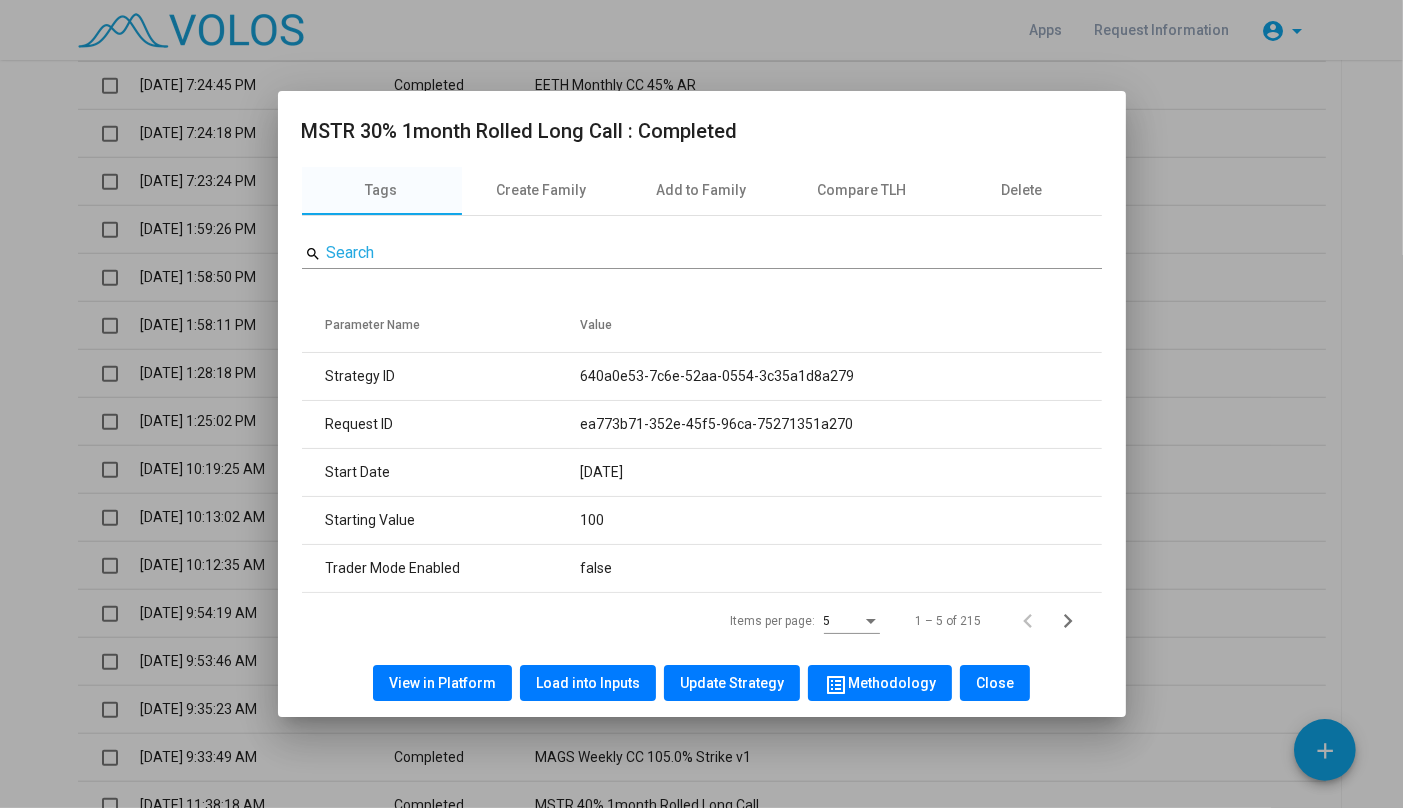 click on "View in Platform" at bounding box center (442, 683) 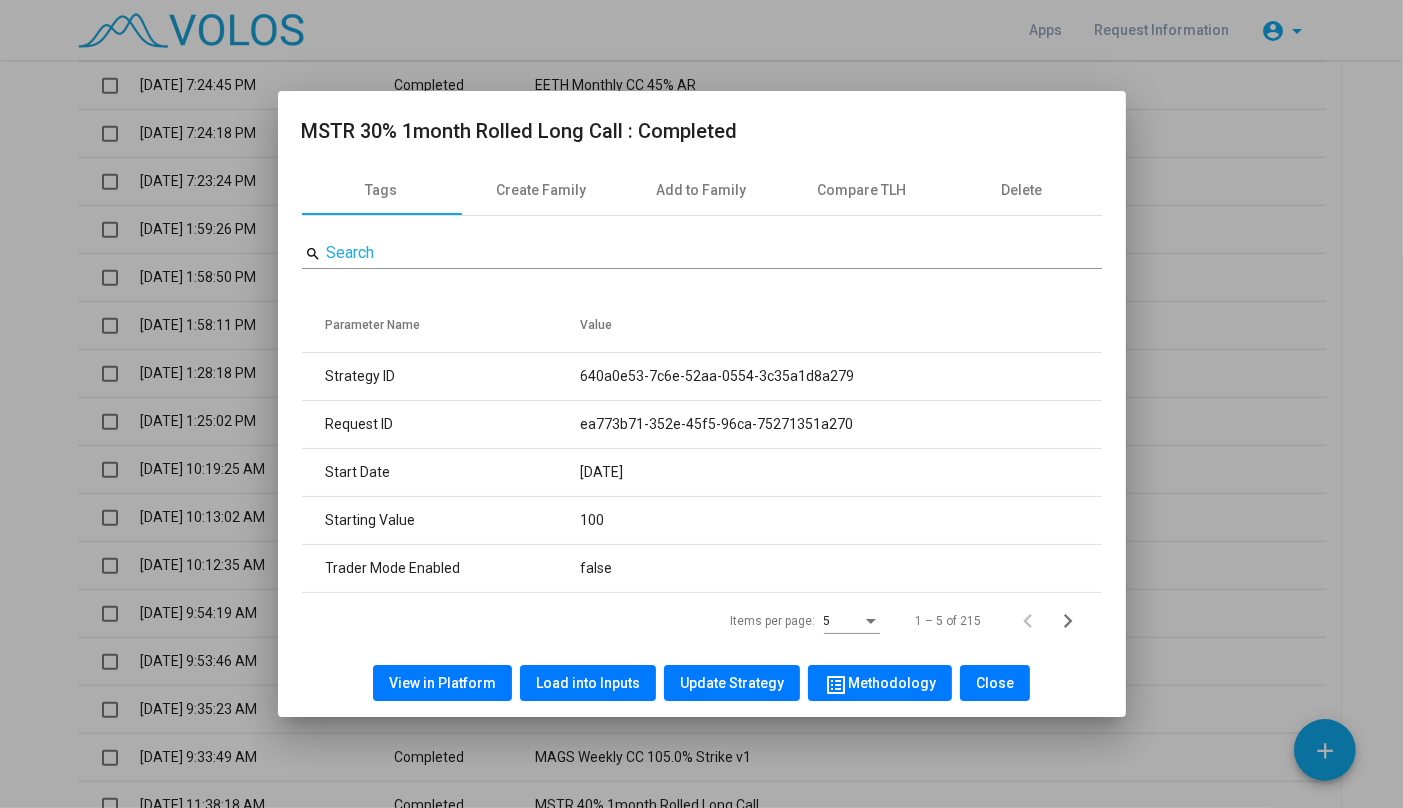 click on "Close" at bounding box center [995, 683] 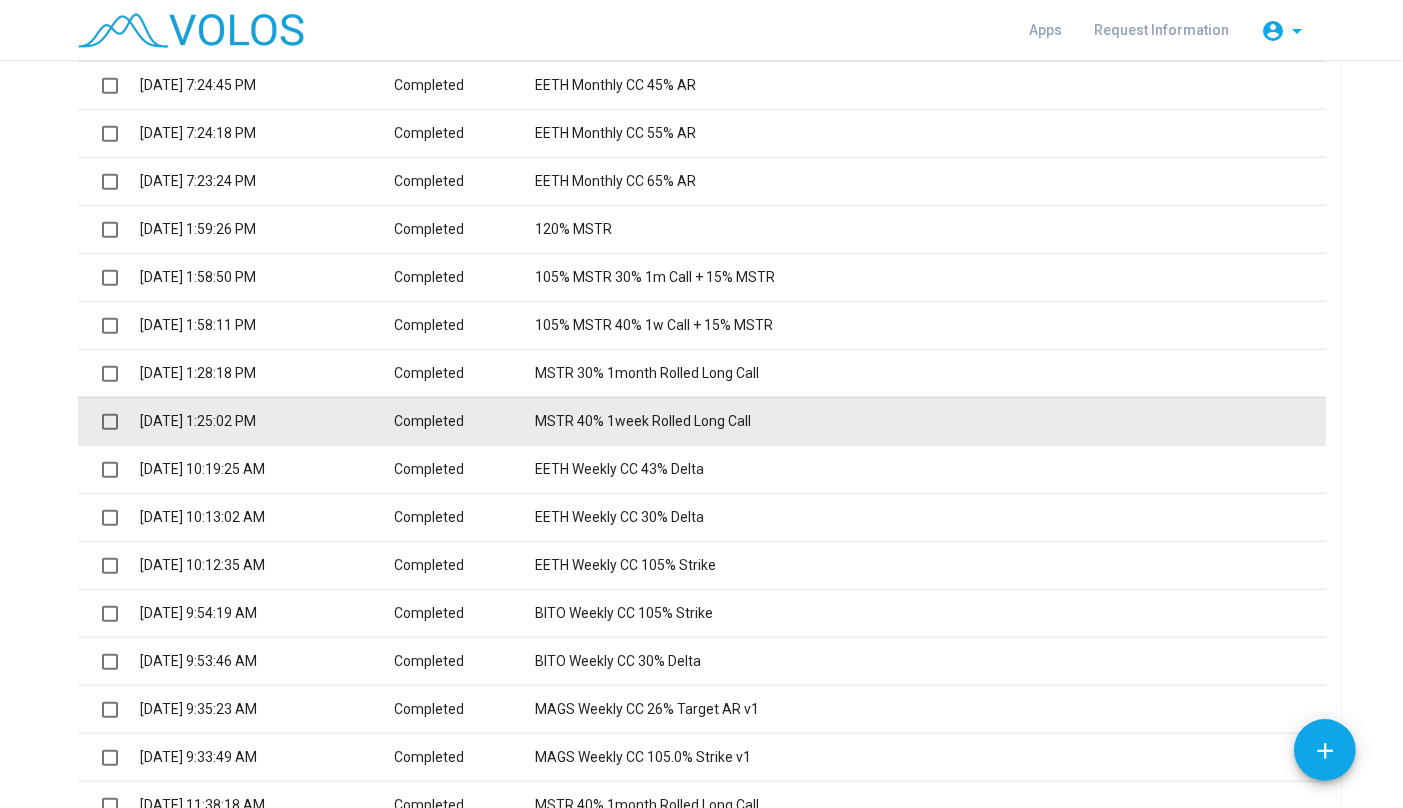 click on "MSTR 40% 1week Rolled Long Call" at bounding box center (930, 421) 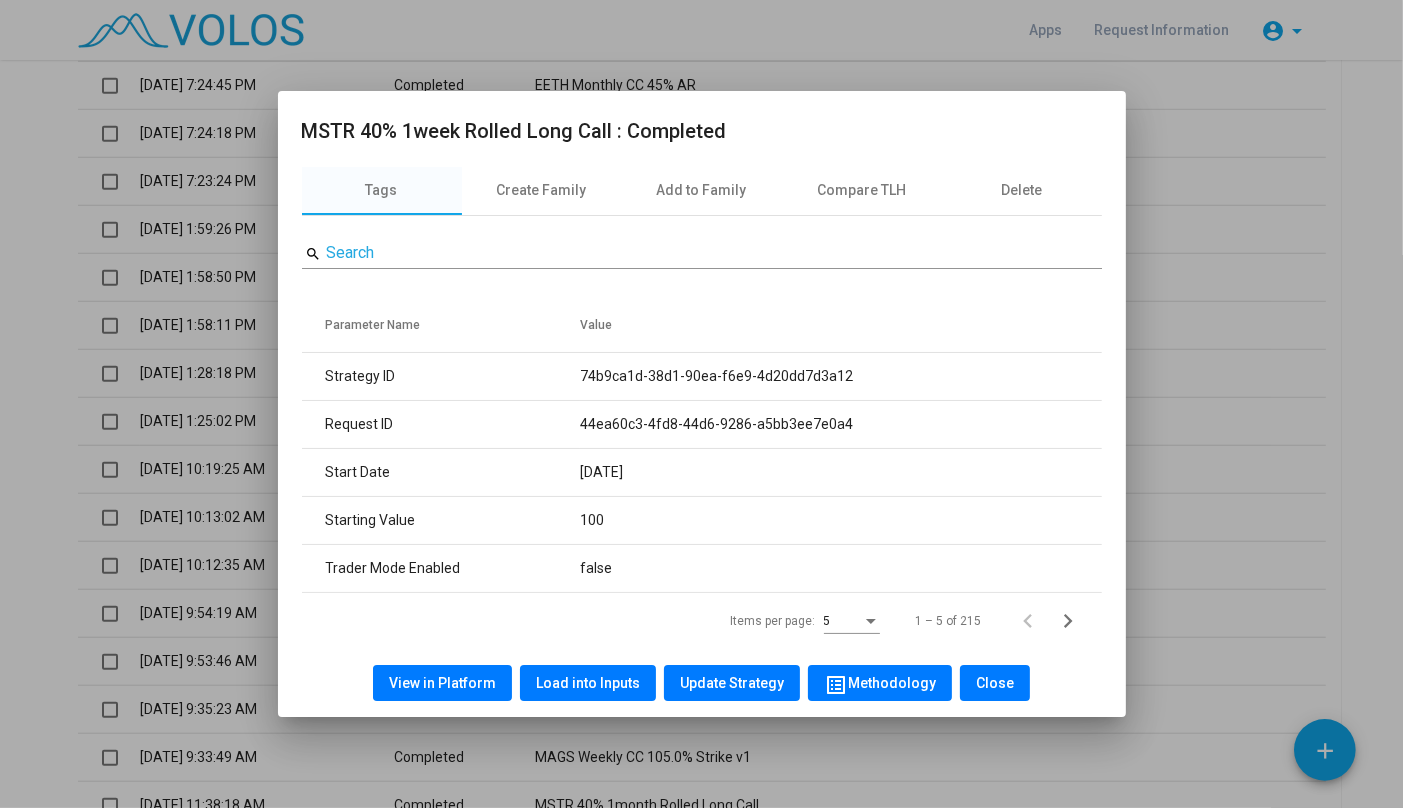 click on "View in Platform" at bounding box center (442, 683) 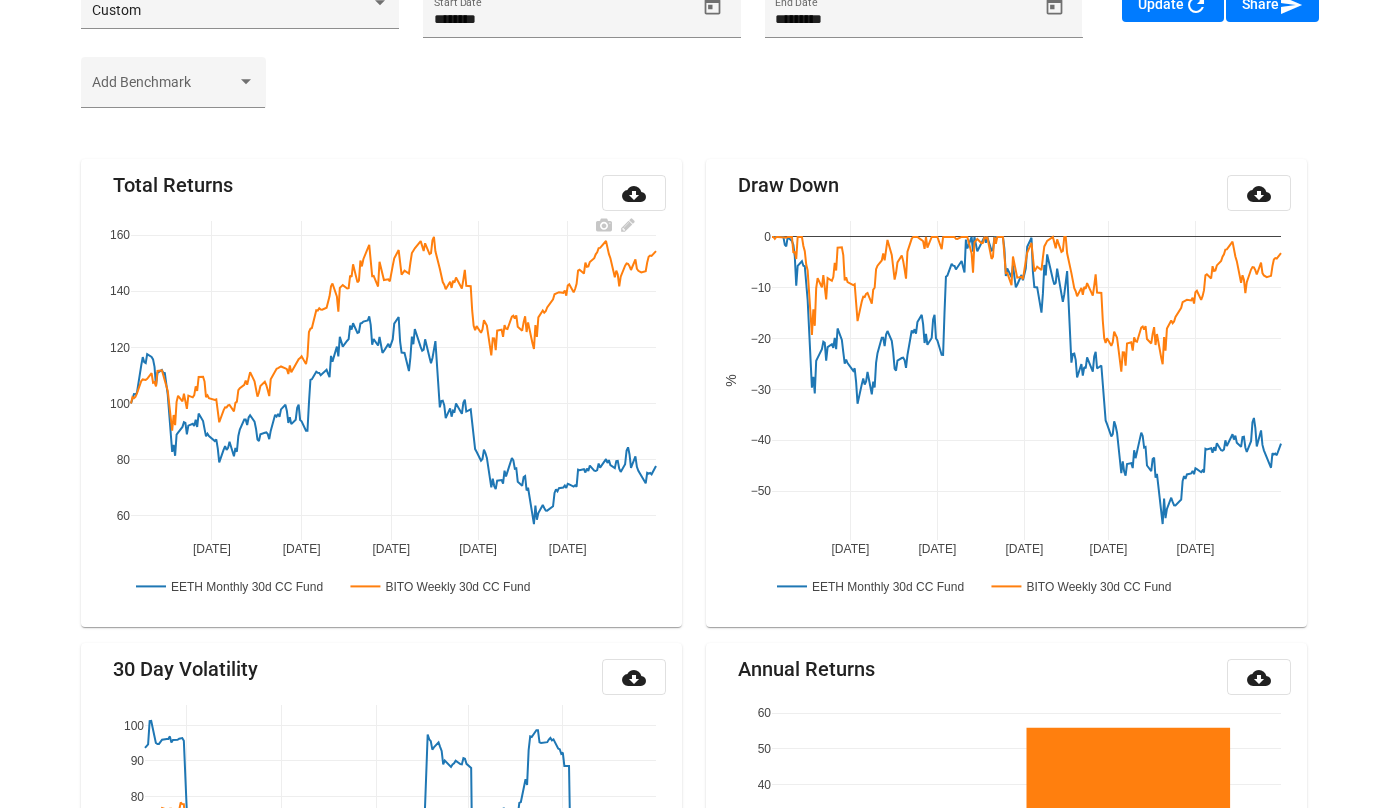 scroll, scrollTop: 108, scrollLeft: 0, axis: vertical 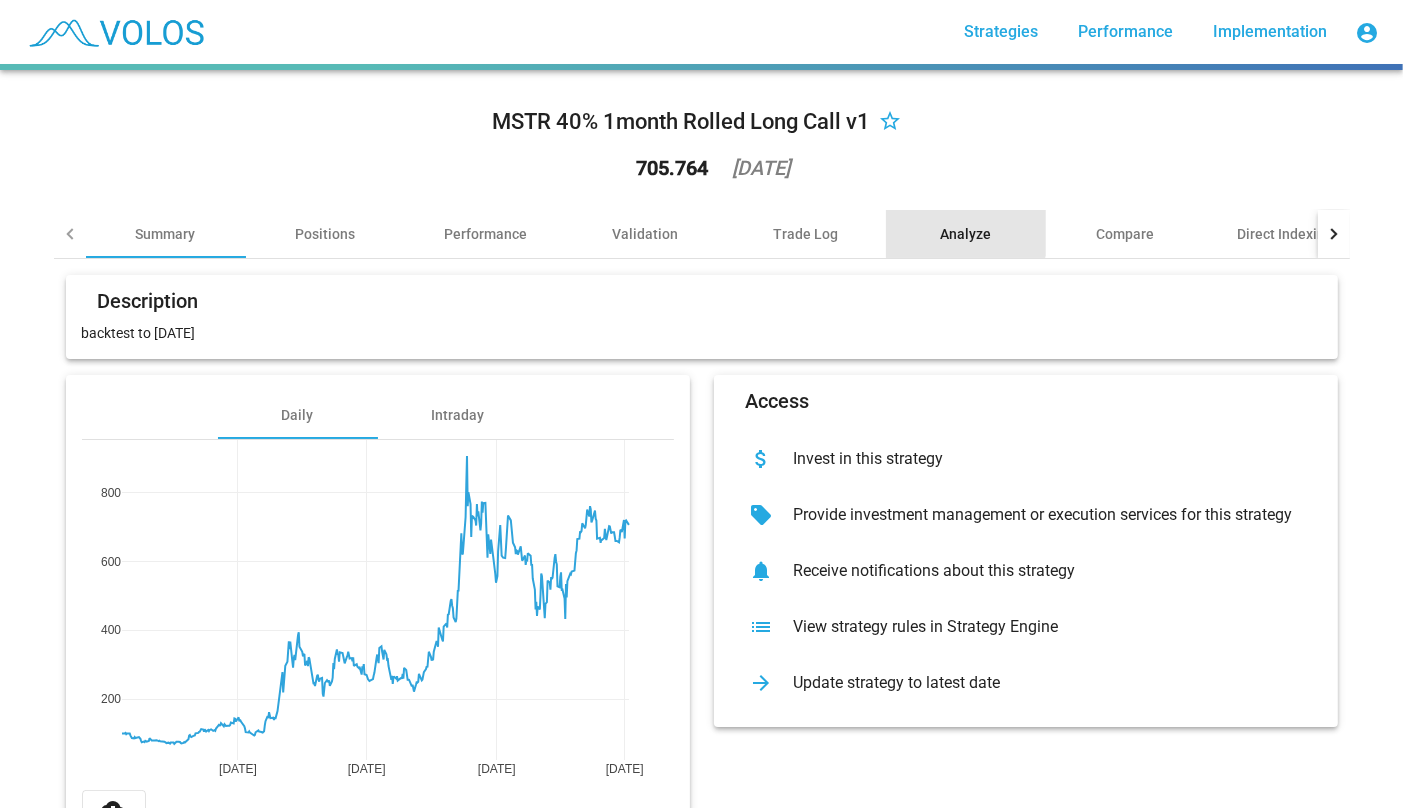 click on "Analyze" at bounding box center (965, 234) 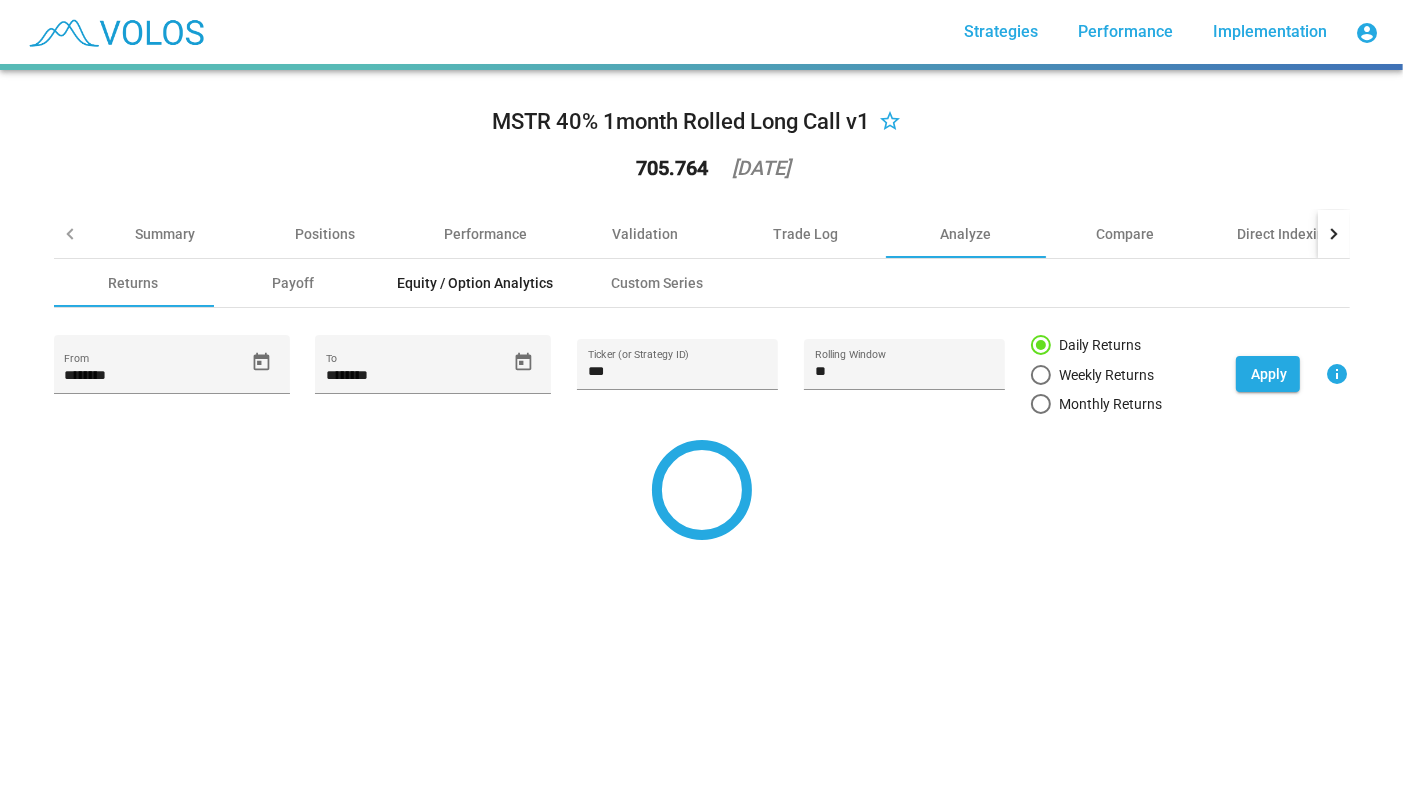 click on "Equity / Option Analytics" at bounding box center (476, 283) 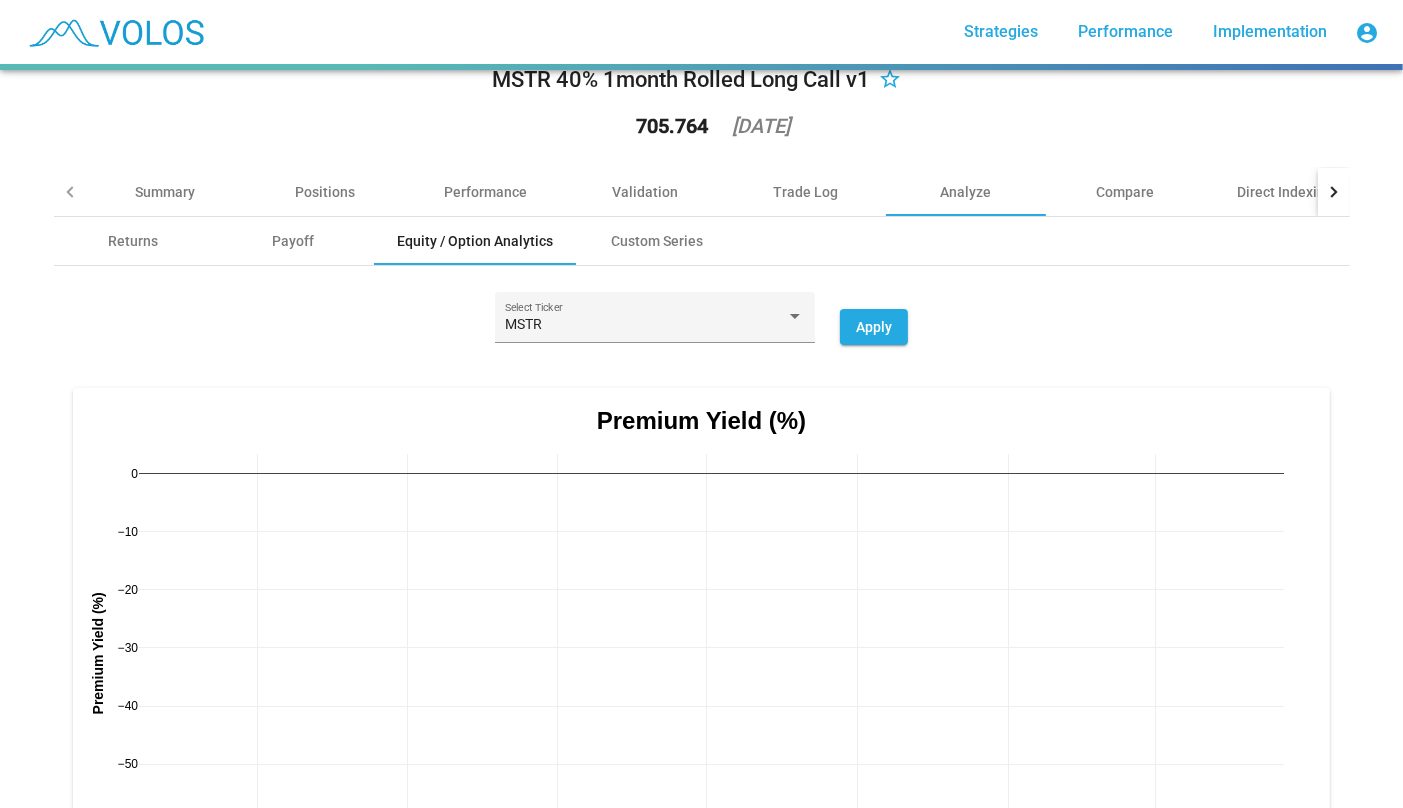 scroll, scrollTop: 40, scrollLeft: 0, axis: vertical 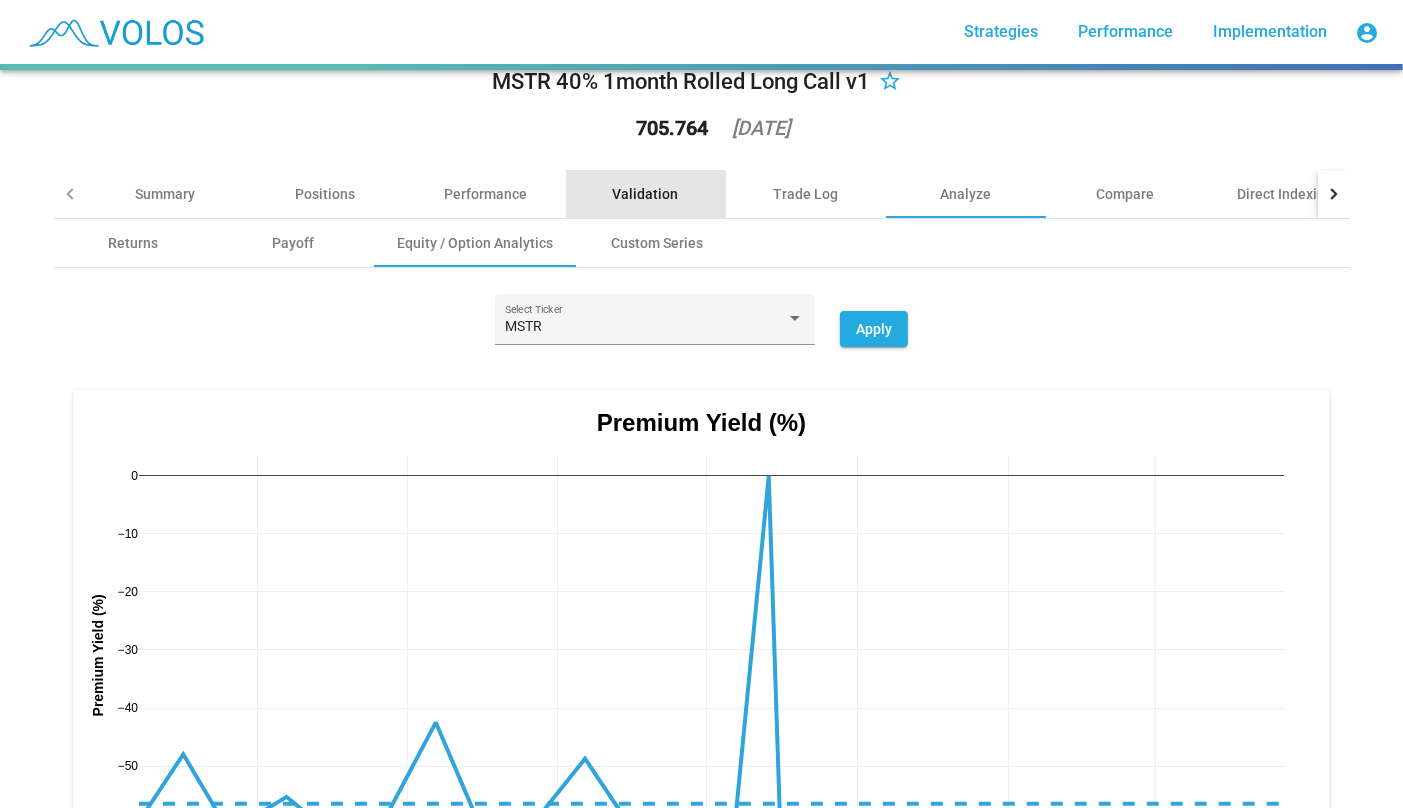 click on "Validation" at bounding box center [646, 194] 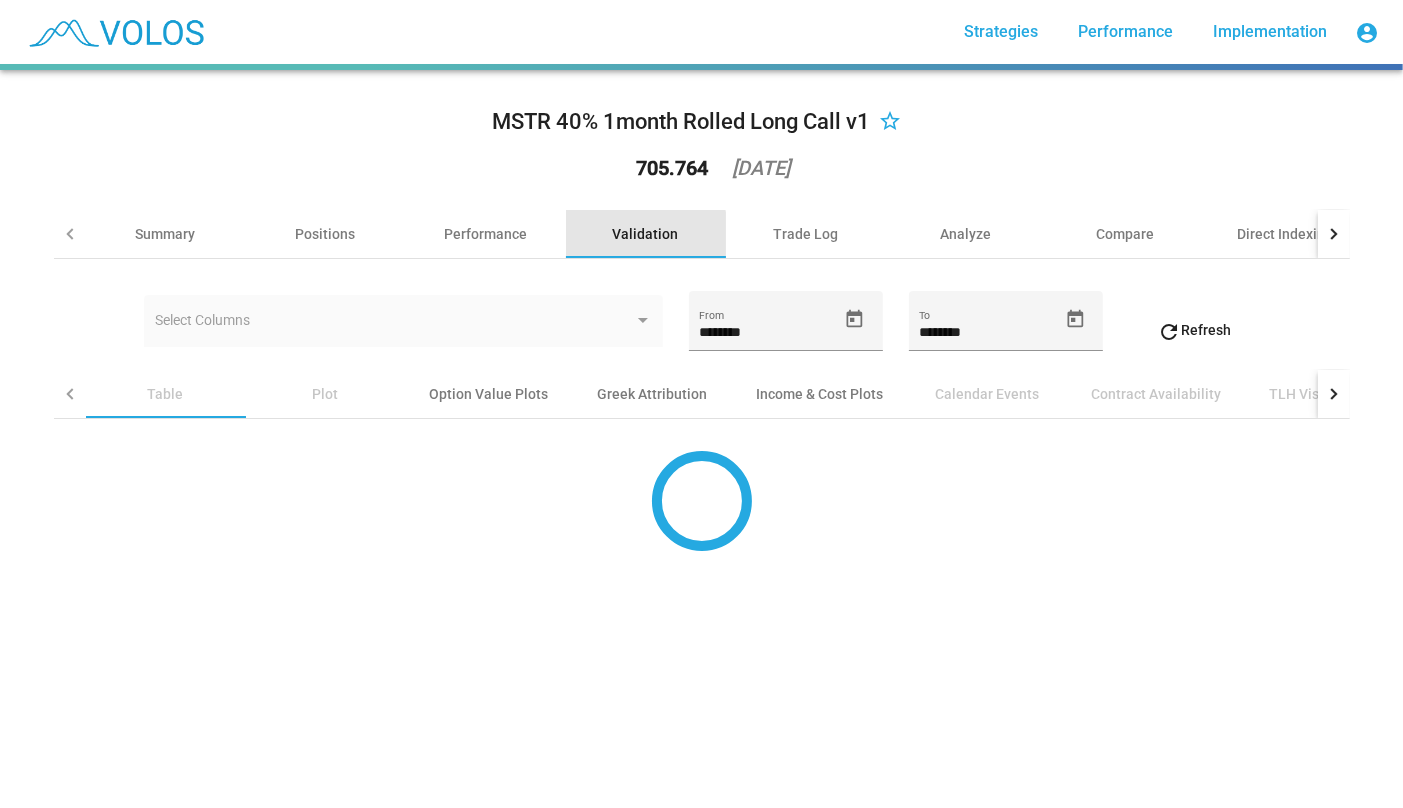 scroll, scrollTop: 0, scrollLeft: 0, axis: both 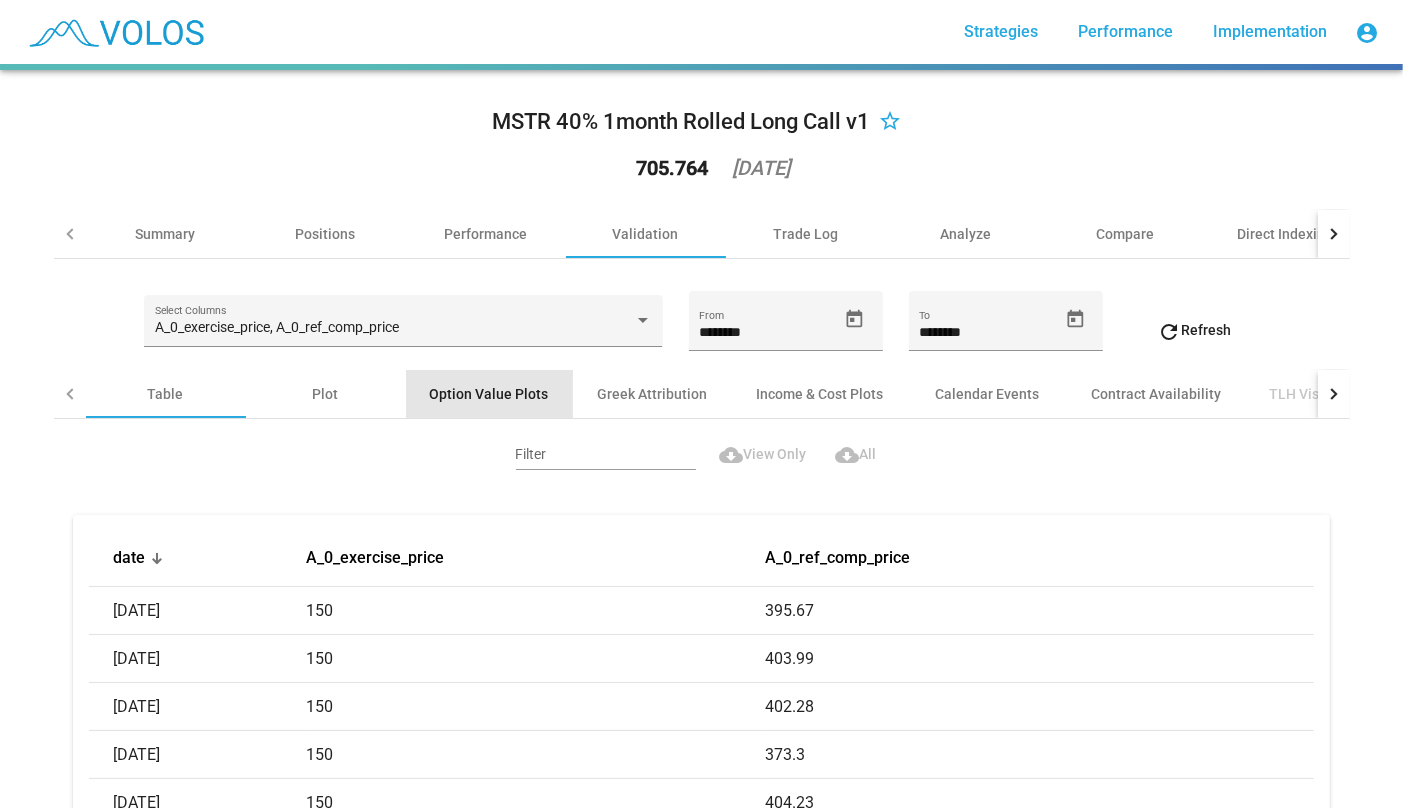 click on "Option Value Plots" at bounding box center [489, 394] 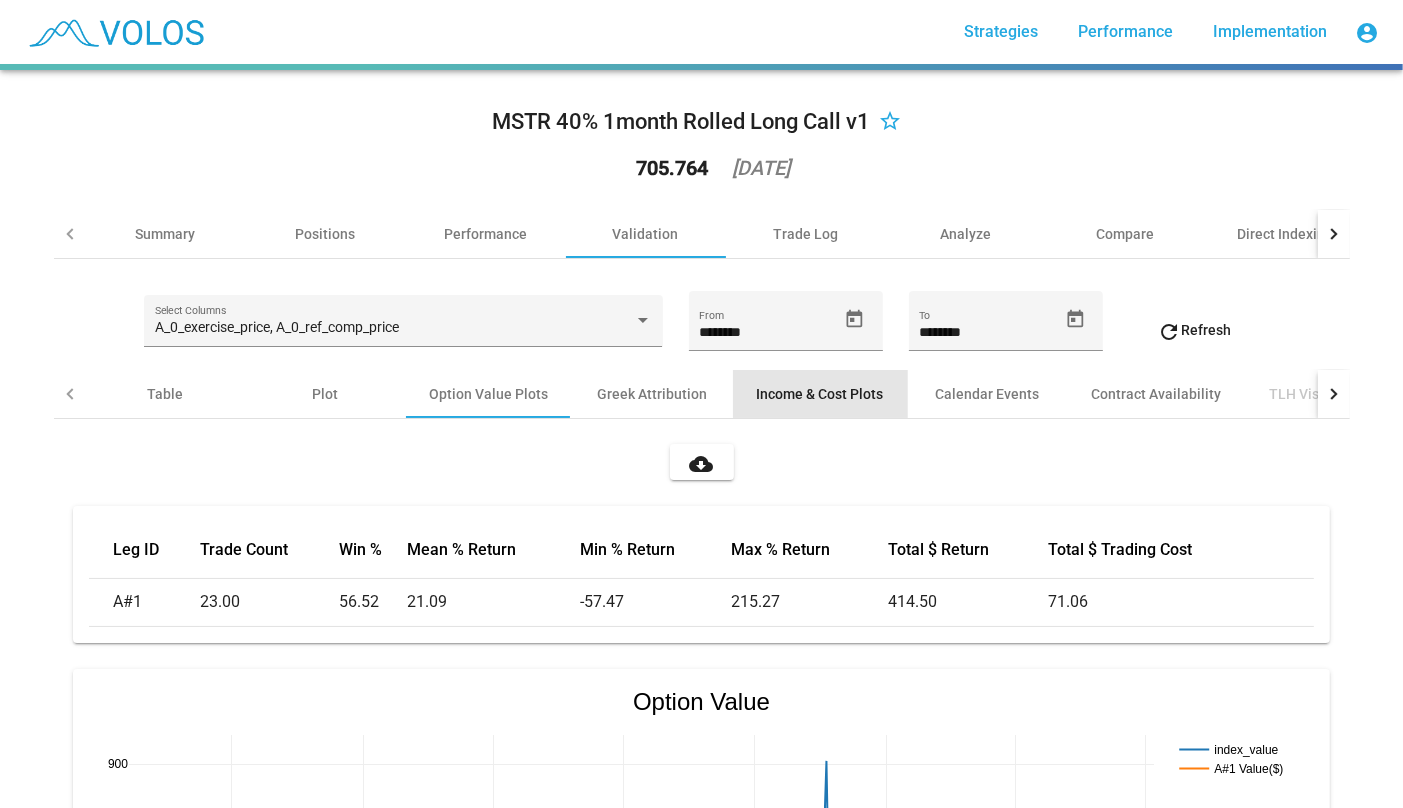 click on "Income & Cost Plots" at bounding box center (820, 394) 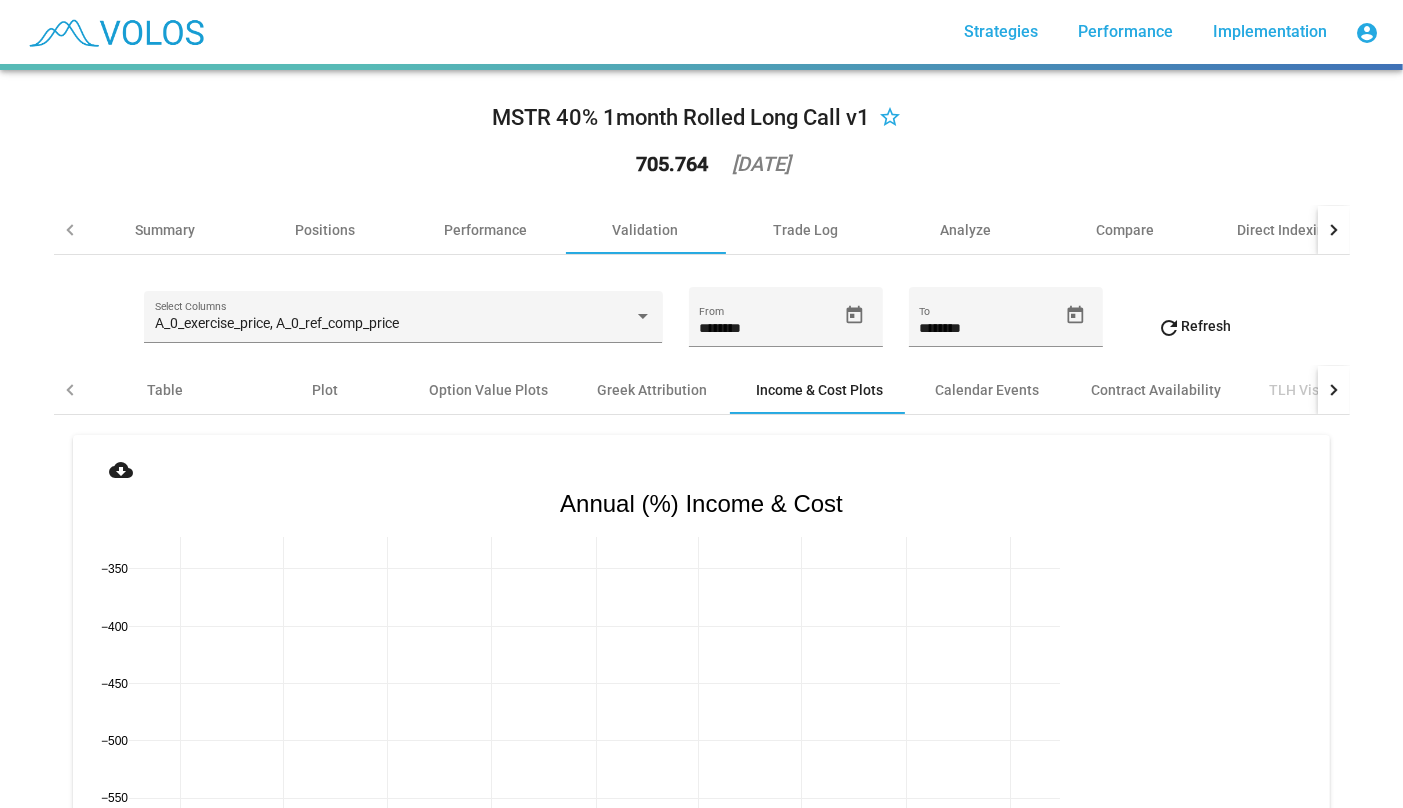 scroll, scrollTop: 0, scrollLeft: 0, axis: both 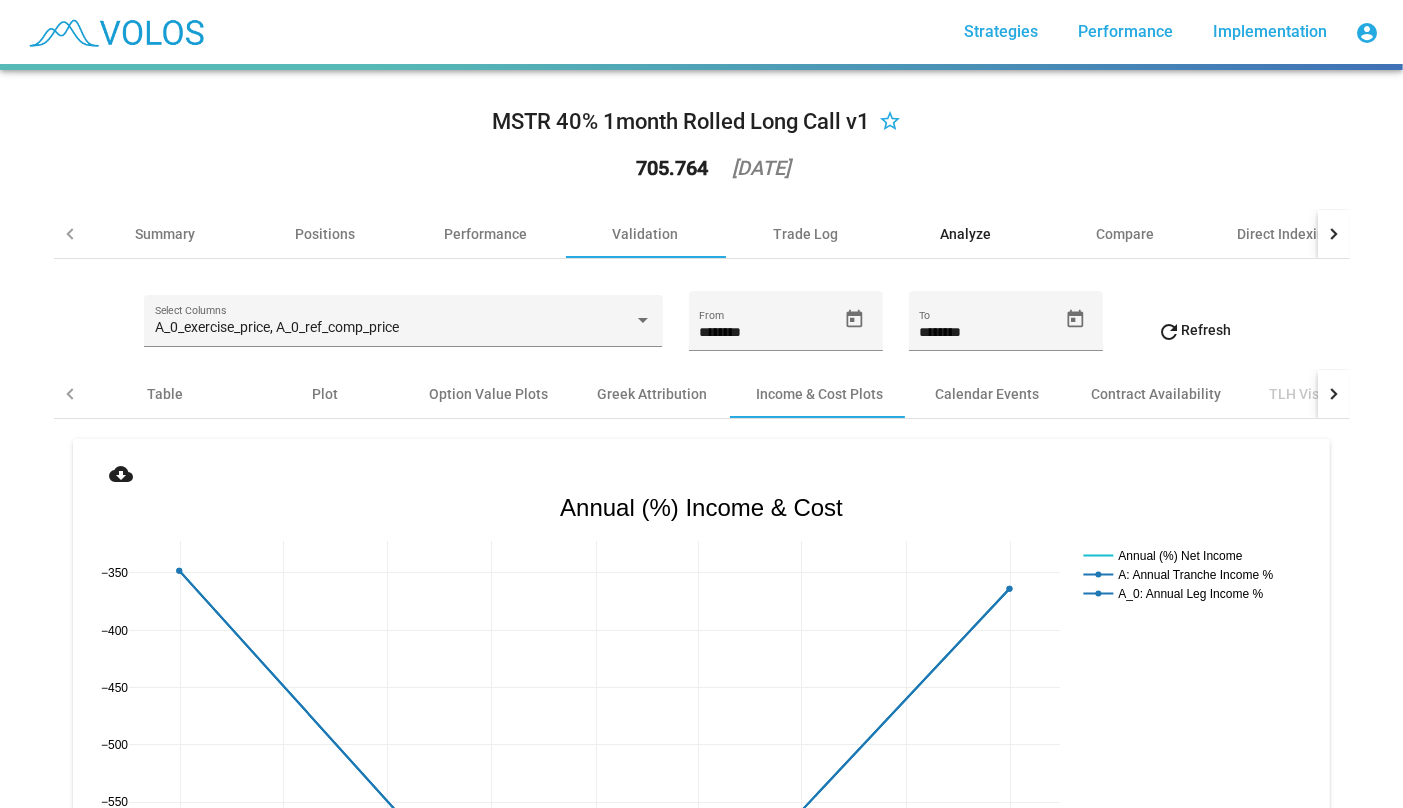 click on "Analyze" at bounding box center (965, 234) 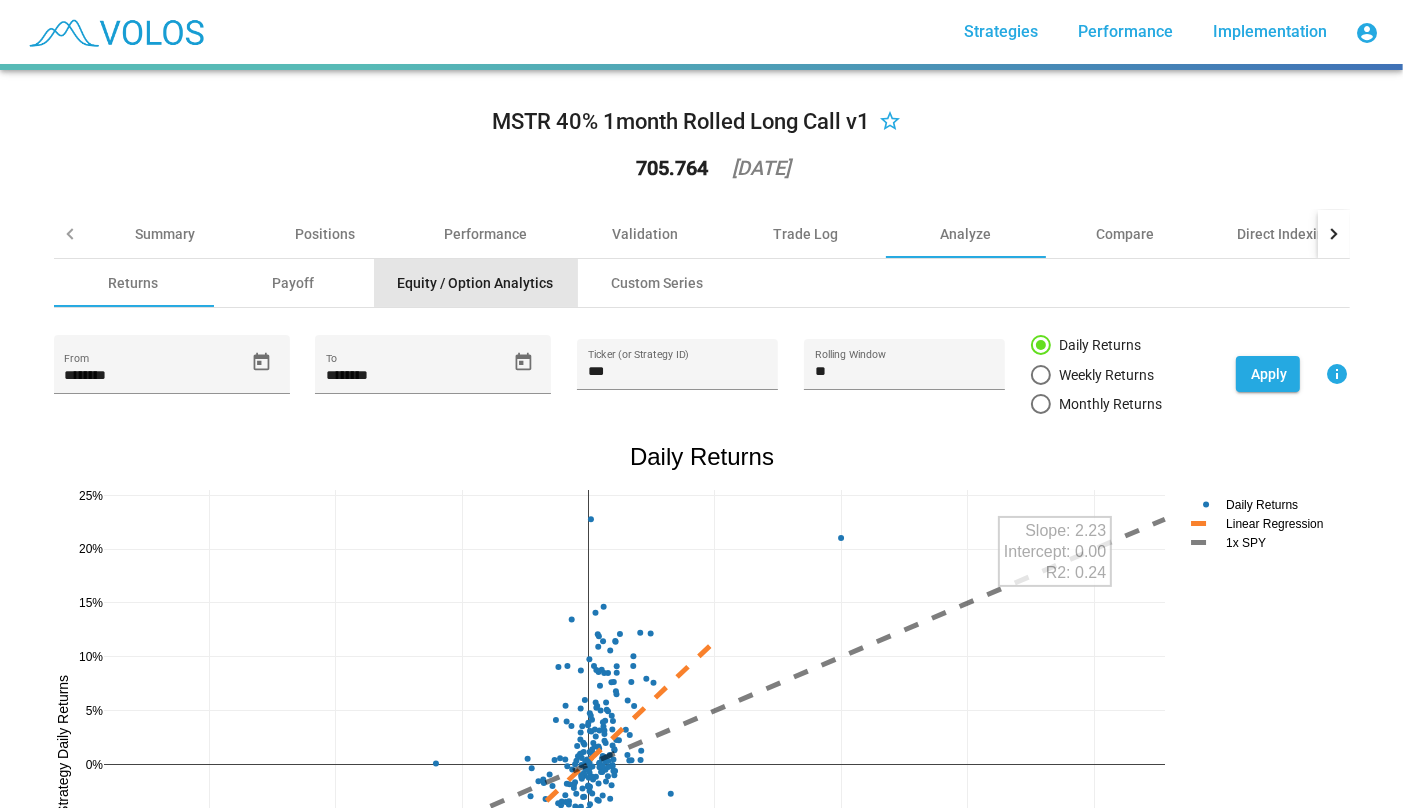 click on "Equity / Option Analytics" at bounding box center (476, 283) 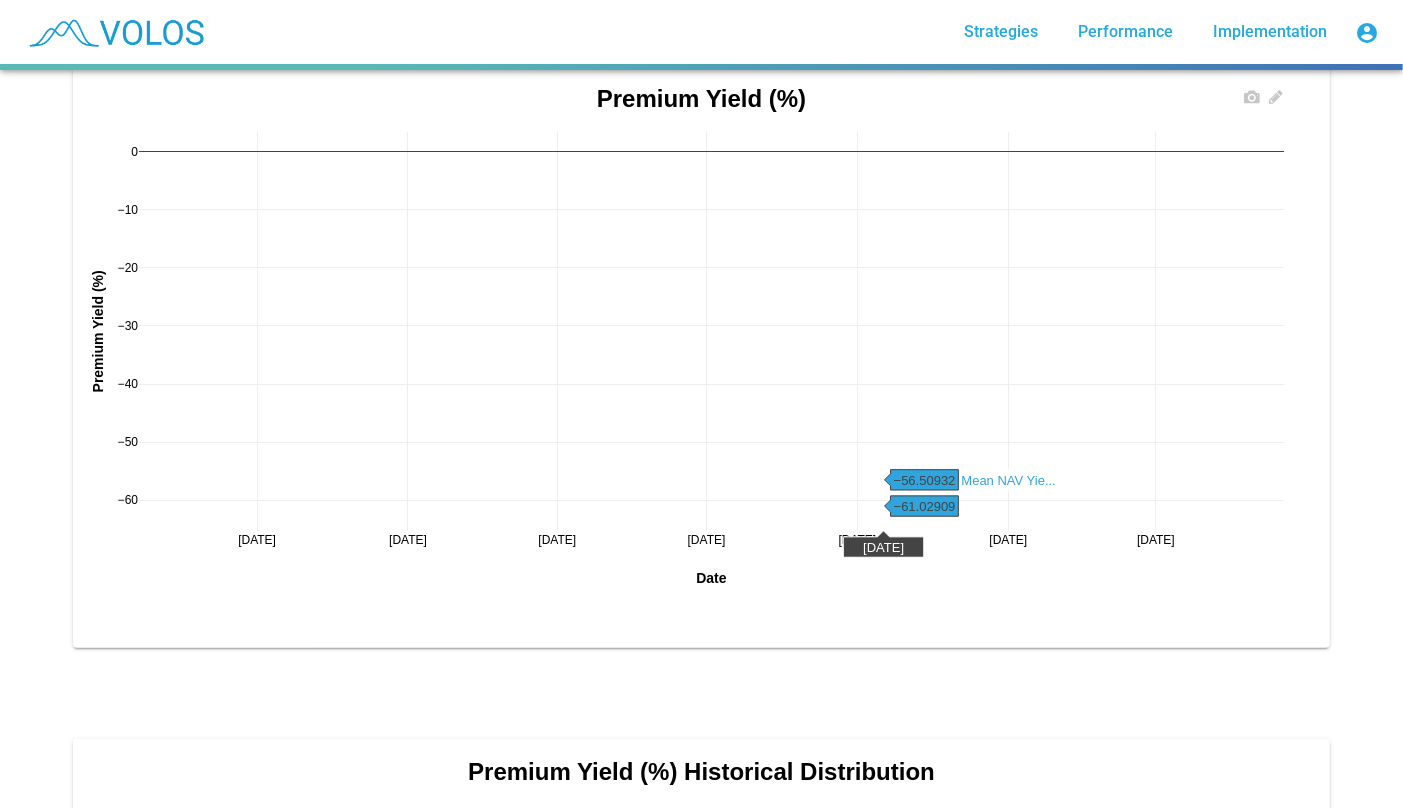 scroll, scrollTop: 364, scrollLeft: 0, axis: vertical 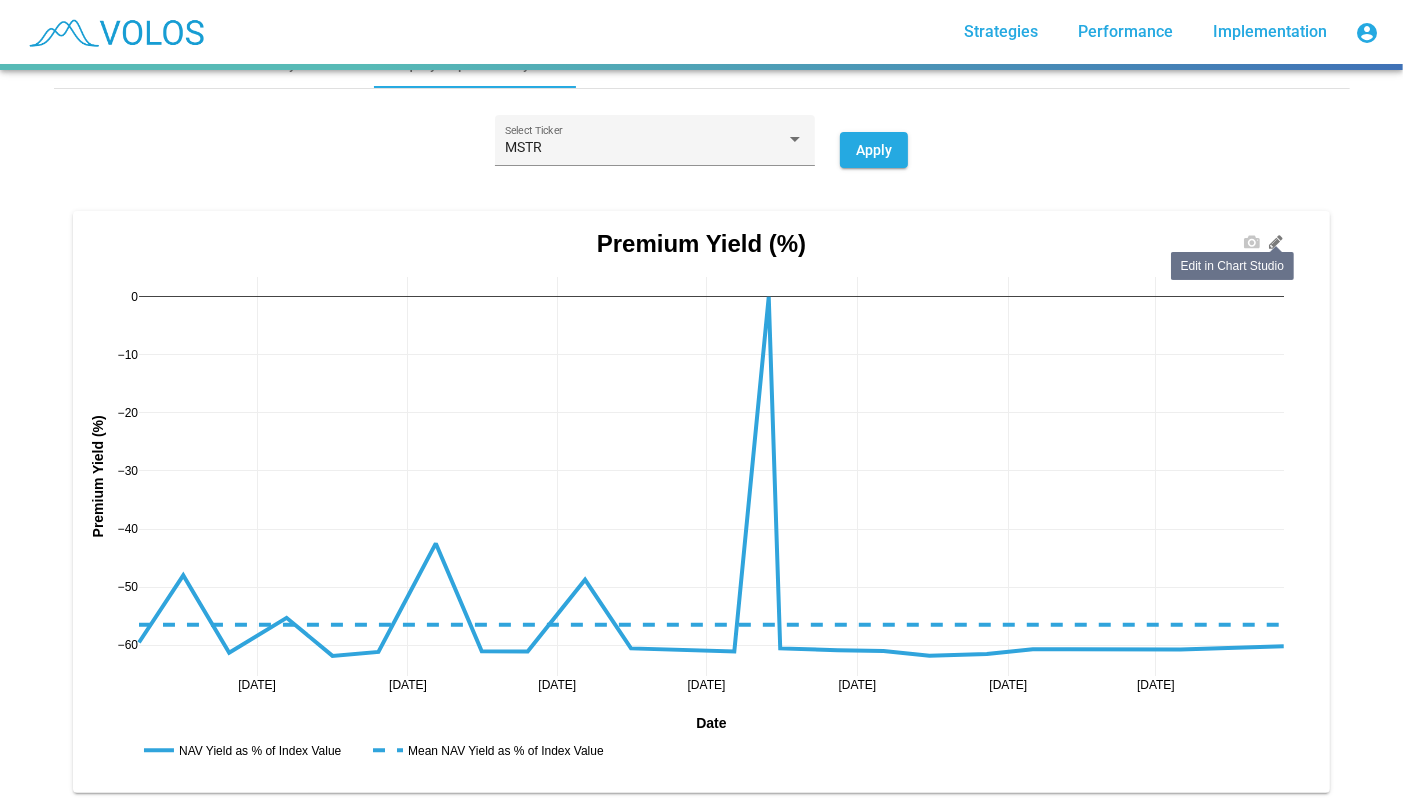 click 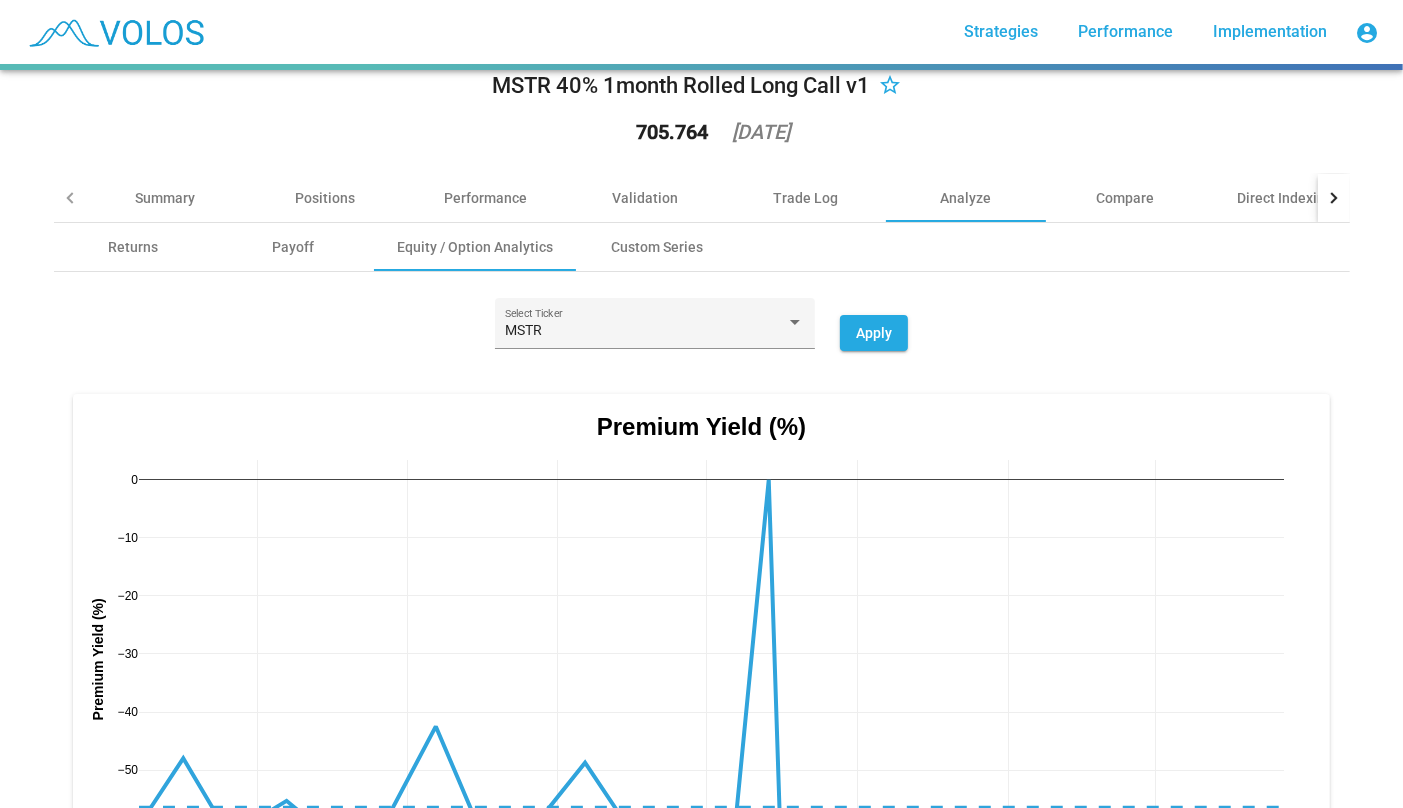 scroll, scrollTop: 0, scrollLeft: 0, axis: both 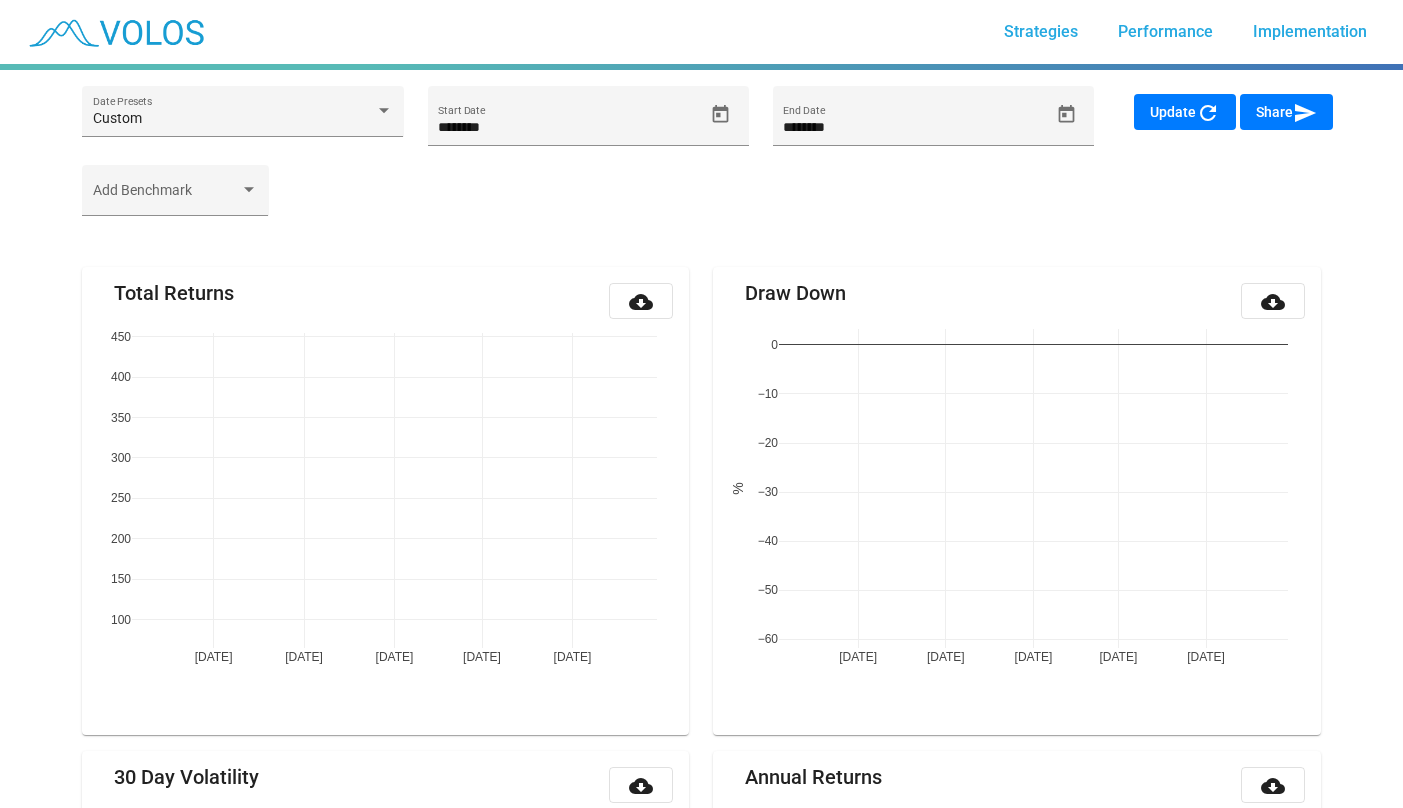 type on "*********" 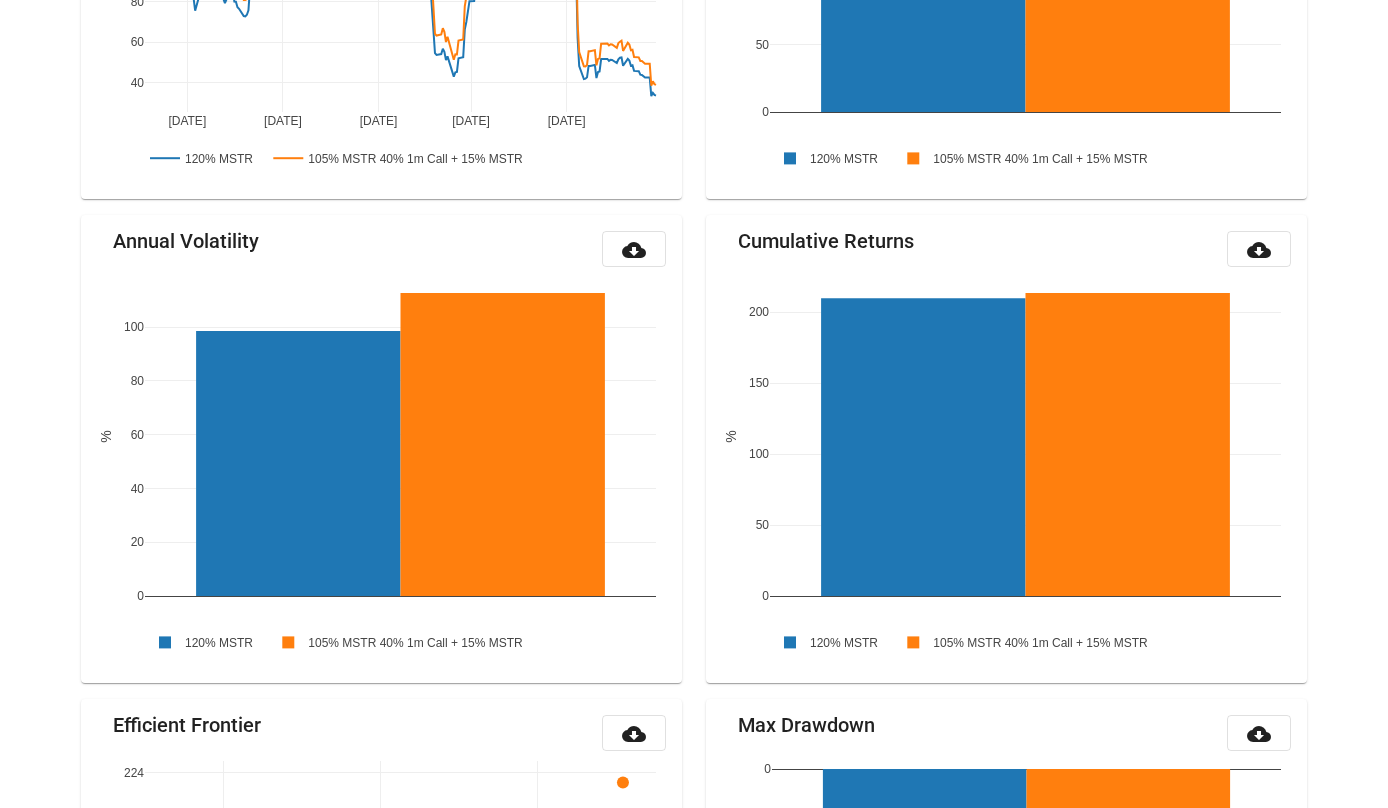 scroll, scrollTop: 2128, scrollLeft: 0, axis: vertical 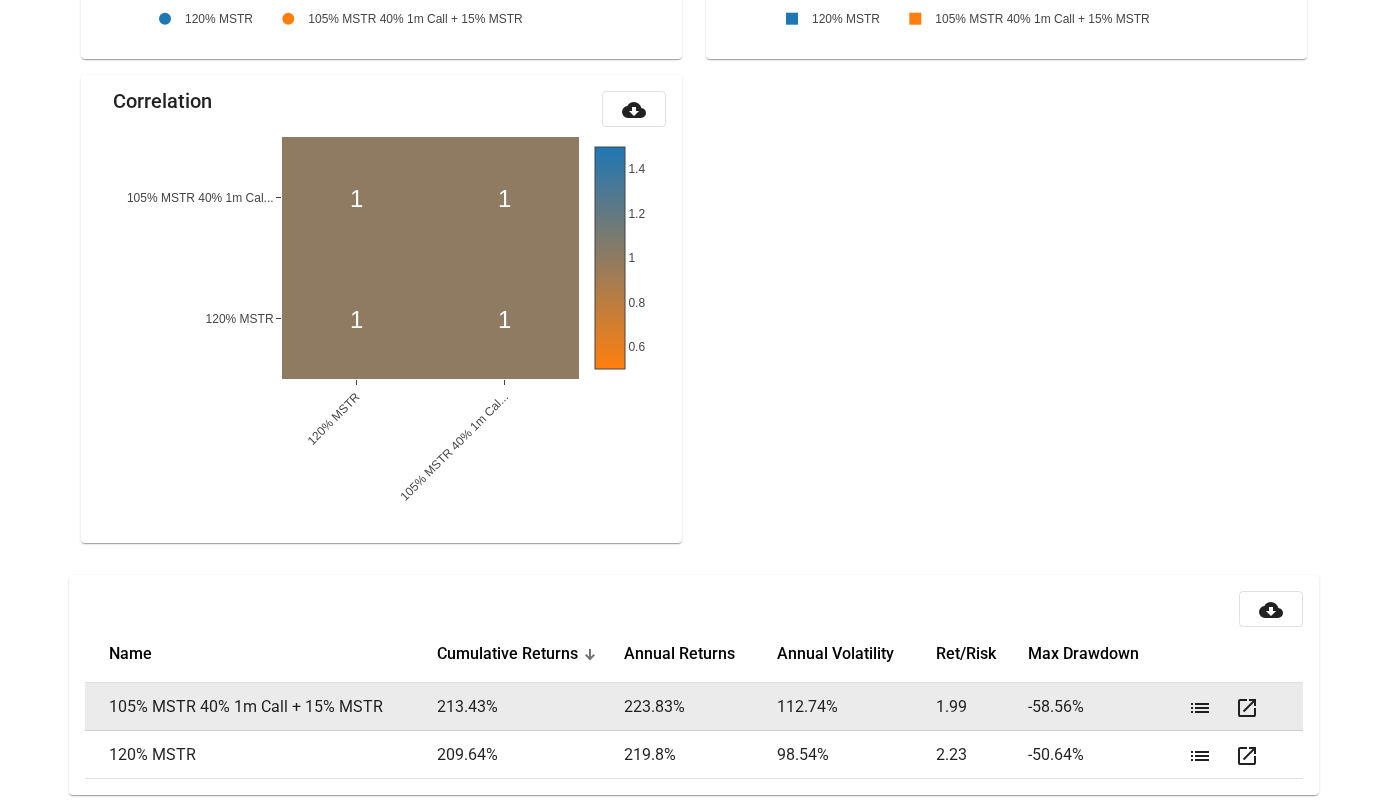 drag, startPoint x: 671, startPoint y: 700, endPoint x: 623, endPoint y: 702, distance: 48.04165 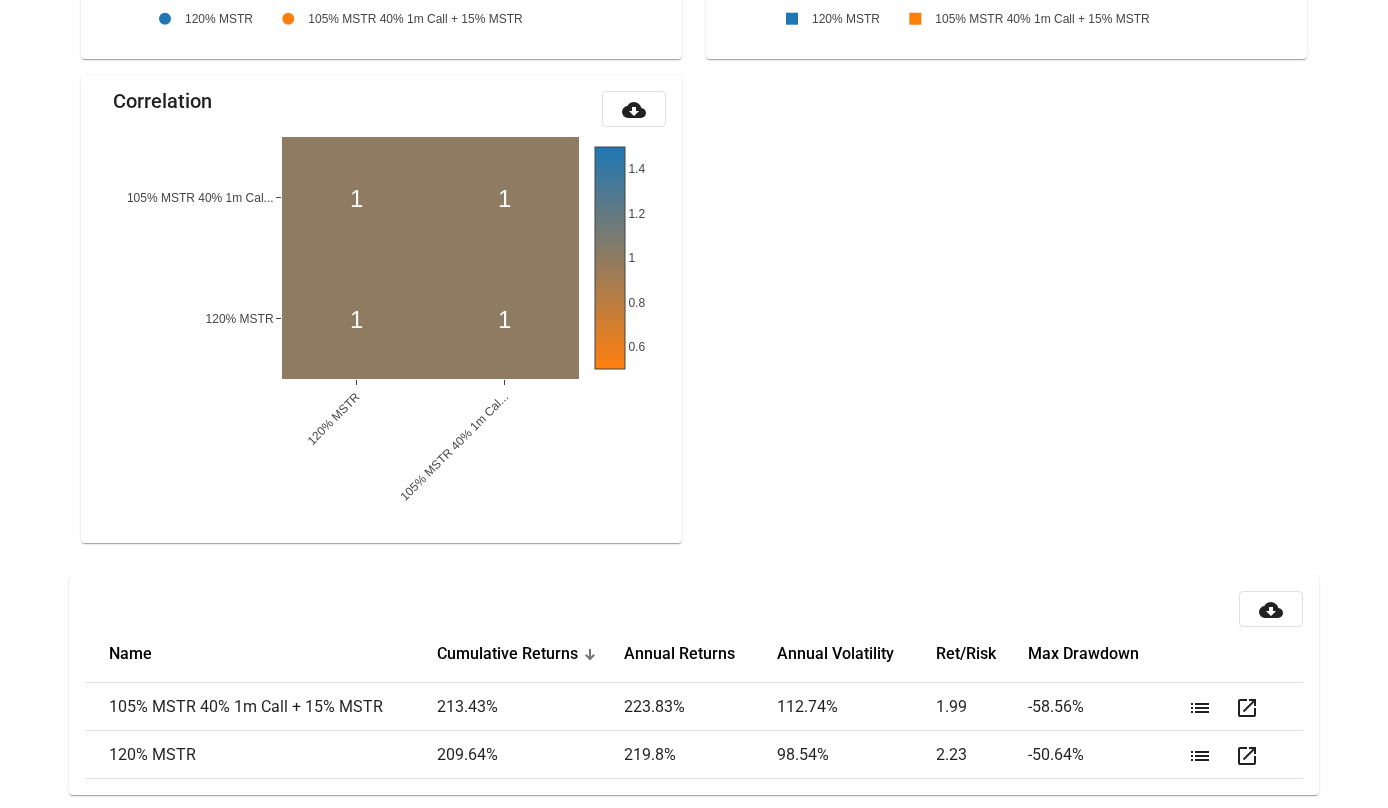 click on "Total Returns cloud_download Sep 2024 Nov 2024 Jan 2025 Mar 2025 May 2025 100 150 200 250 300 350 400 450 120% MSTR  105% MSTR 40% 1m Call + 15% MSTR  Draw Down cloud_download Sep 2024 Nov 2024 Jan 2025 Mar 2025 May 2025 −60 −50 −40 −30 −20 −10 0 120% MSTR  105% MSTR 40% 1m Call + 15% MSTR  % 30 Day Volatility cloud_download Sep 2024 Nov 2024 Jan 2025 Mar 2025 May 2025 40 60 80 100 120 140 160 180 120% MSTR  105% MSTR 40% 1m Call + 15% MSTR  % Annual Returns cloud_download 0 50 100 150 200 120% MSTR  105% MSTR 40% 1m Call + 15% MSTR  % Annual Volatility cloud_download 0 20 40 60 80 100 120% MSTR  105% MSTR 40% 1m Call + 15% MSTR  % Cumulative Returns cloud_download 0 50 100 150 200 120% MSTR  105% MSTR 40% 1m Call + 15% MSTR  % Efficient Frontier cloud_download 100 105 110 220 221 222 223 224 120% MSTR  105% MSTR 40% 1m Call + 15% MSTR  Volatility Annual Returns Max Drawdown cloud_download −60 −50 −40 −30 −20 −10 0 120% MSTR  105% MSTR 40% 1m Call + 15% MSTR  % Correlation 120% MSTR  1" 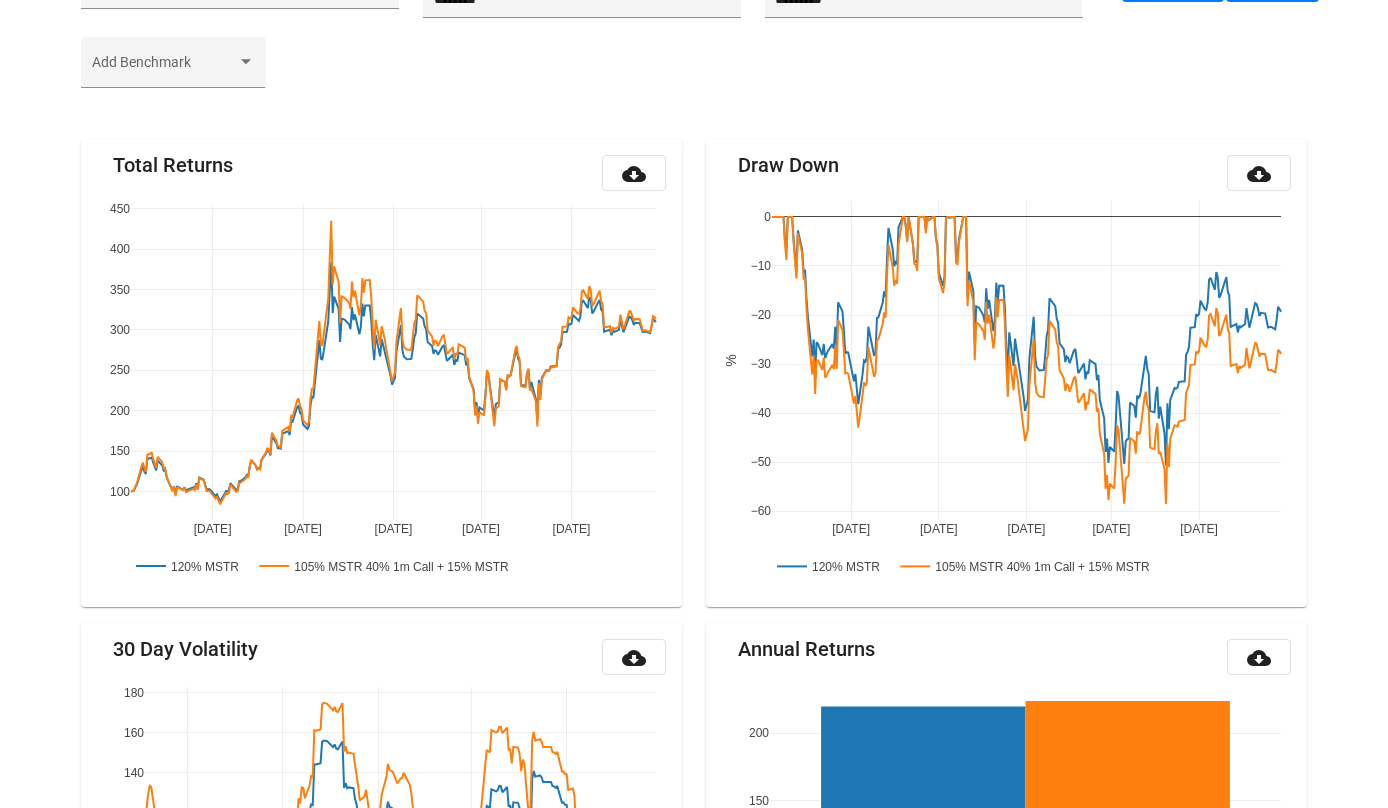 scroll, scrollTop: 0, scrollLeft: 0, axis: both 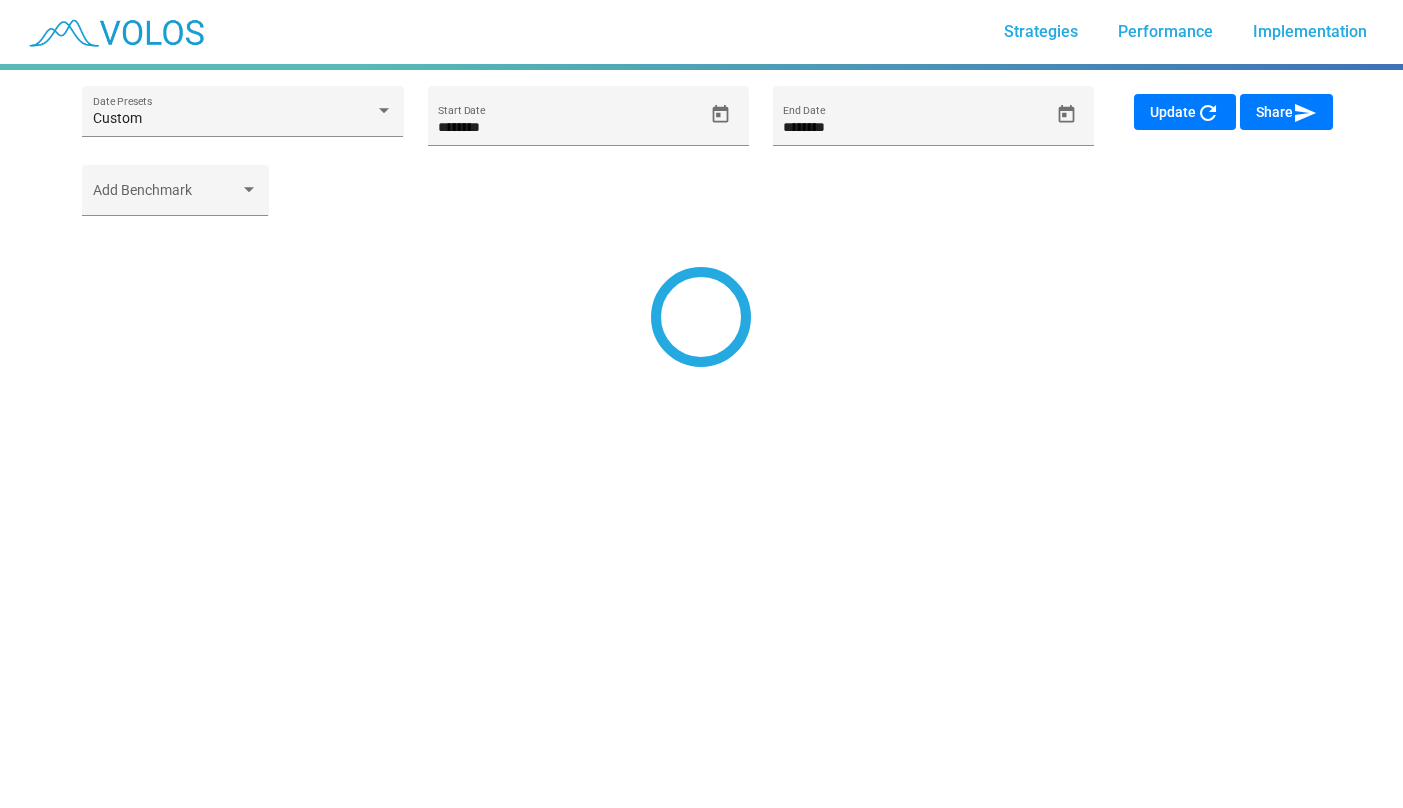 type on "*********" 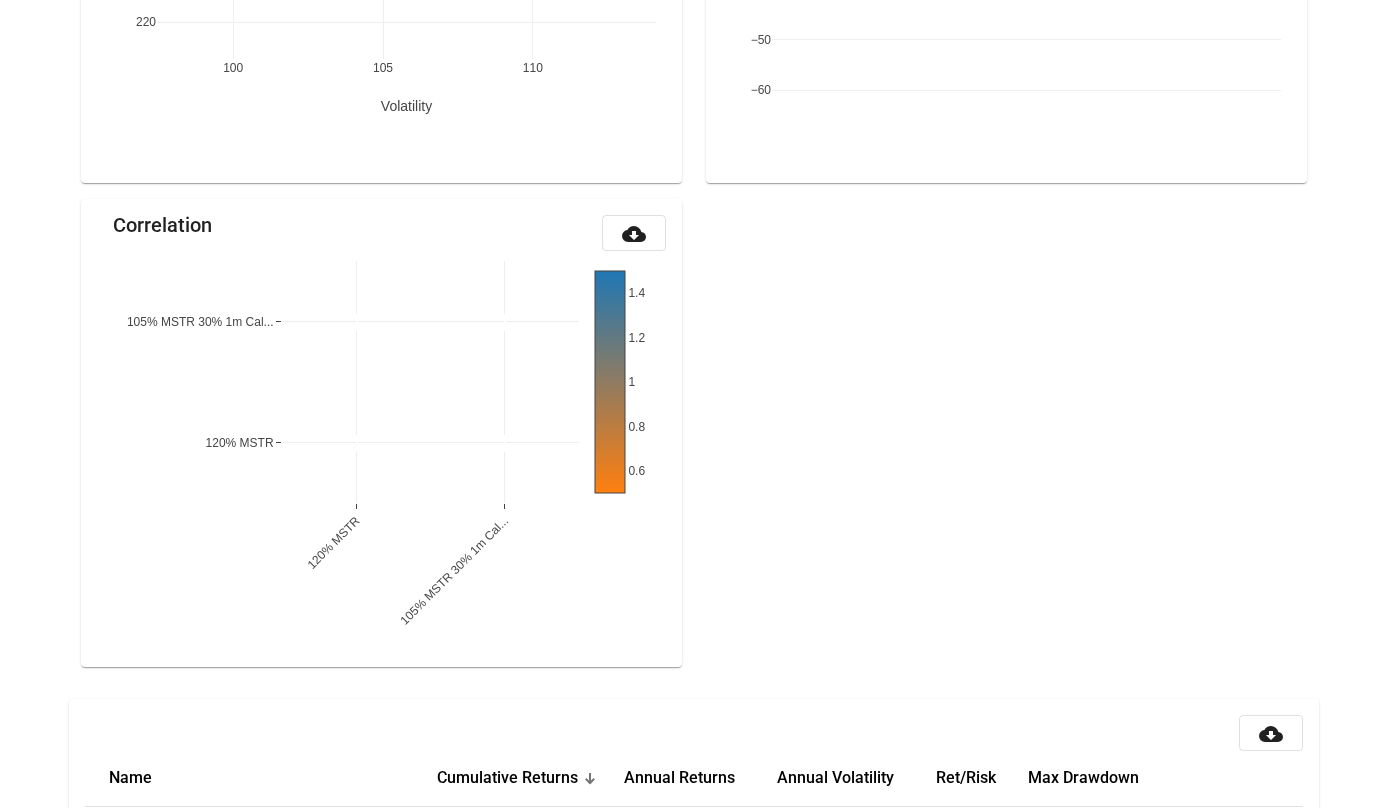scroll, scrollTop: 2128, scrollLeft: 0, axis: vertical 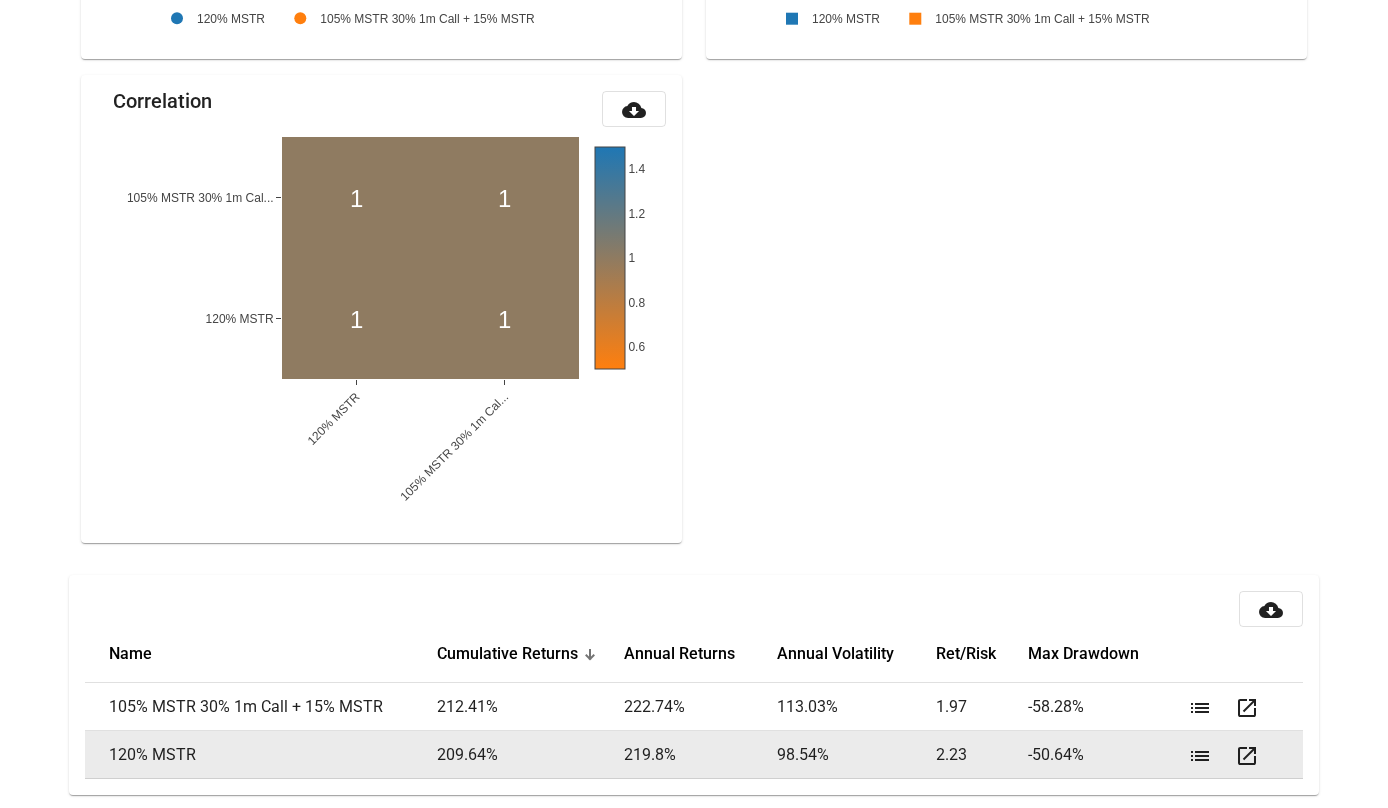 drag, startPoint x: 624, startPoint y: 750, endPoint x: 660, endPoint y: 754, distance: 36.221542 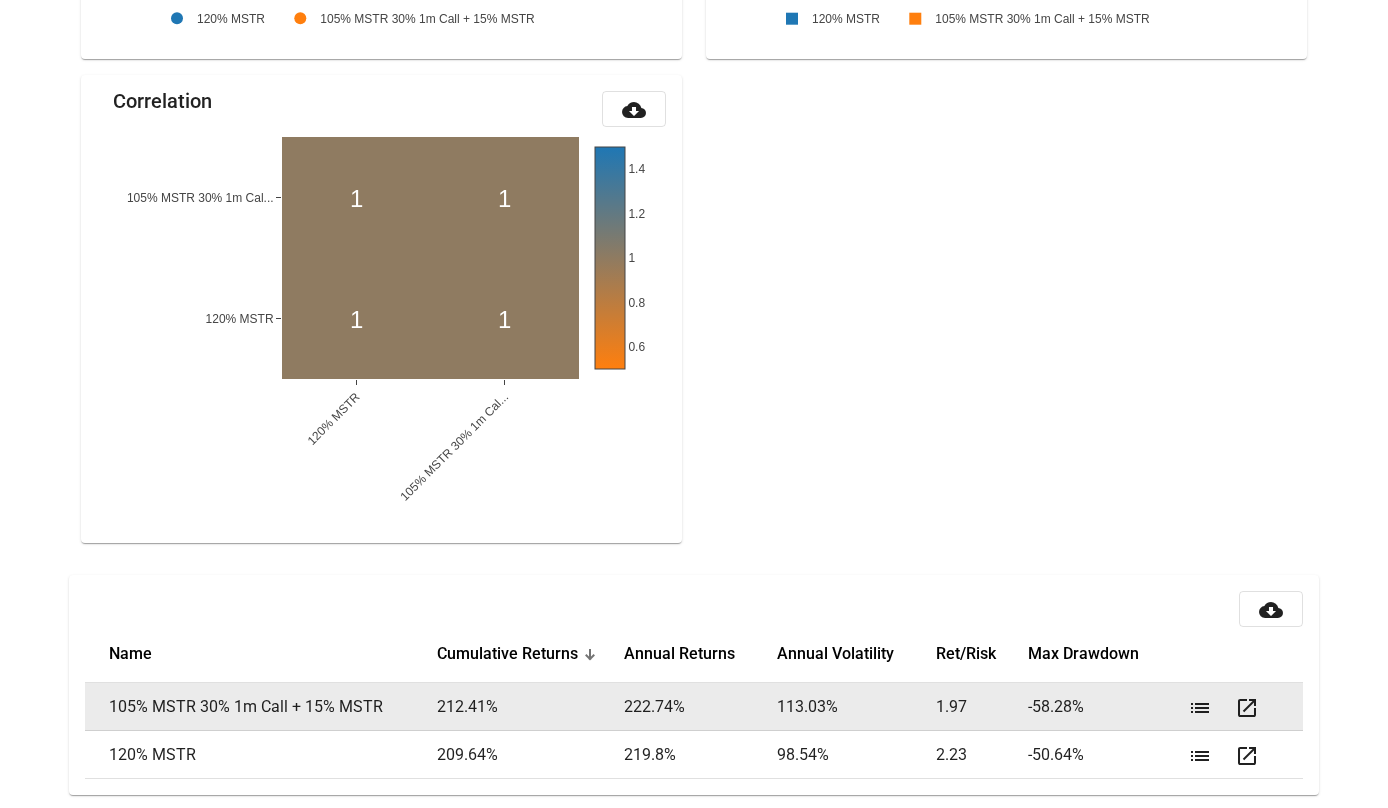 drag, startPoint x: 672, startPoint y: 701, endPoint x: 624, endPoint y: 706, distance: 48.259712 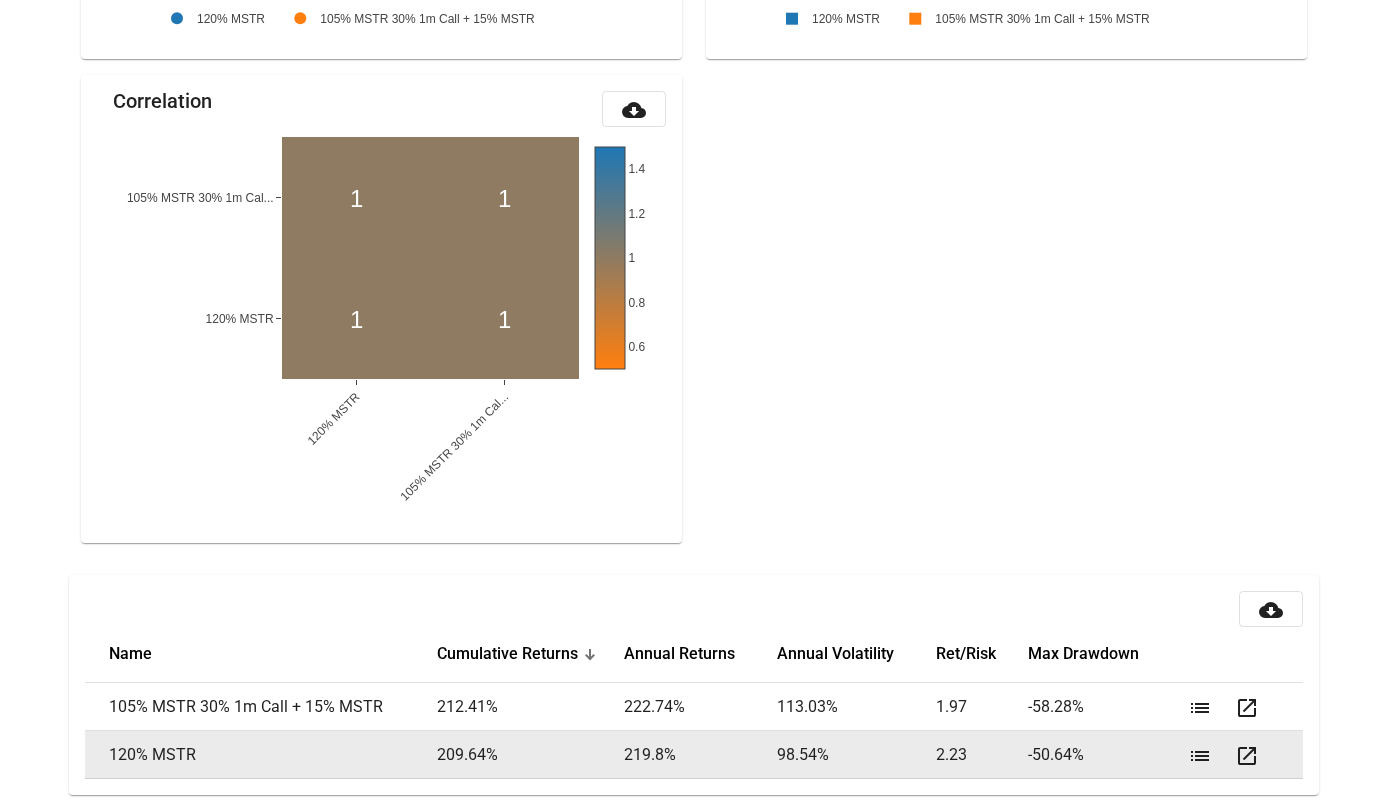 drag, startPoint x: 814, startPoint y: 746, endPoint x: 775, endPoint y: 749, distance: 39.115215 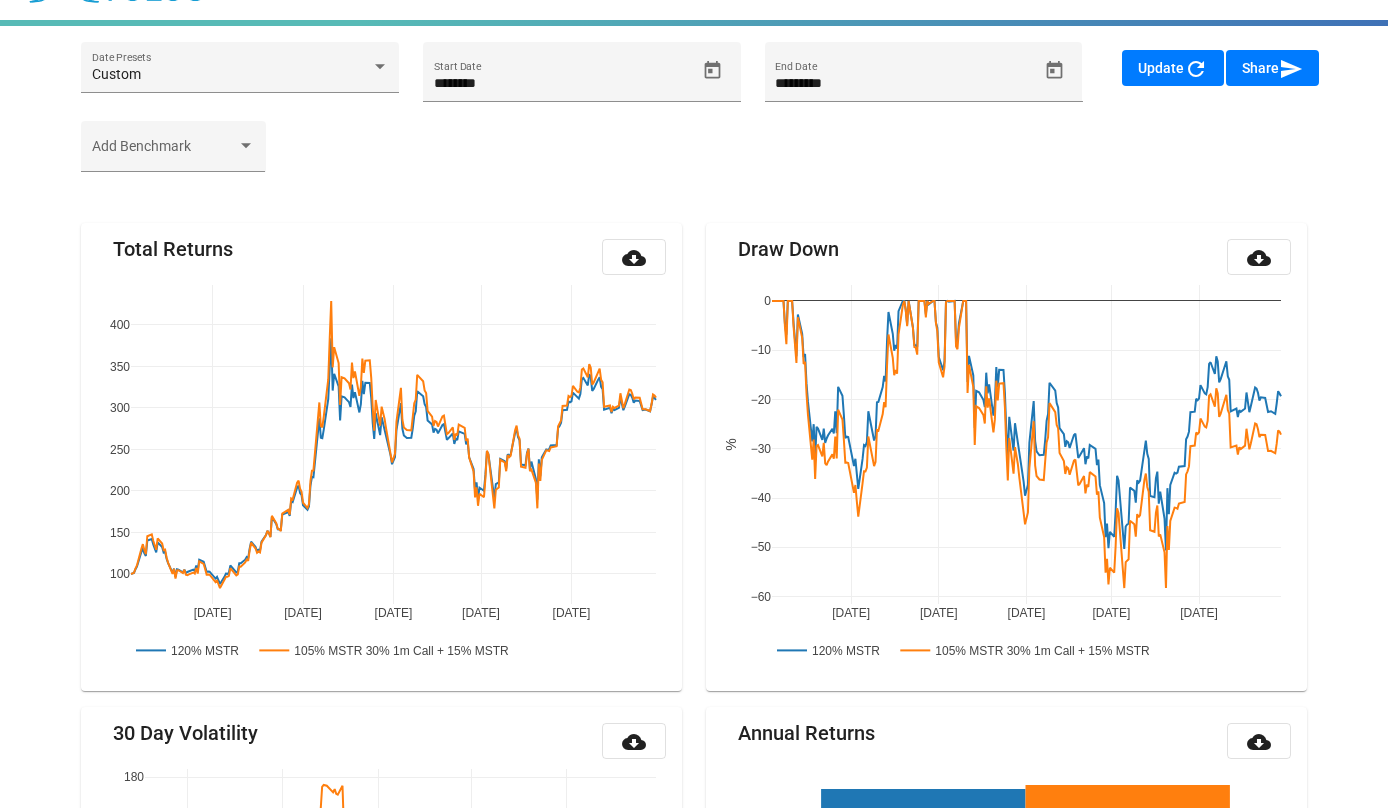 scroll, scrollTop: 0, scrollLeft: 0, axis: both 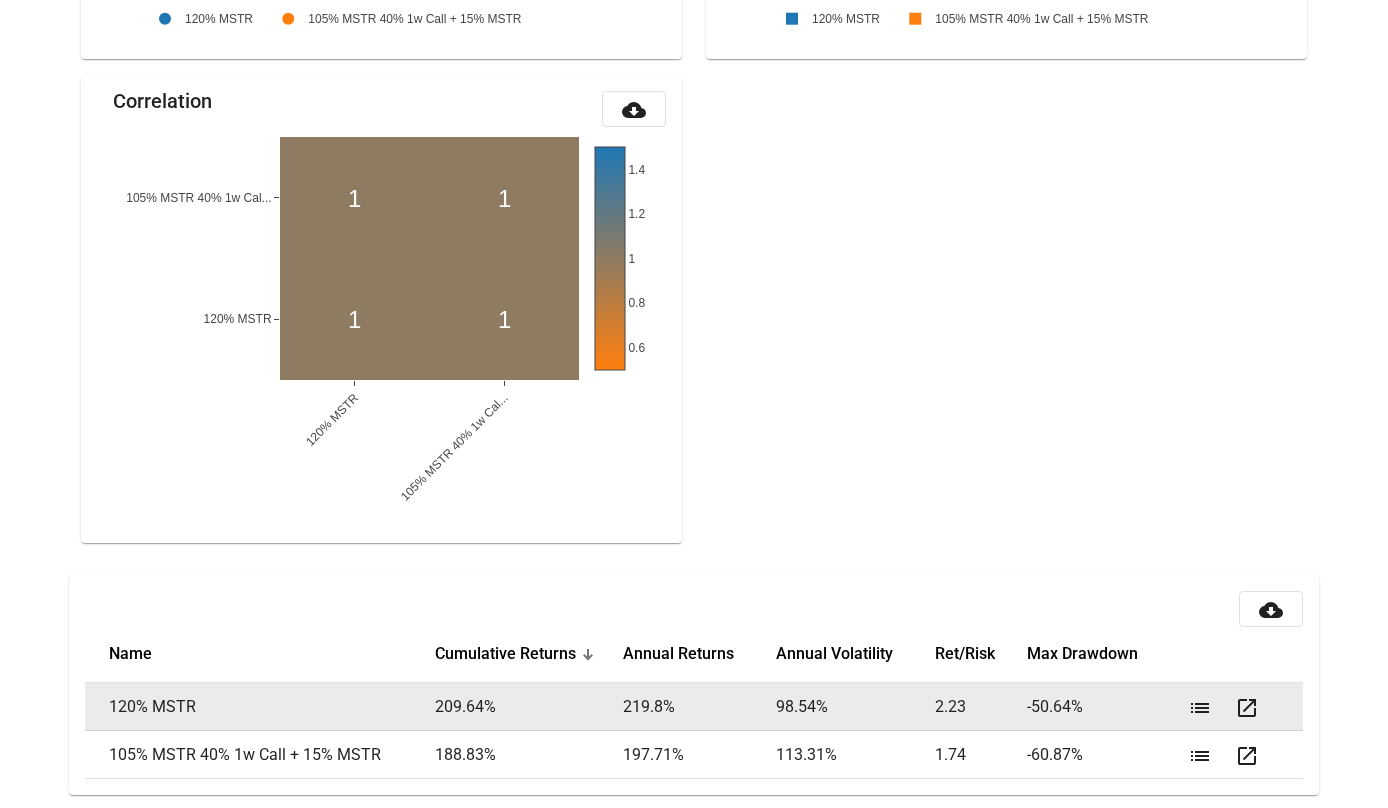 drag, startPoint x: 663, startPoint y: 704, endPoint x: 621, endPoint y: 703, distance: 42.0119 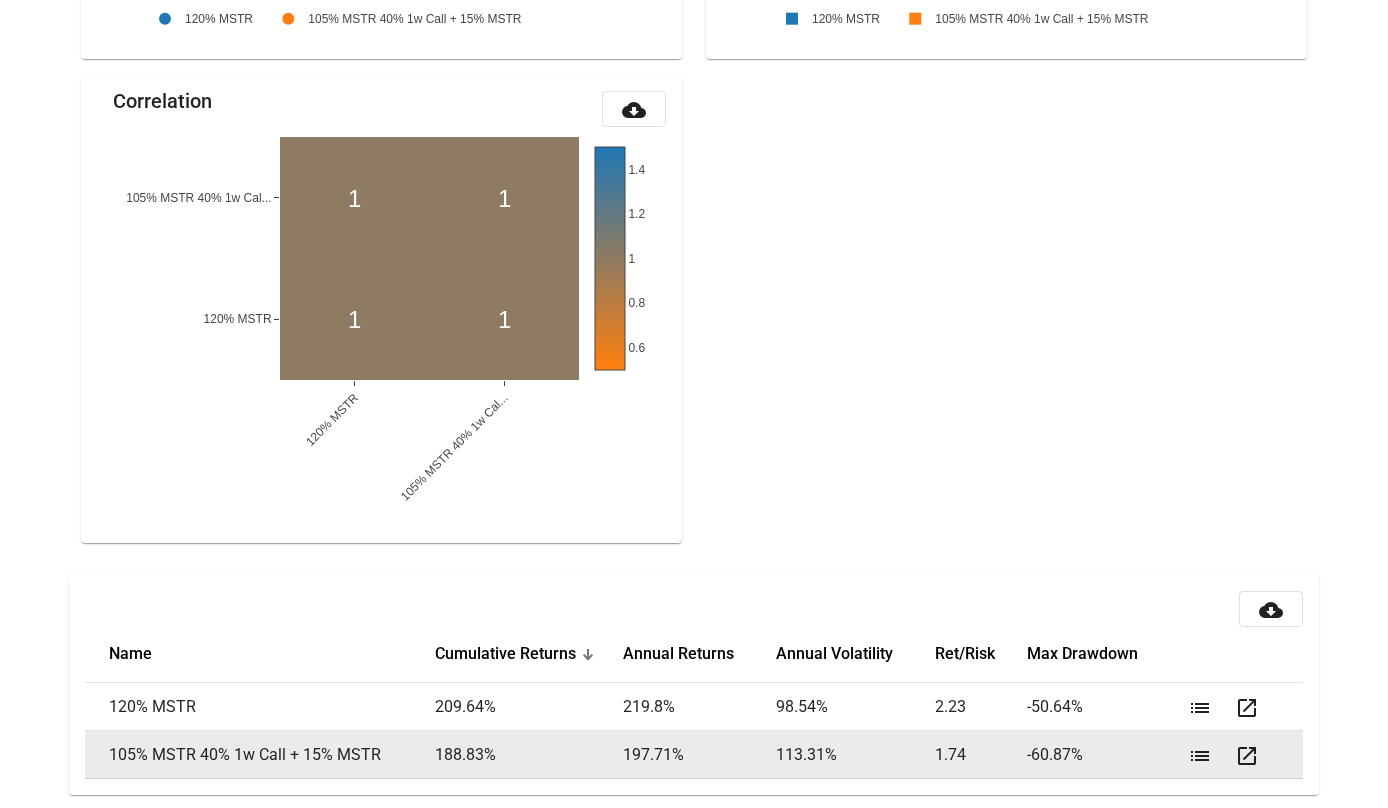drag, startPoint x: 674, startPoint y: 751, endPoint x: 622, endPoint y: 760, distance: 52.773098 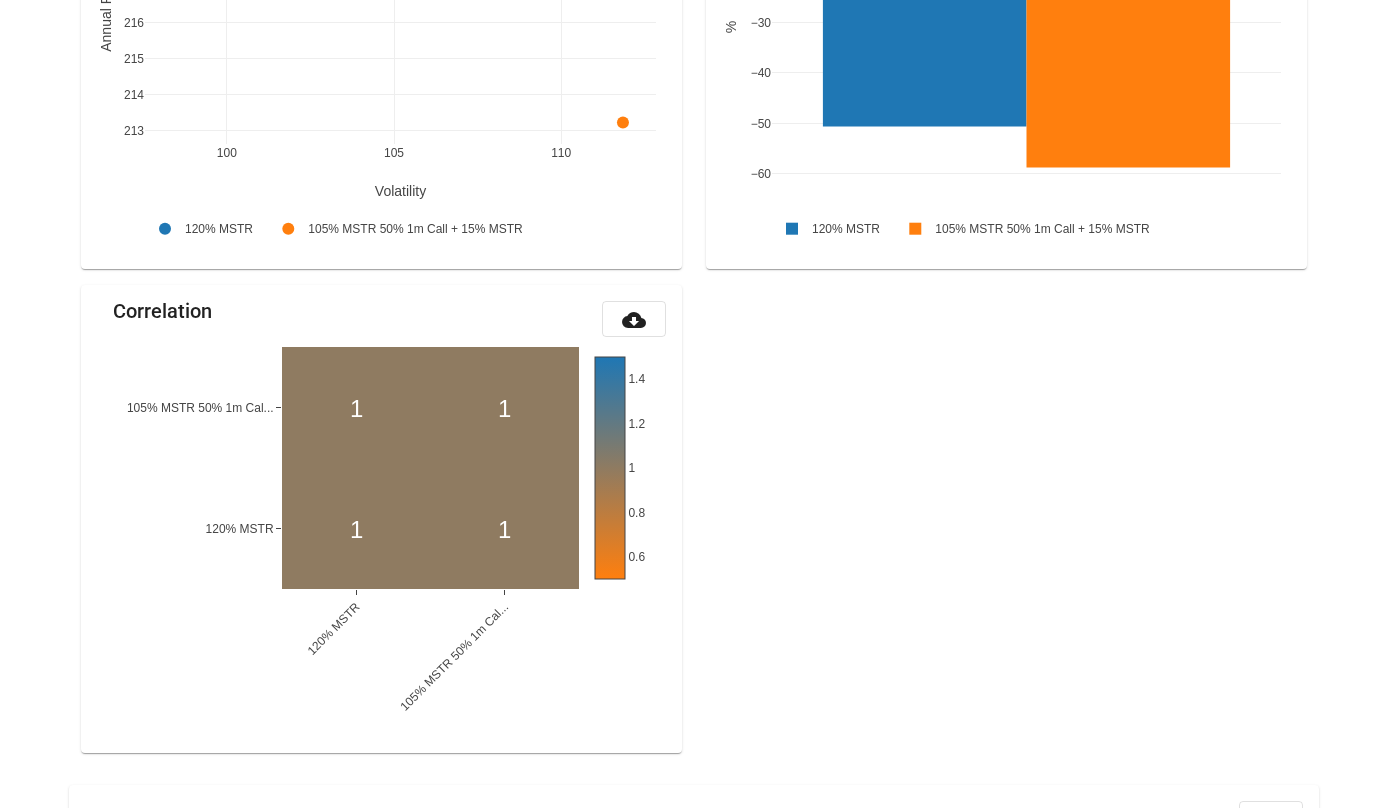 scroll, scrollTop: 2128, scrollLeft: 0, axis: vertical 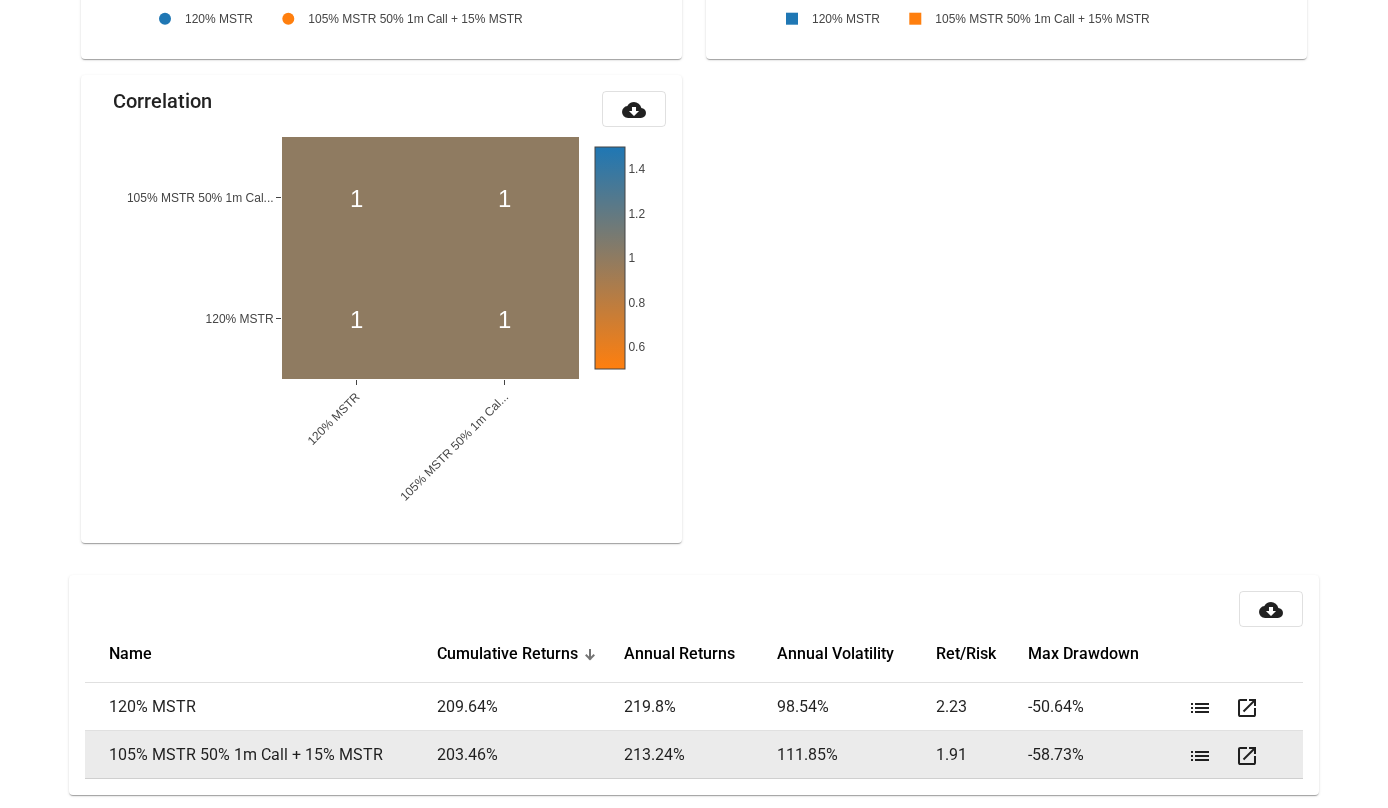 drag, startPoint x: 670, startPoint y: 745, endPoint x: 626, endPoint y: 747, distance: 44.04543 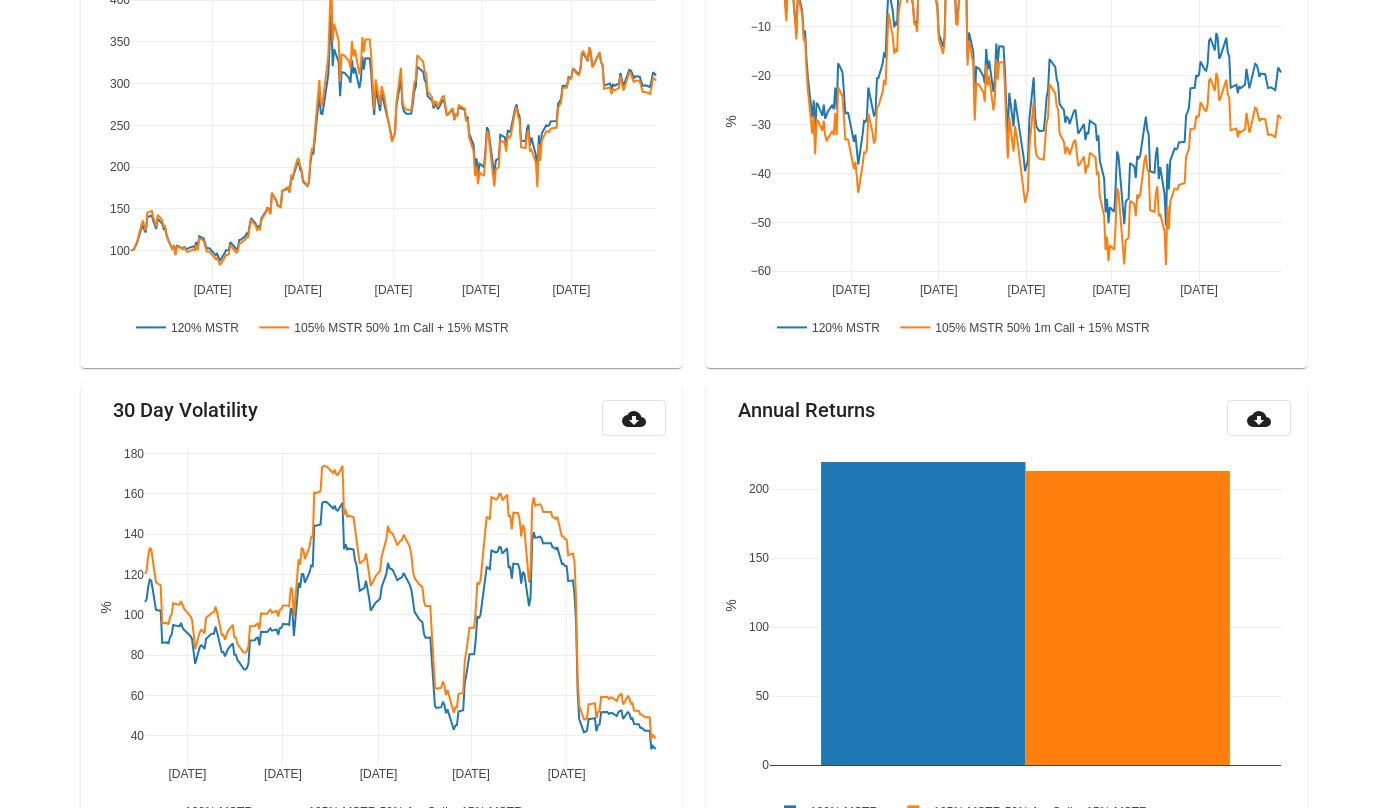 scroll, scrollTop: 0, scrollLeft: 0, axis: both 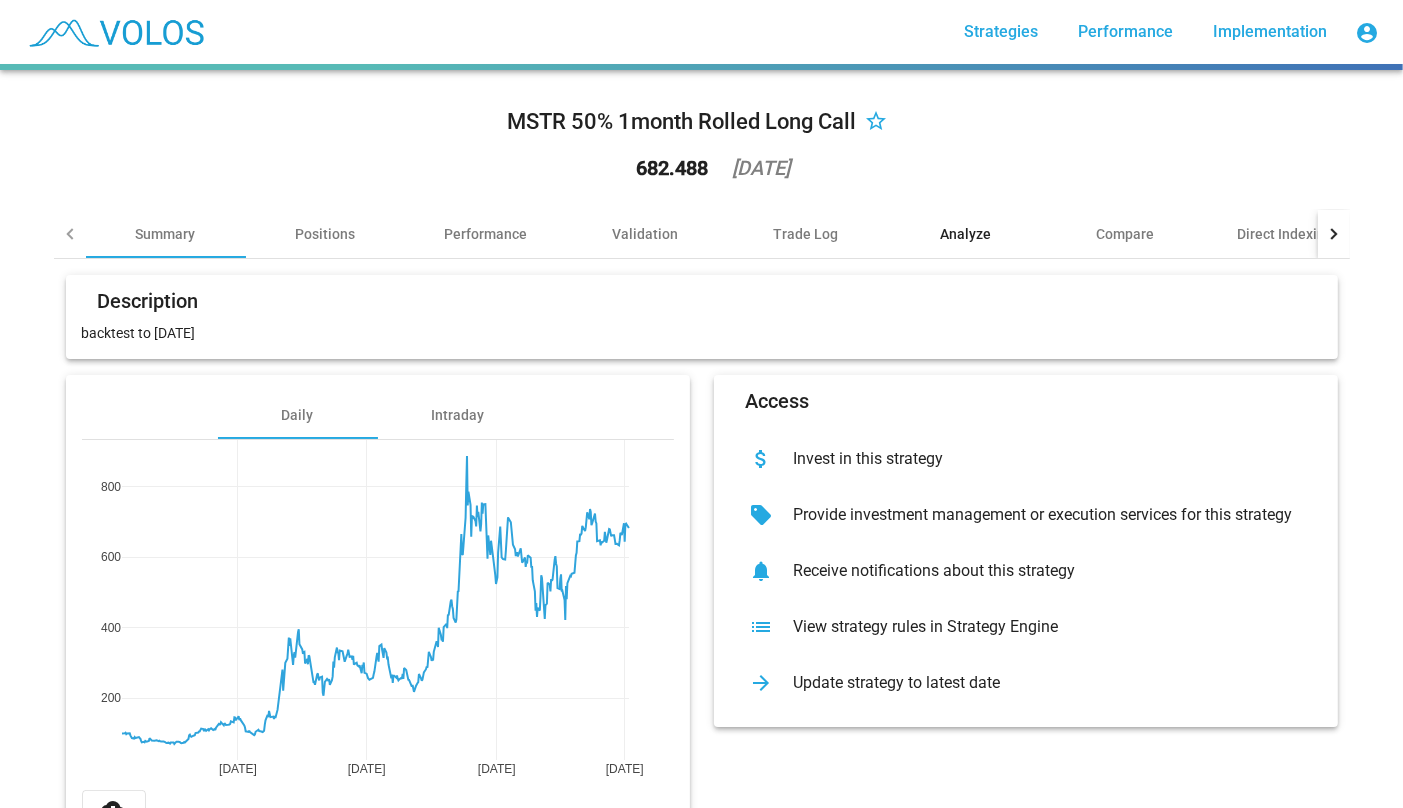 click on "Analyze" at bounding box center (965, 234) 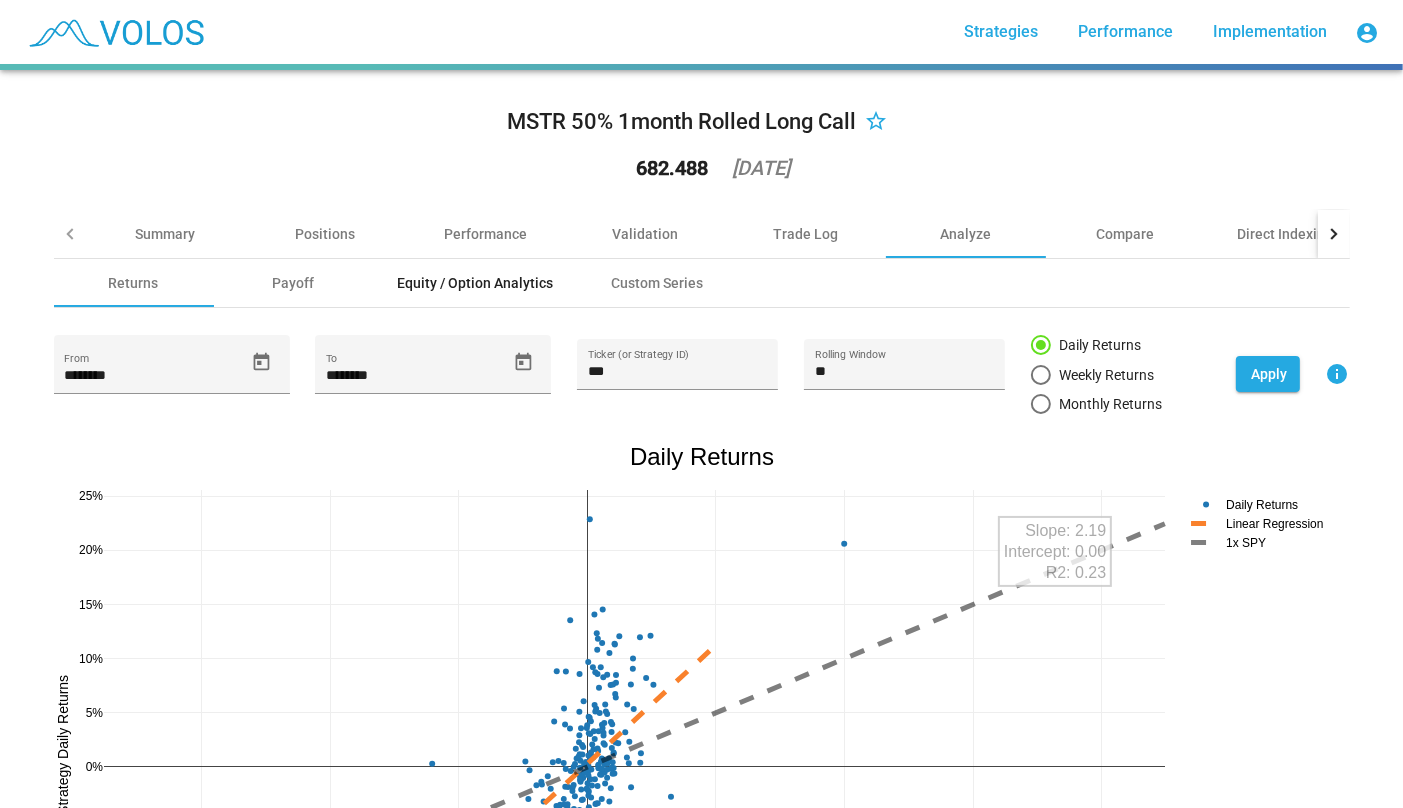 click on "Equity / Option Analytics" at bounding box center (476, 283) 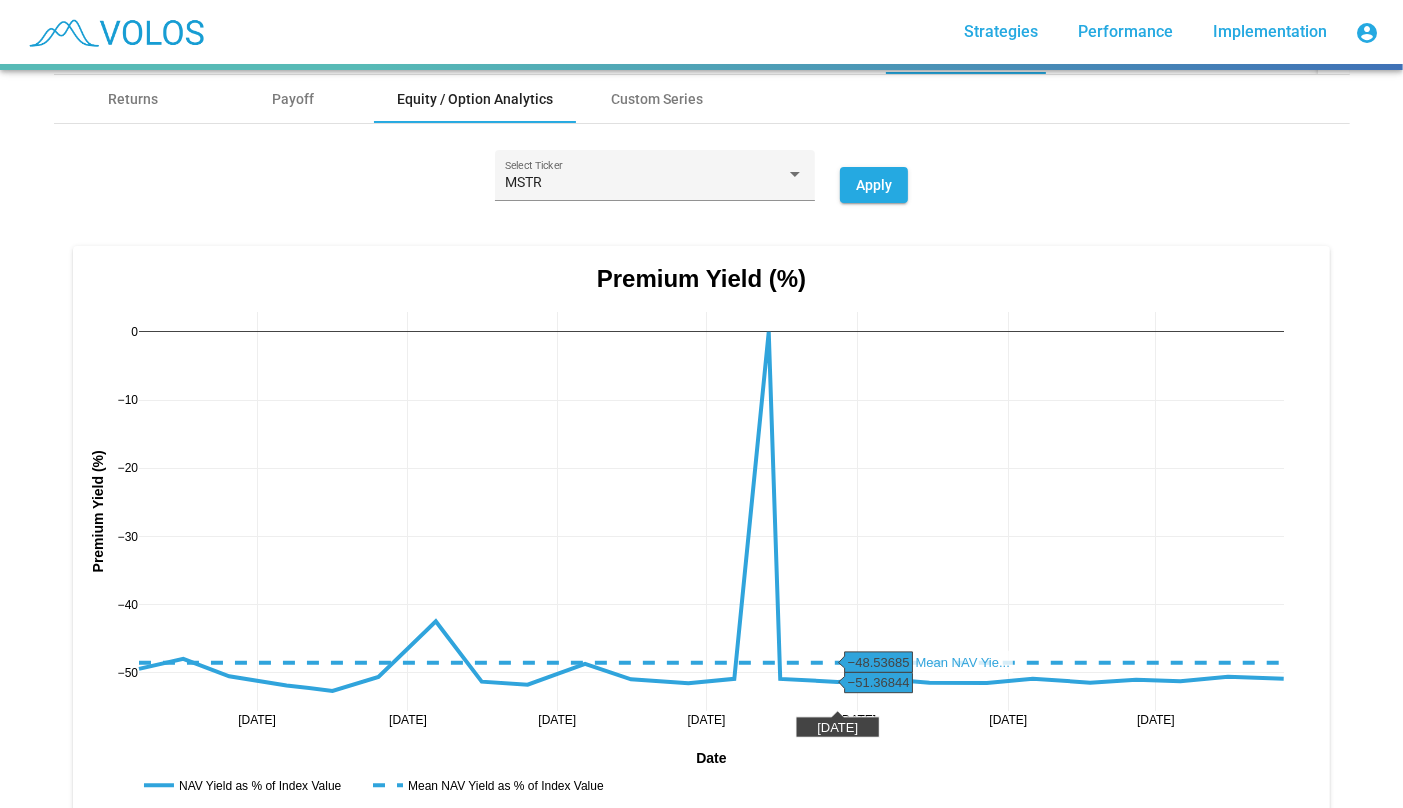 scroll, scrollTop: 150, scrollLeft: 0, axis: vertical 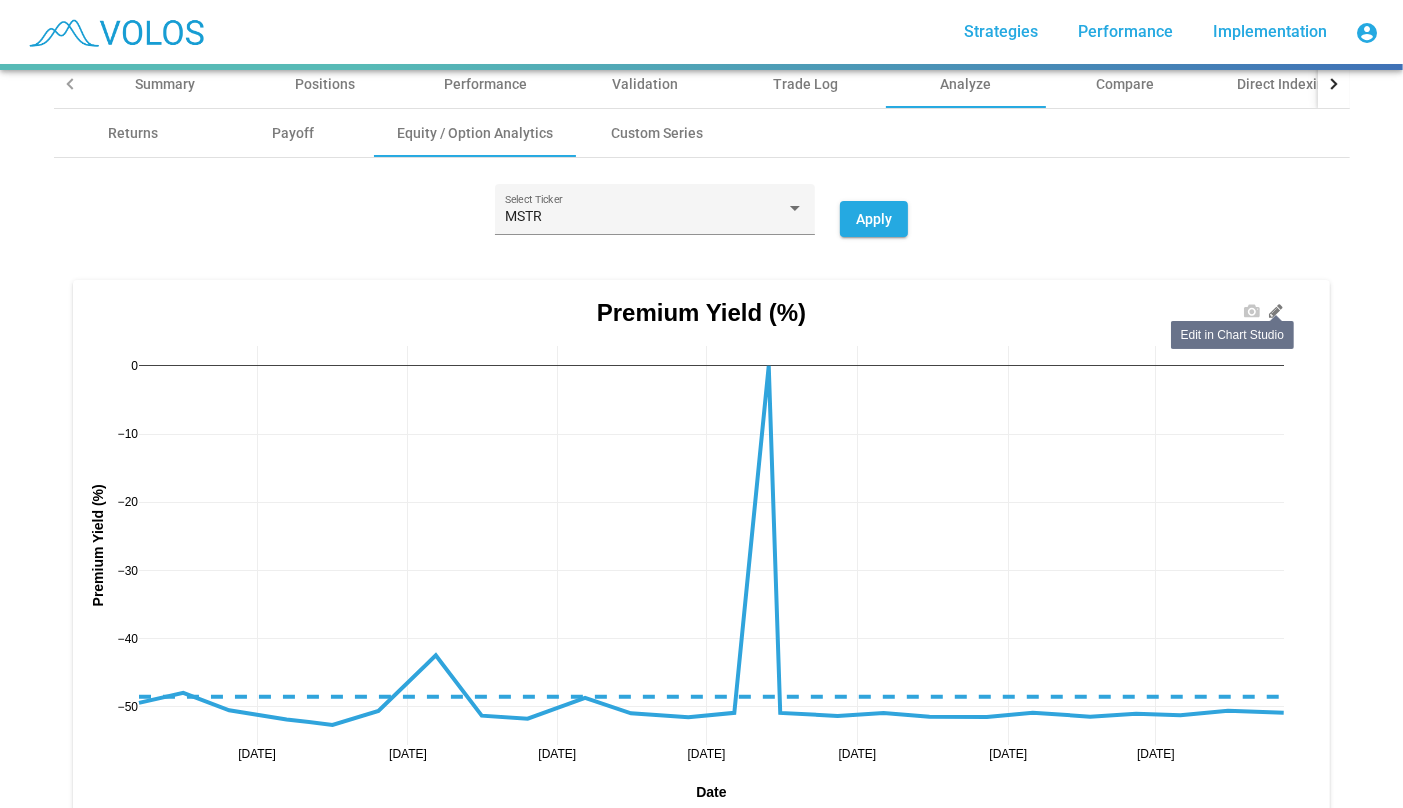 click 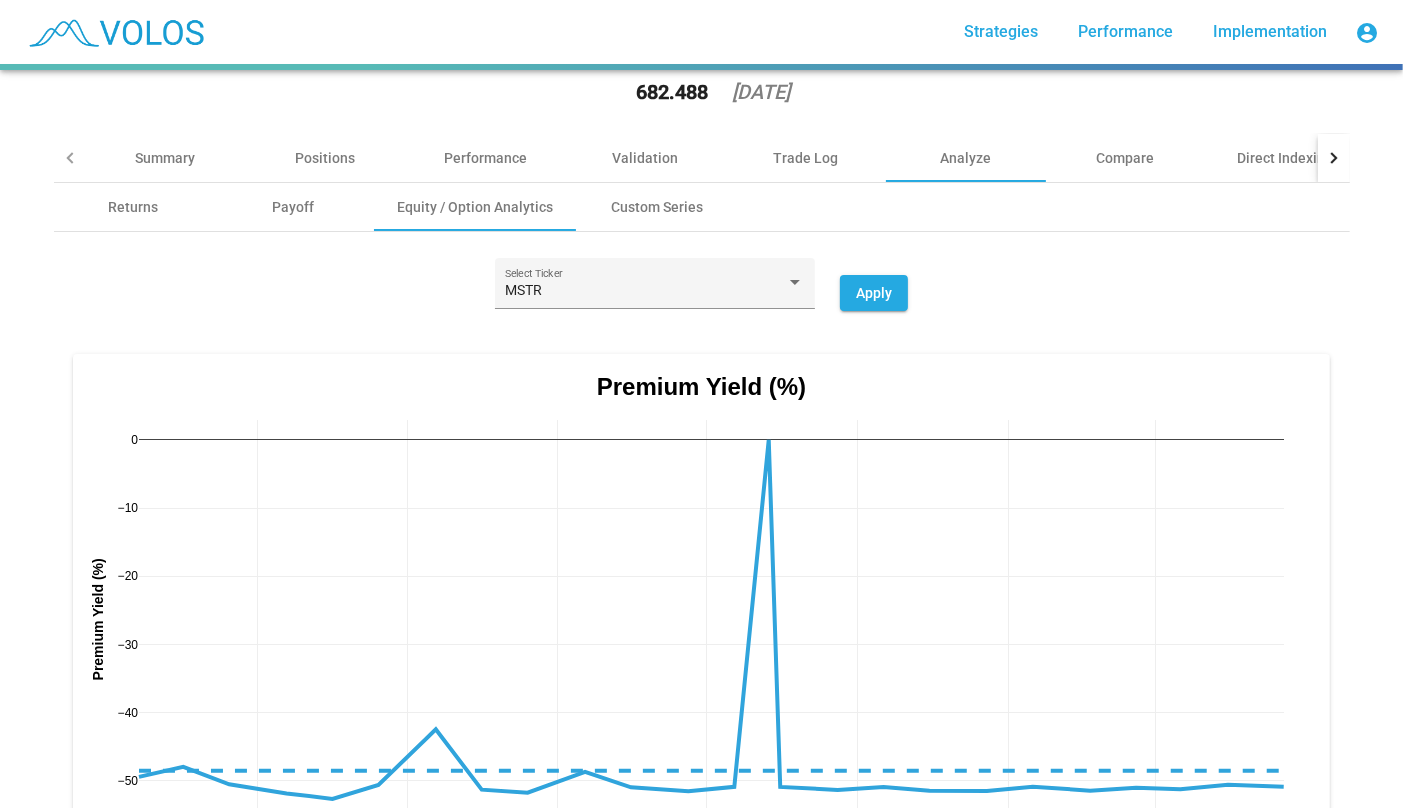 scroll, scrollTop: 71, scrollLeft: 0, axis: vertical 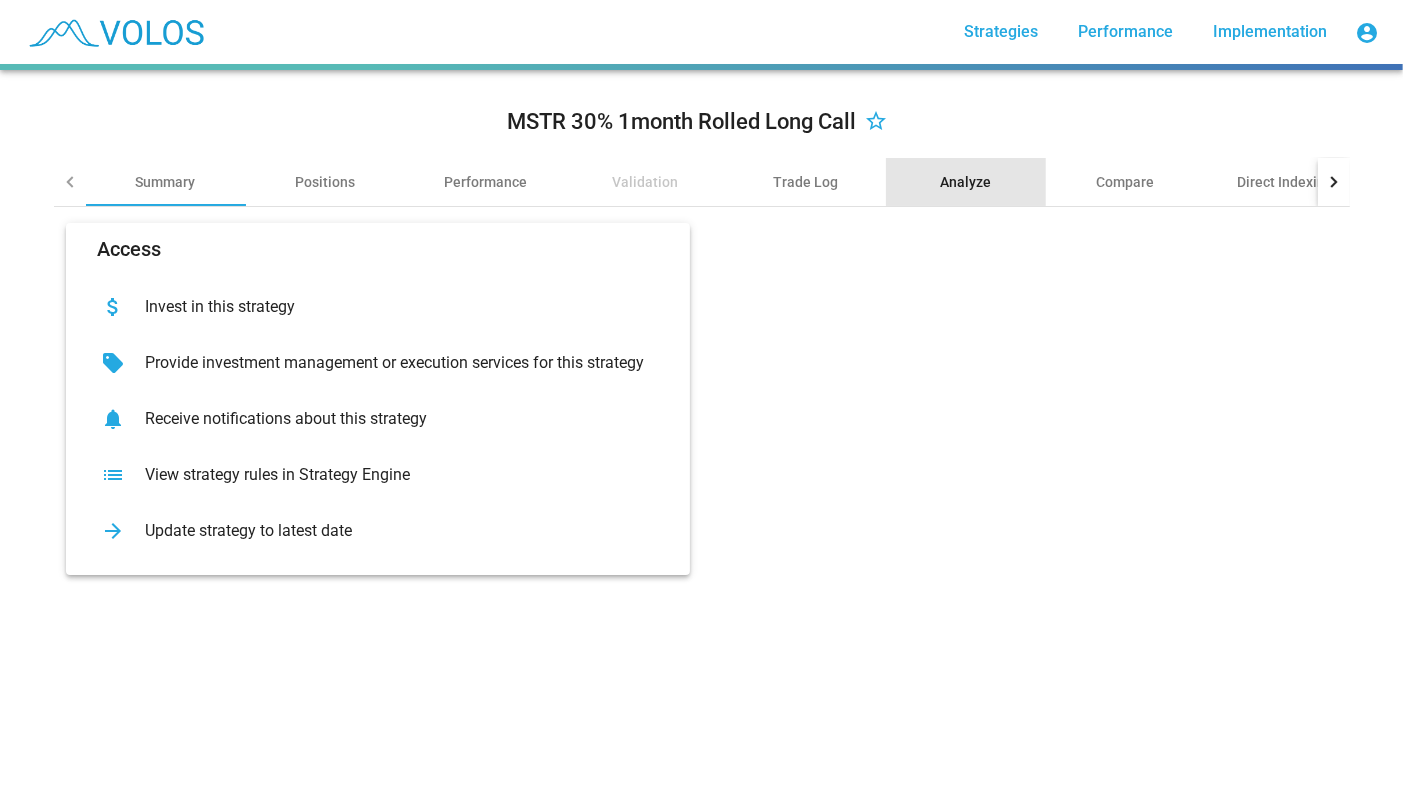 click on "Analyze" at bounding box center (966, 182) 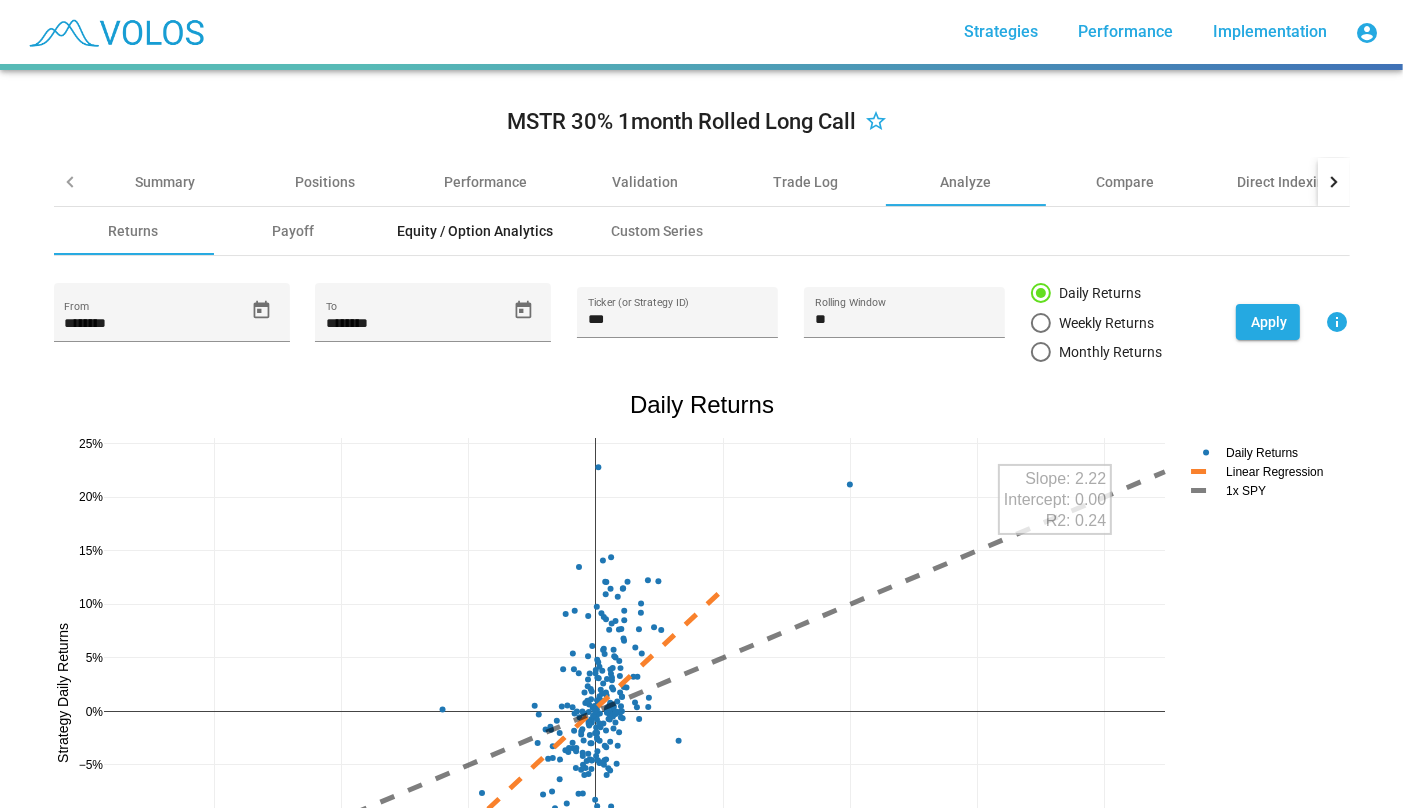 click on "Equity / Option Analytics" at bounding box center (476, 231) 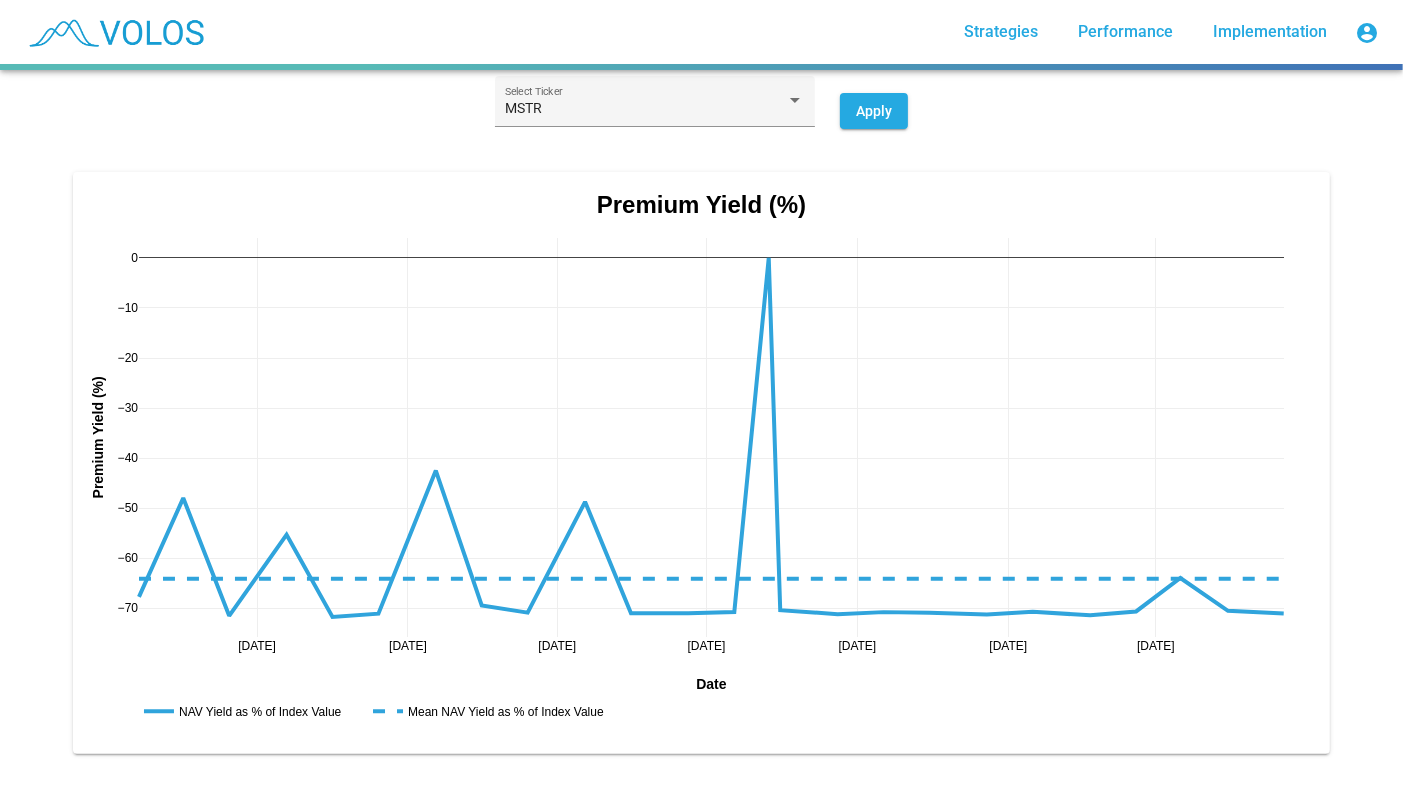 scroll, scrollTop: 258, scrollLeft: 0, axis: vertical 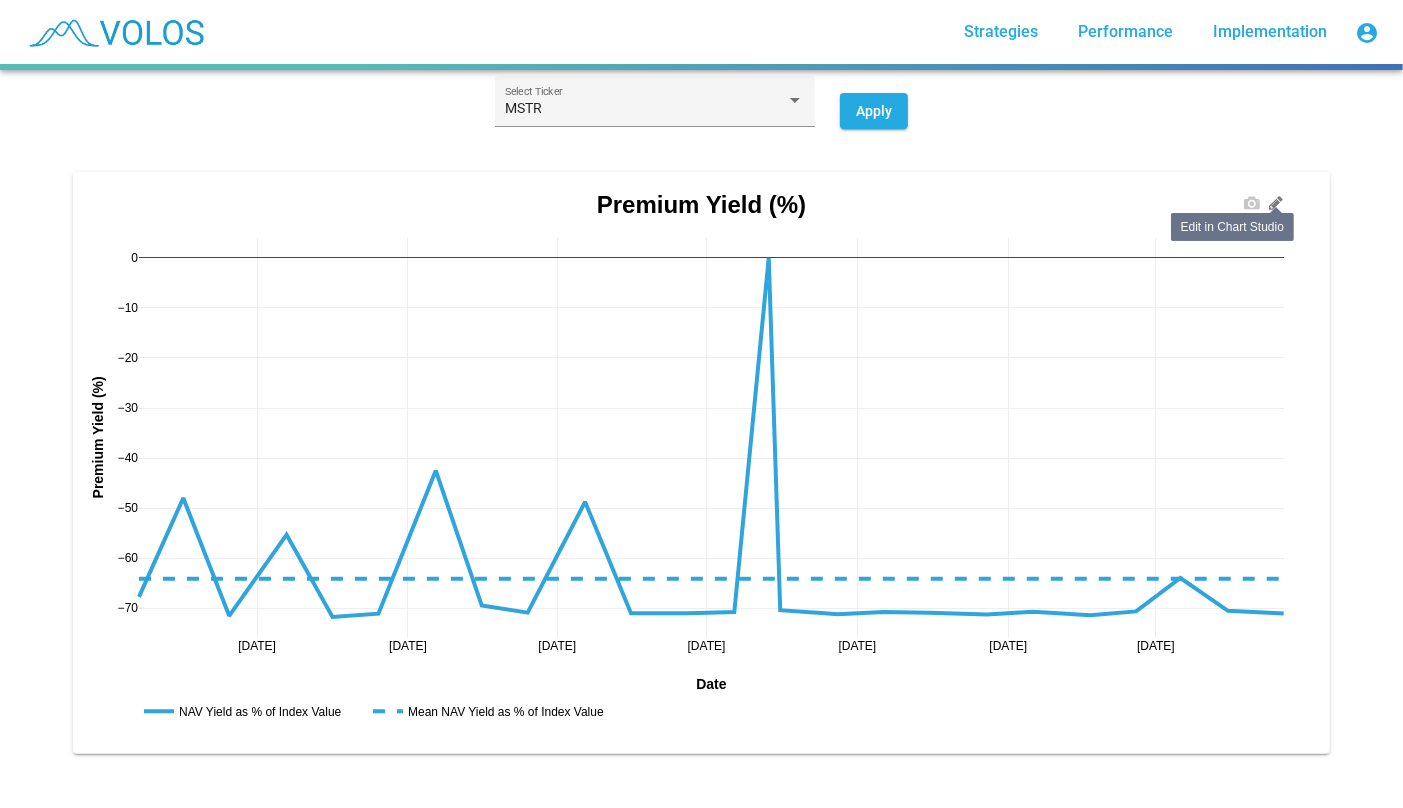 click 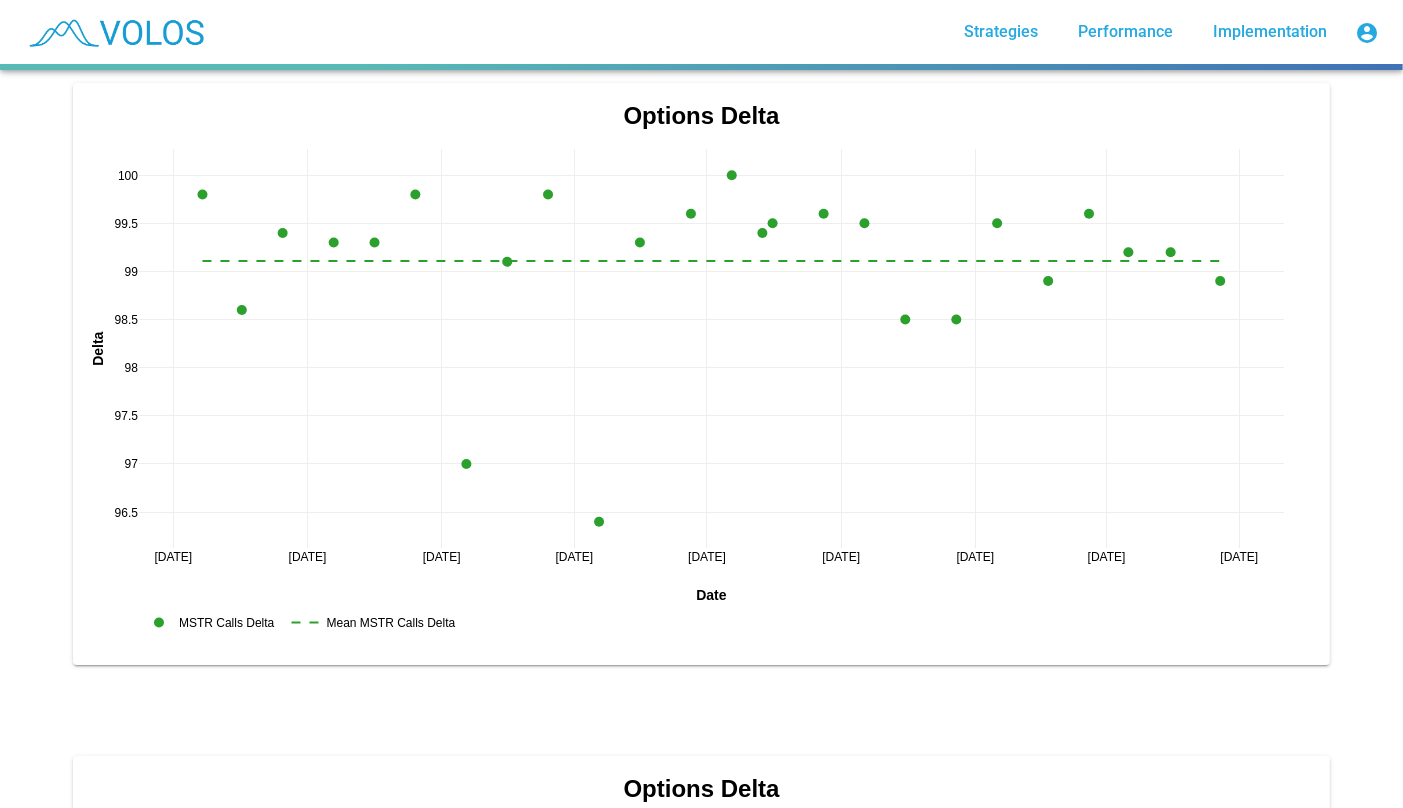 scroll, scrollTop: 4979, scrollLeft: 0, axis: vertical 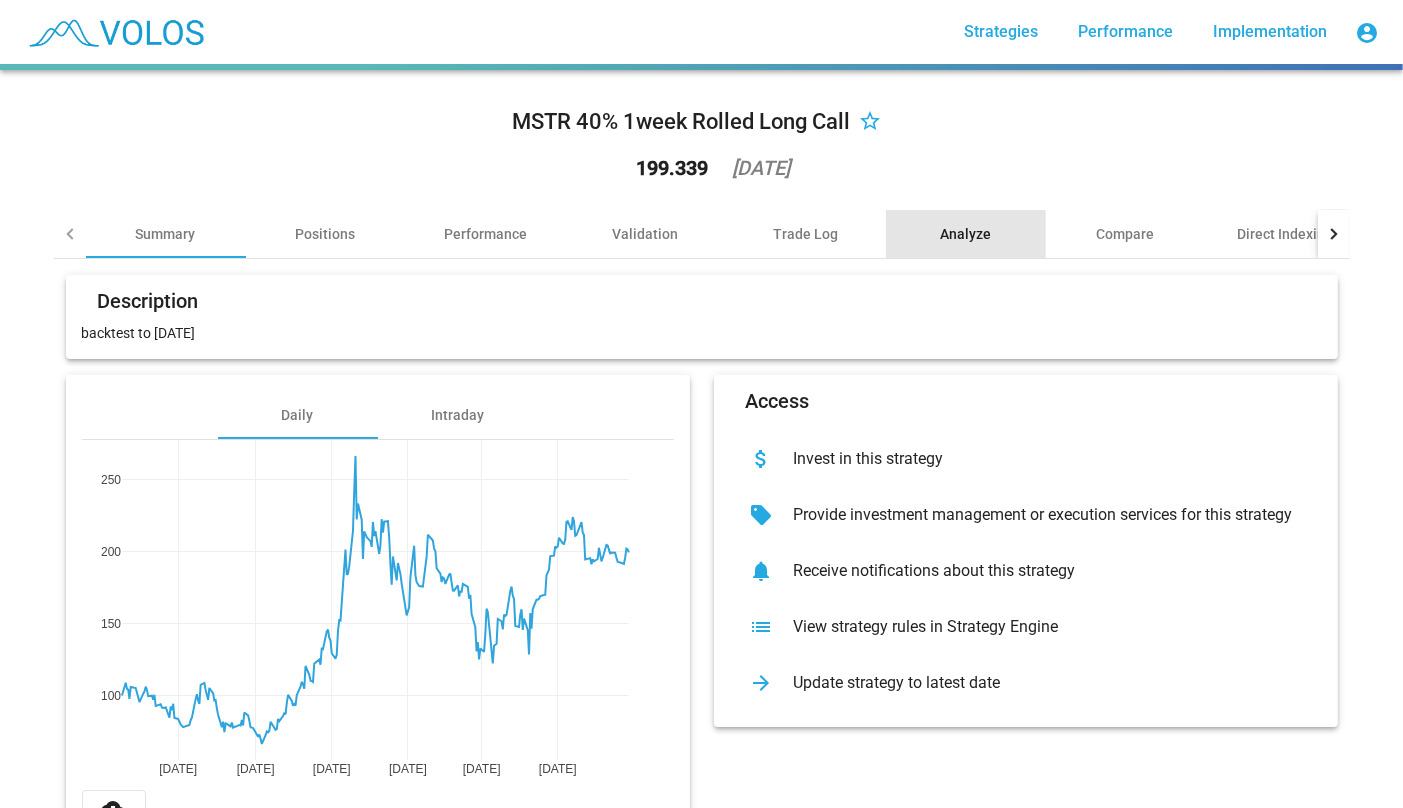 click on "Analyze" at bounding box center [965, 234] 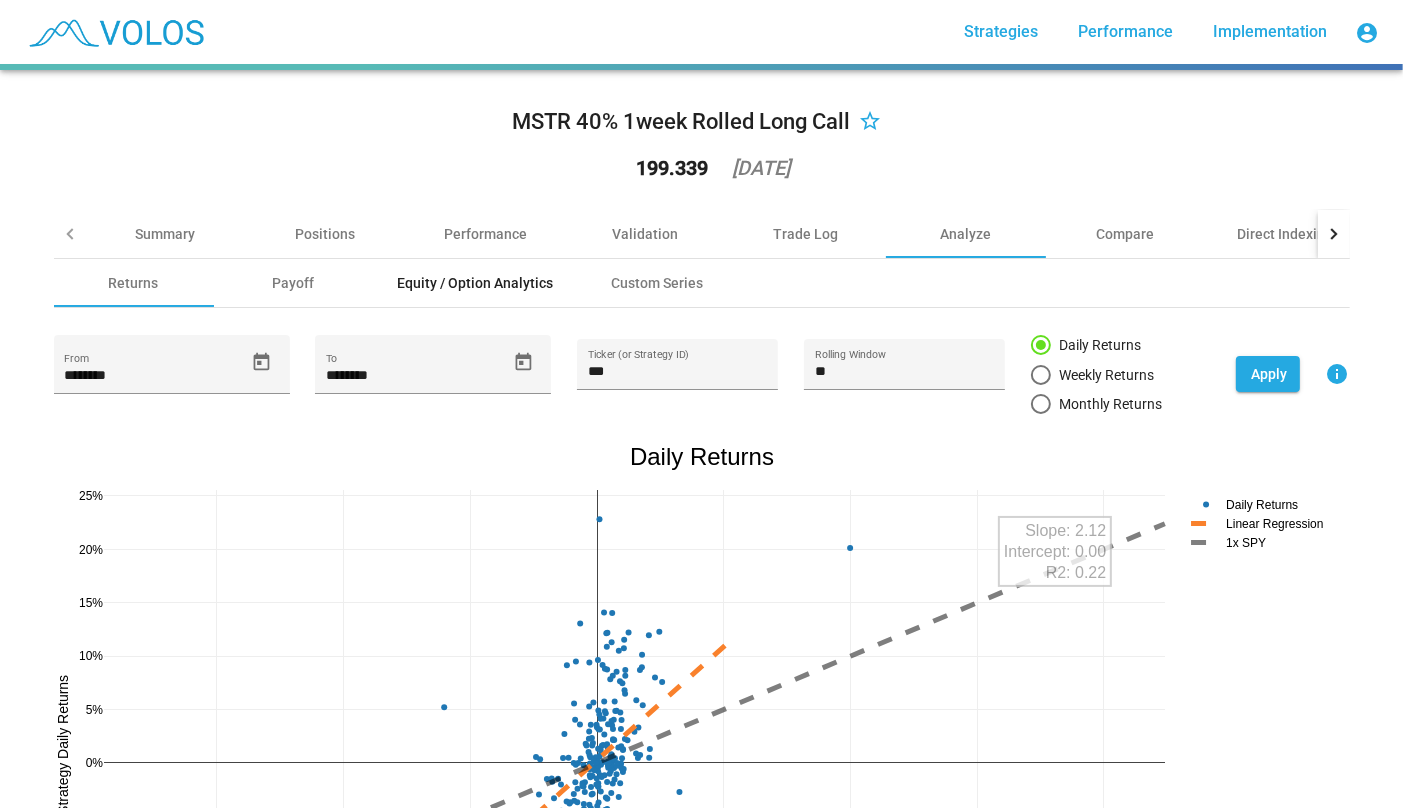 click on "Equity / Option Analytics" at bounding box center (476, 283) 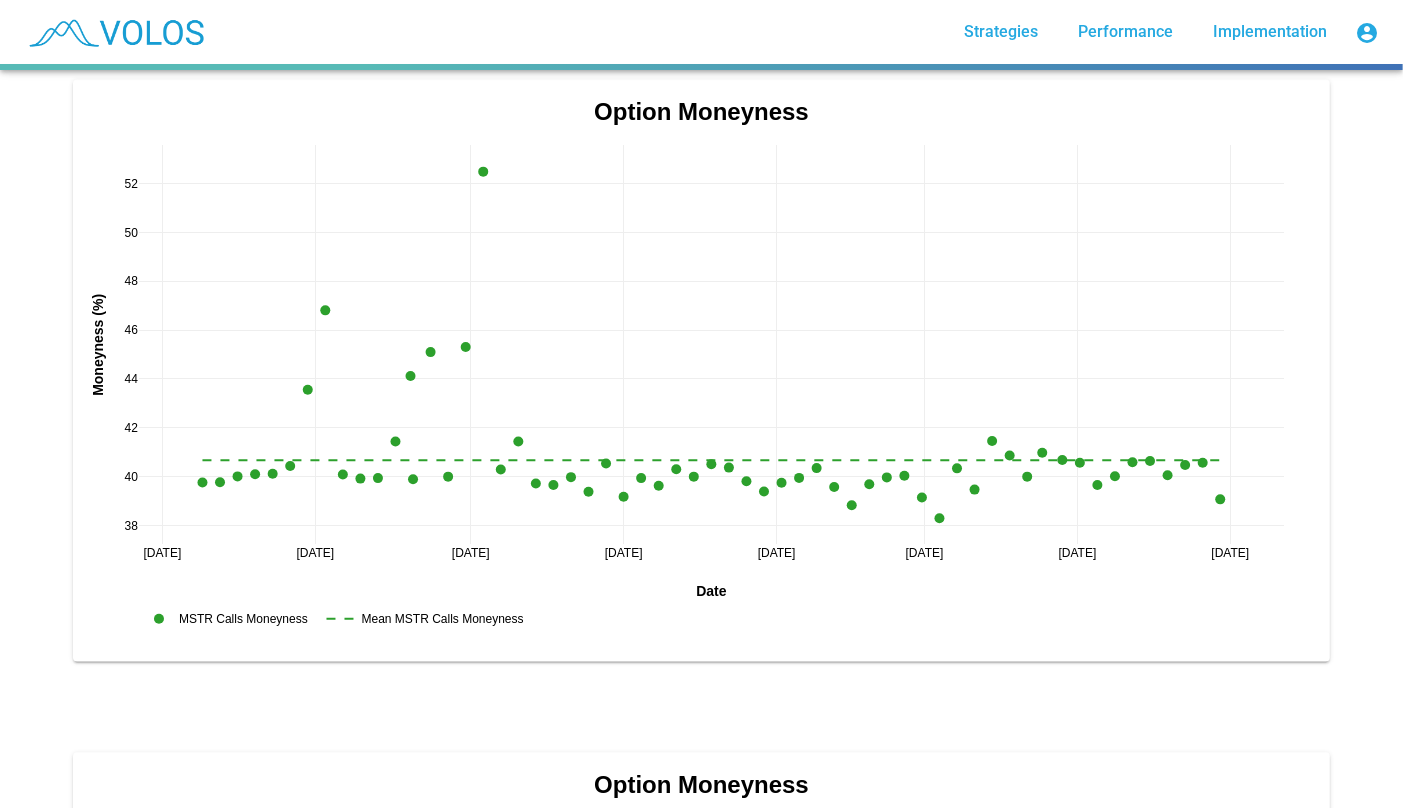 scroll, scrollTop: 3724, scrollLeft: 0, axis: vertical 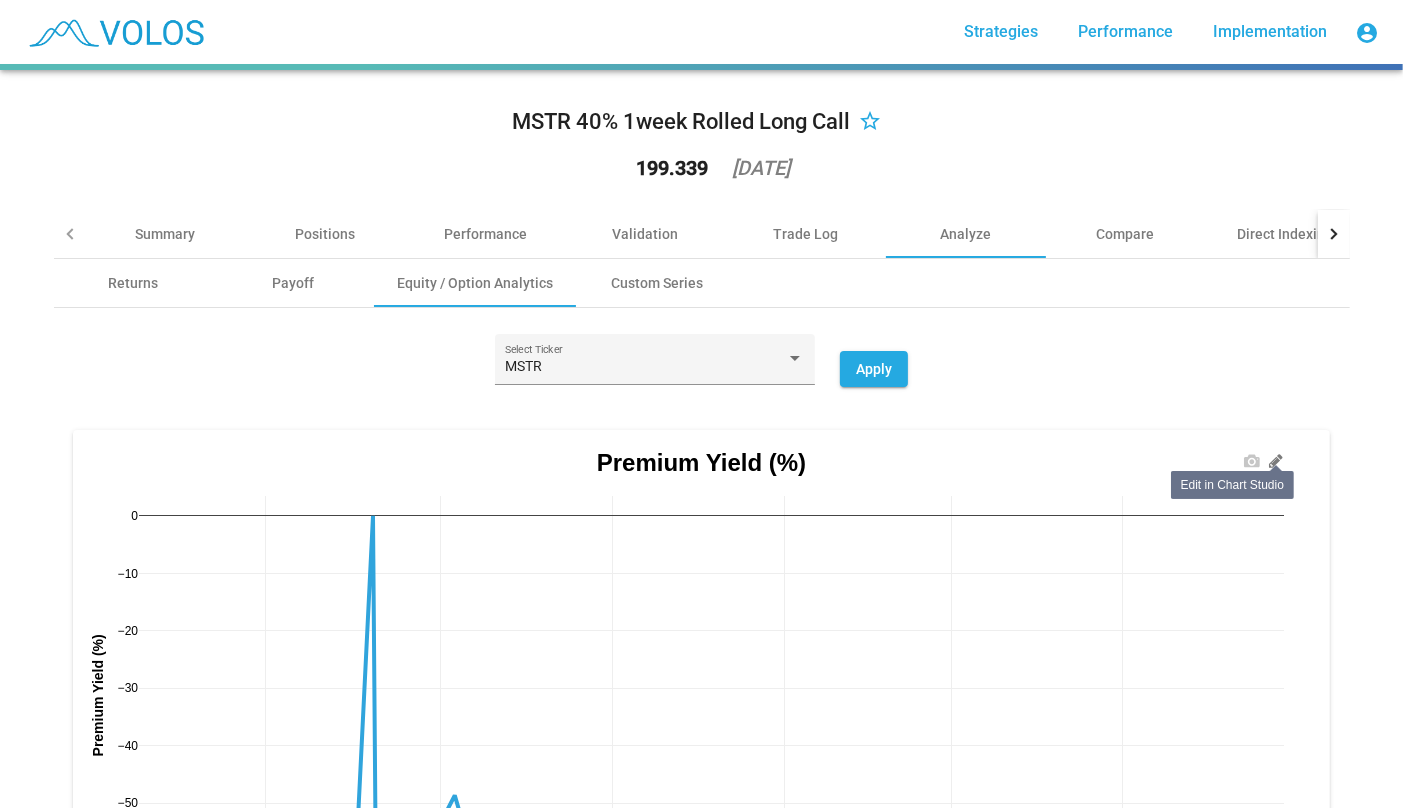 click 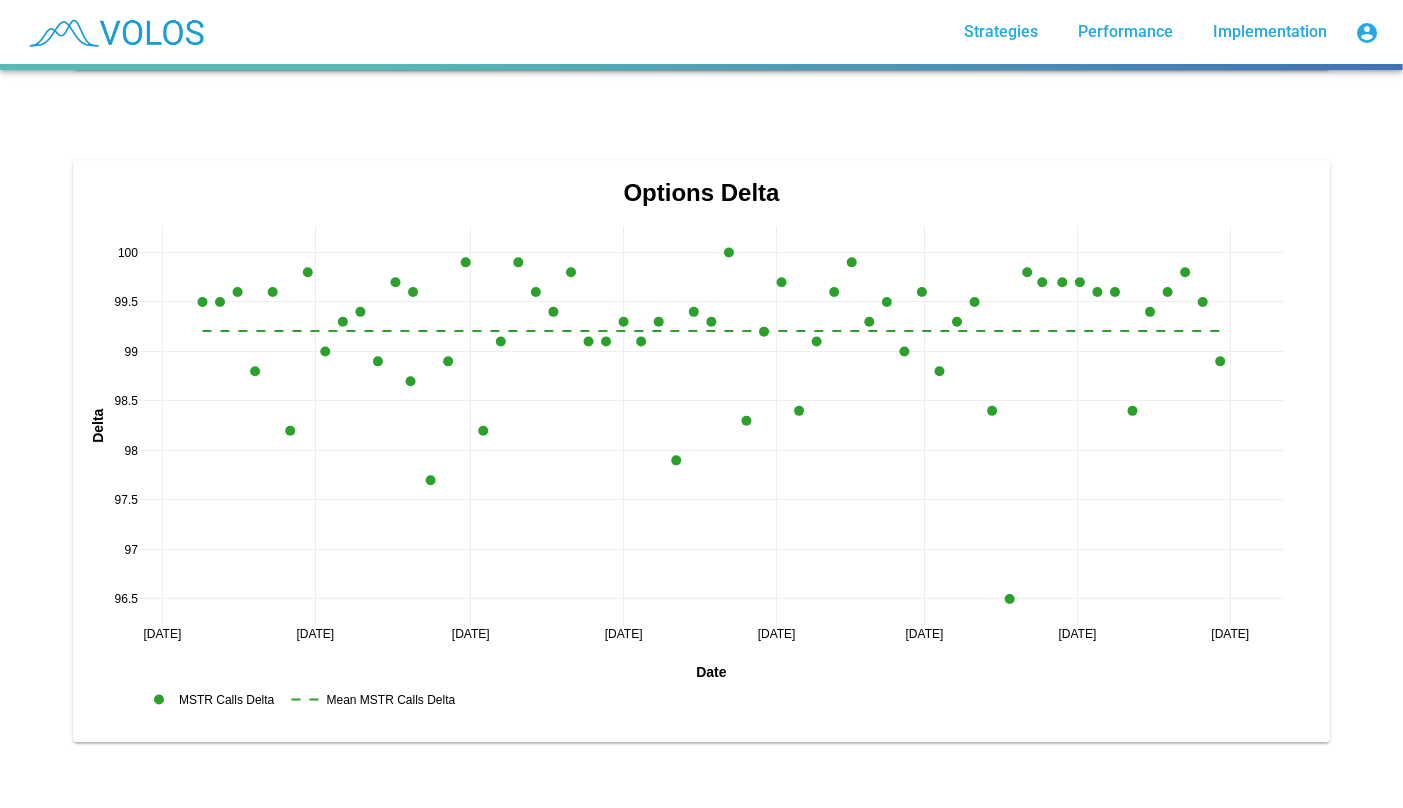 scroll, scrollTop: 4978, scrollLeft: 0, axis: vertical 